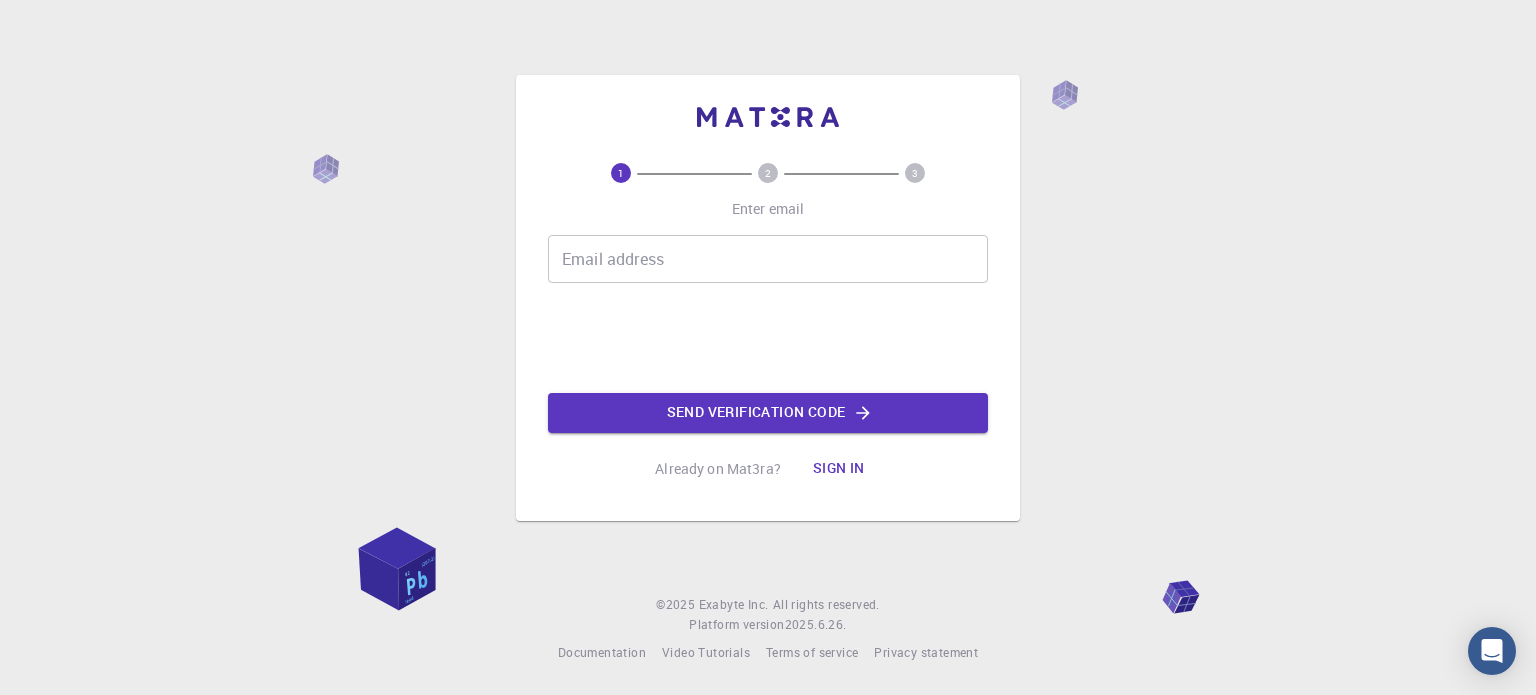 scroll, scrollTop: 0, scrollLeft: 0, axis: both 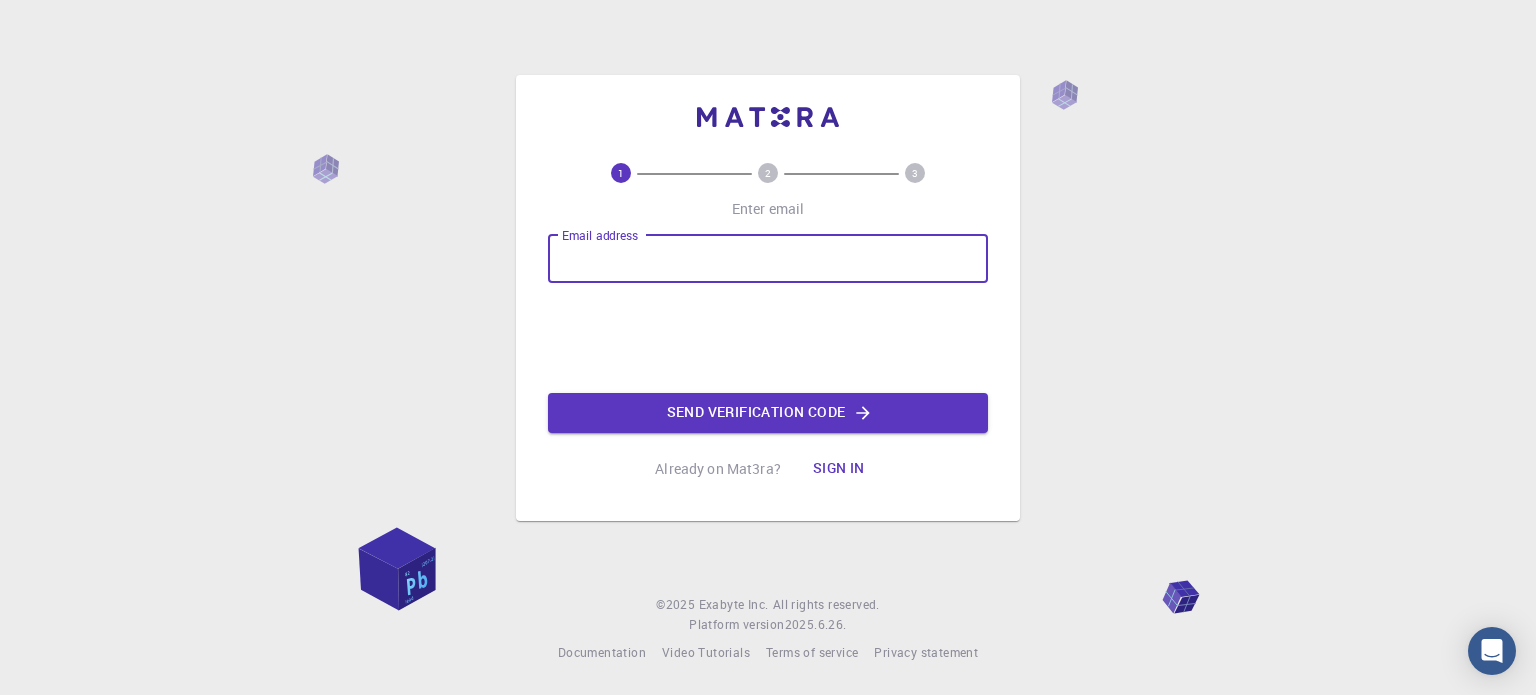 click on "Email address" at bounding box center [768, 259] 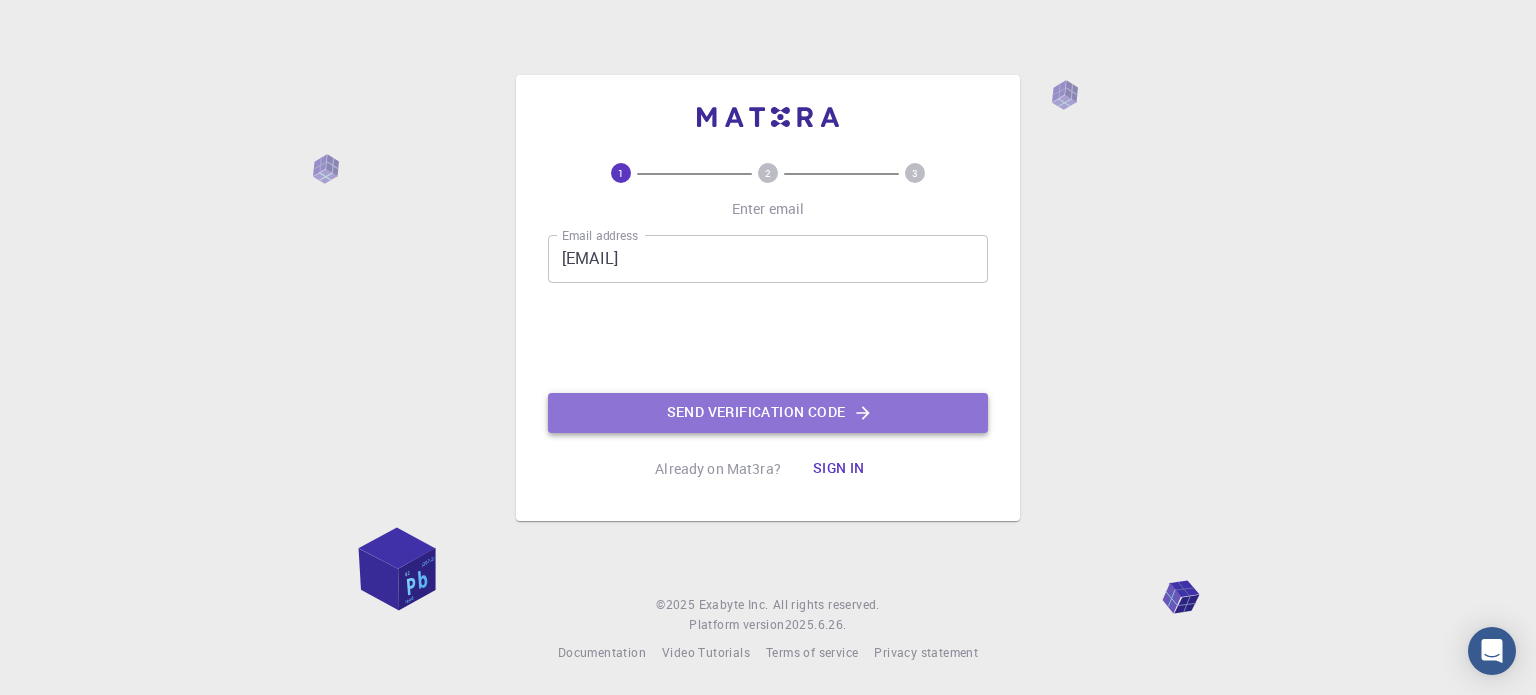 click on "Send verification code" 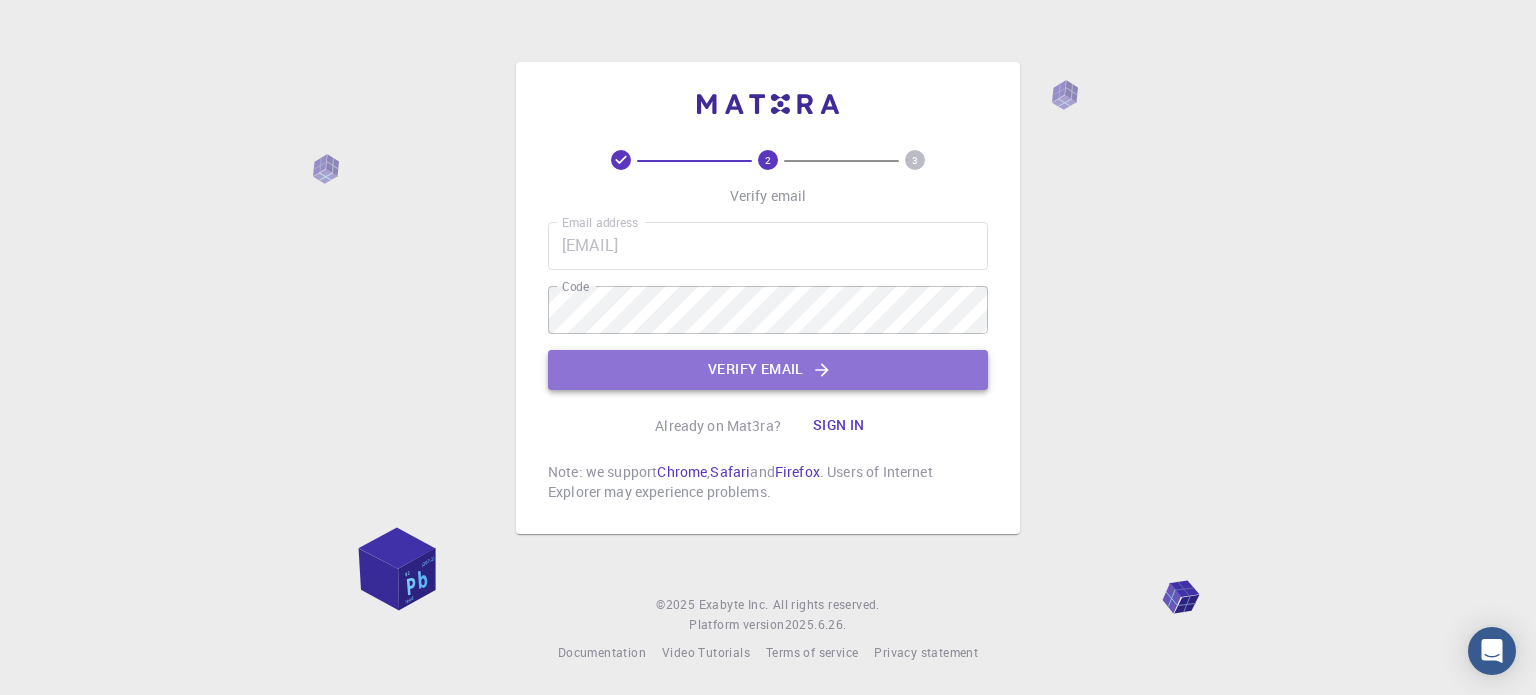 click on "Verify email" 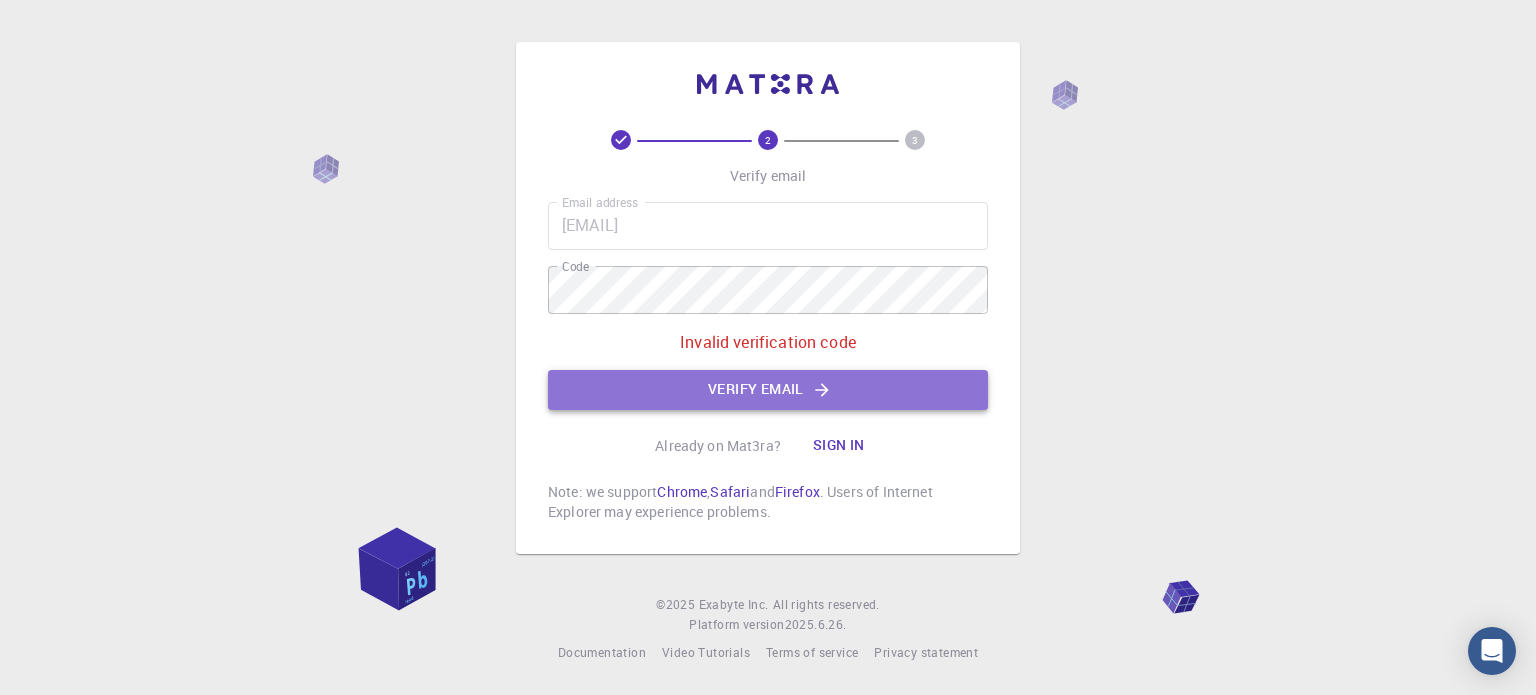 click on "Verify email" at bounding box center [768, 390] 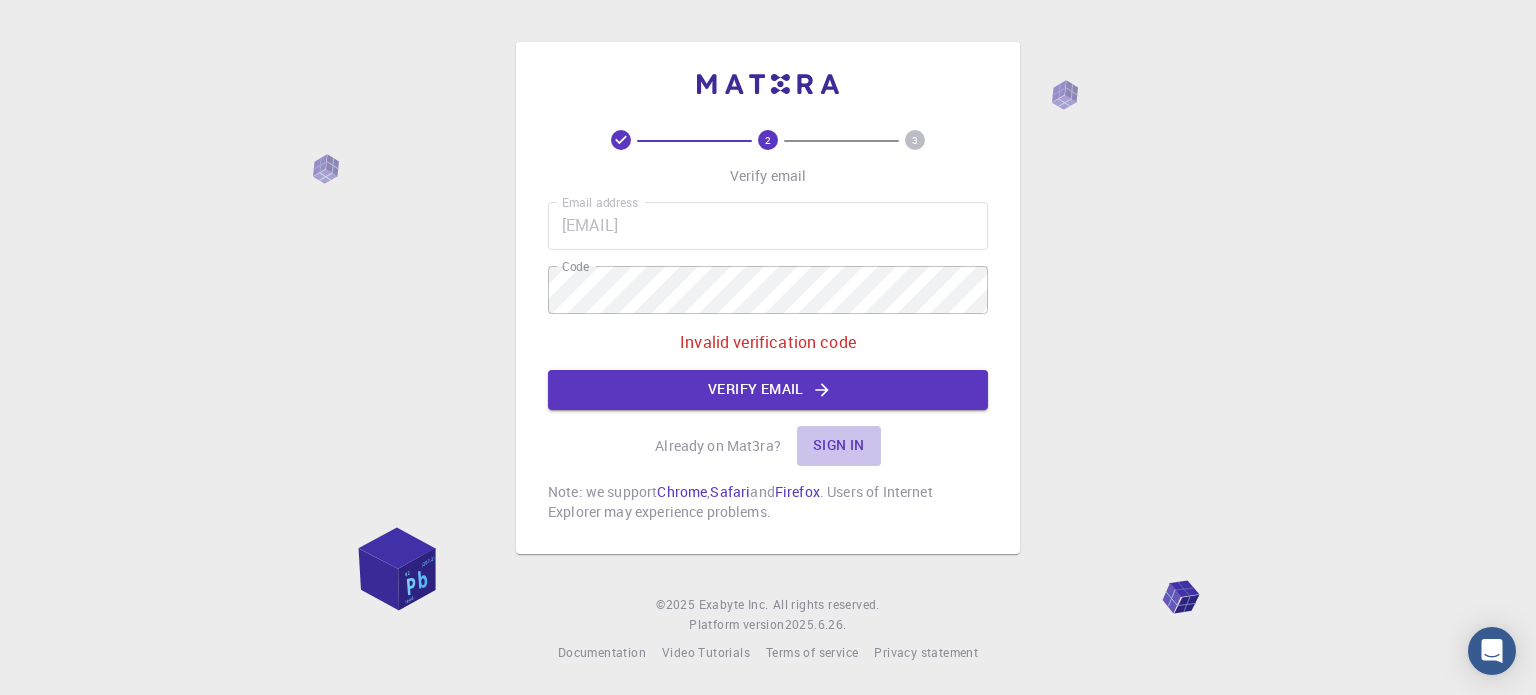 click on "Sign in" at bounding box center (839, 446) 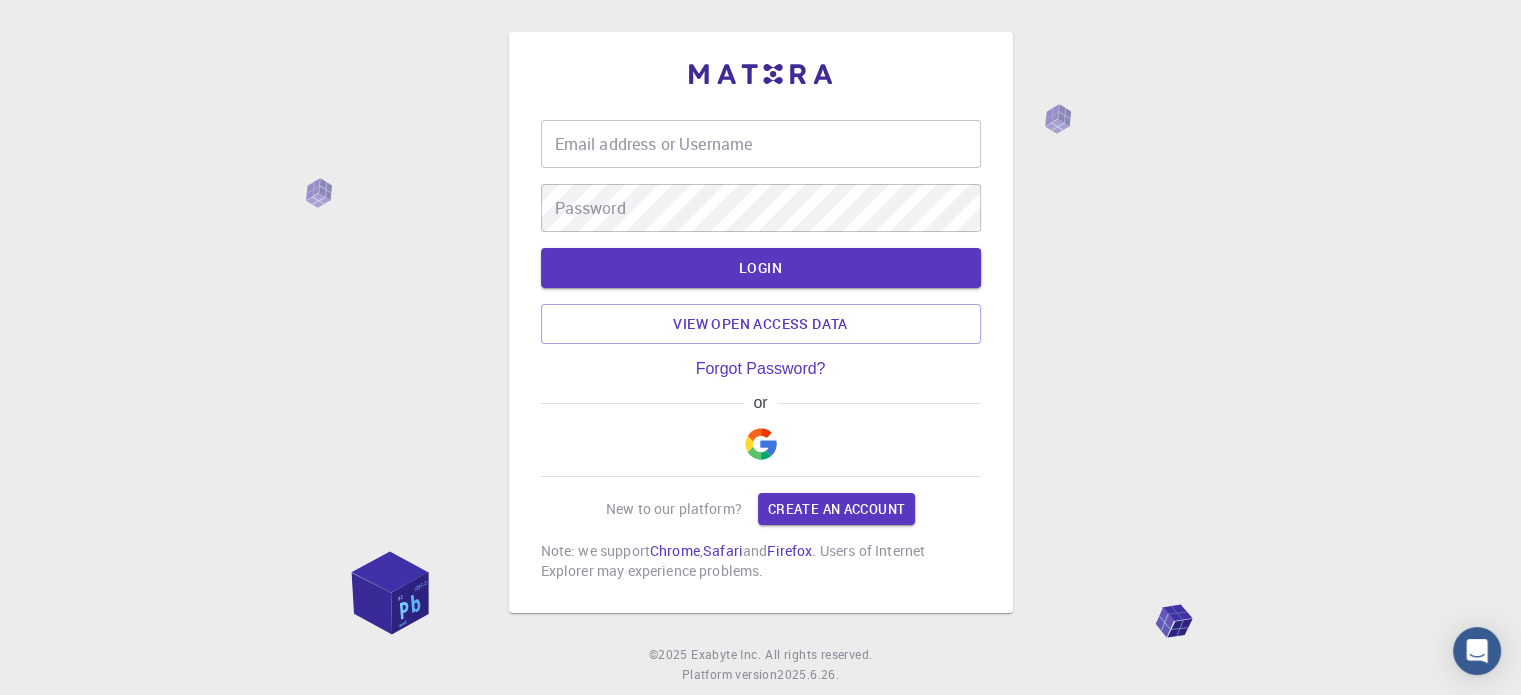 click at bounding box center [761, 444] 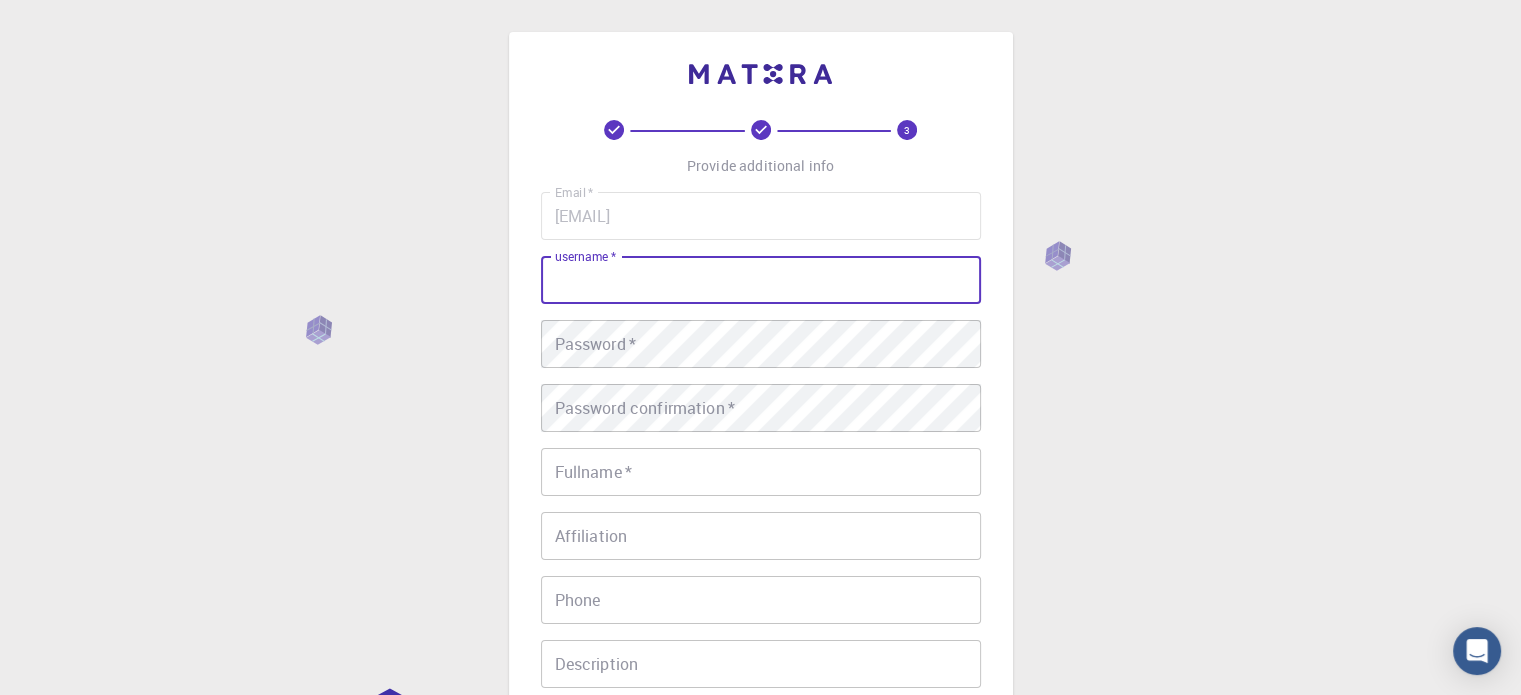 click on "username   *" at bounding box center (761, 280) 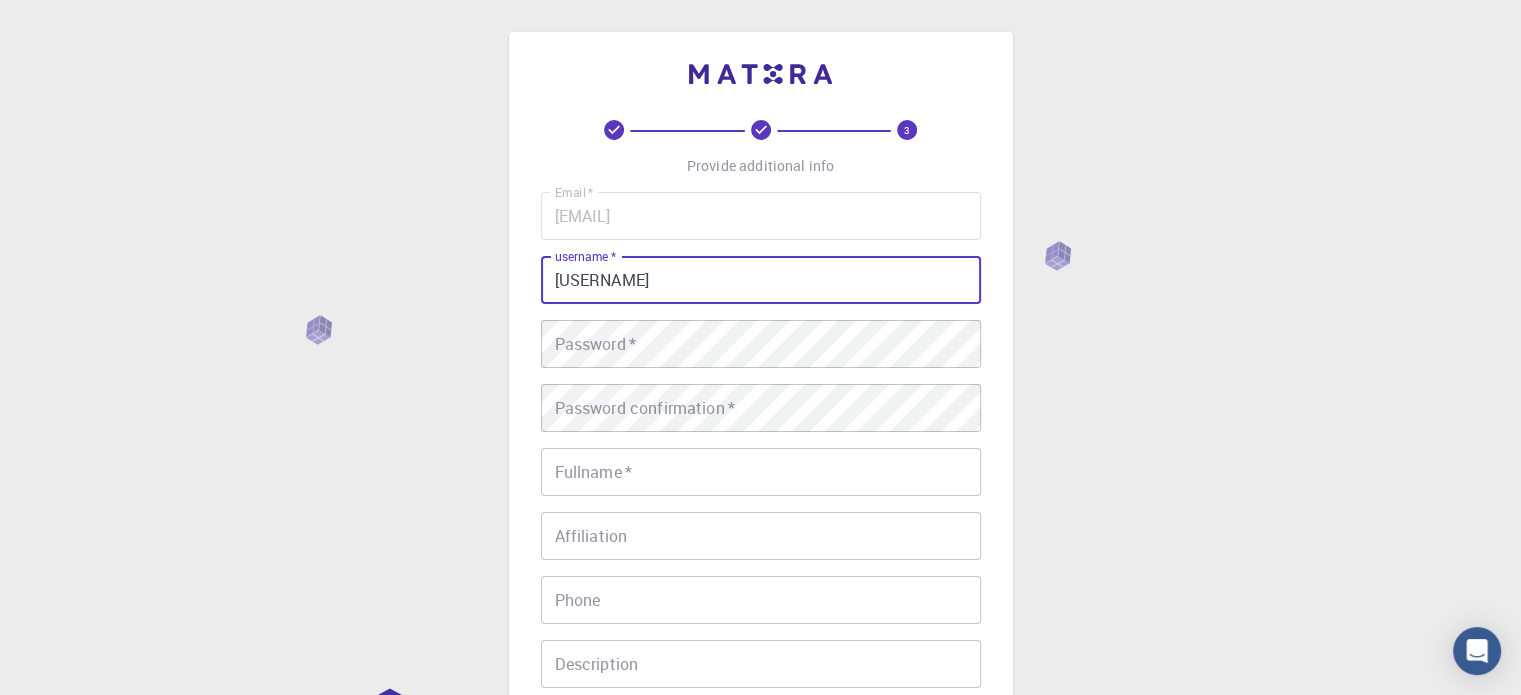 type on "[USERNAME]" 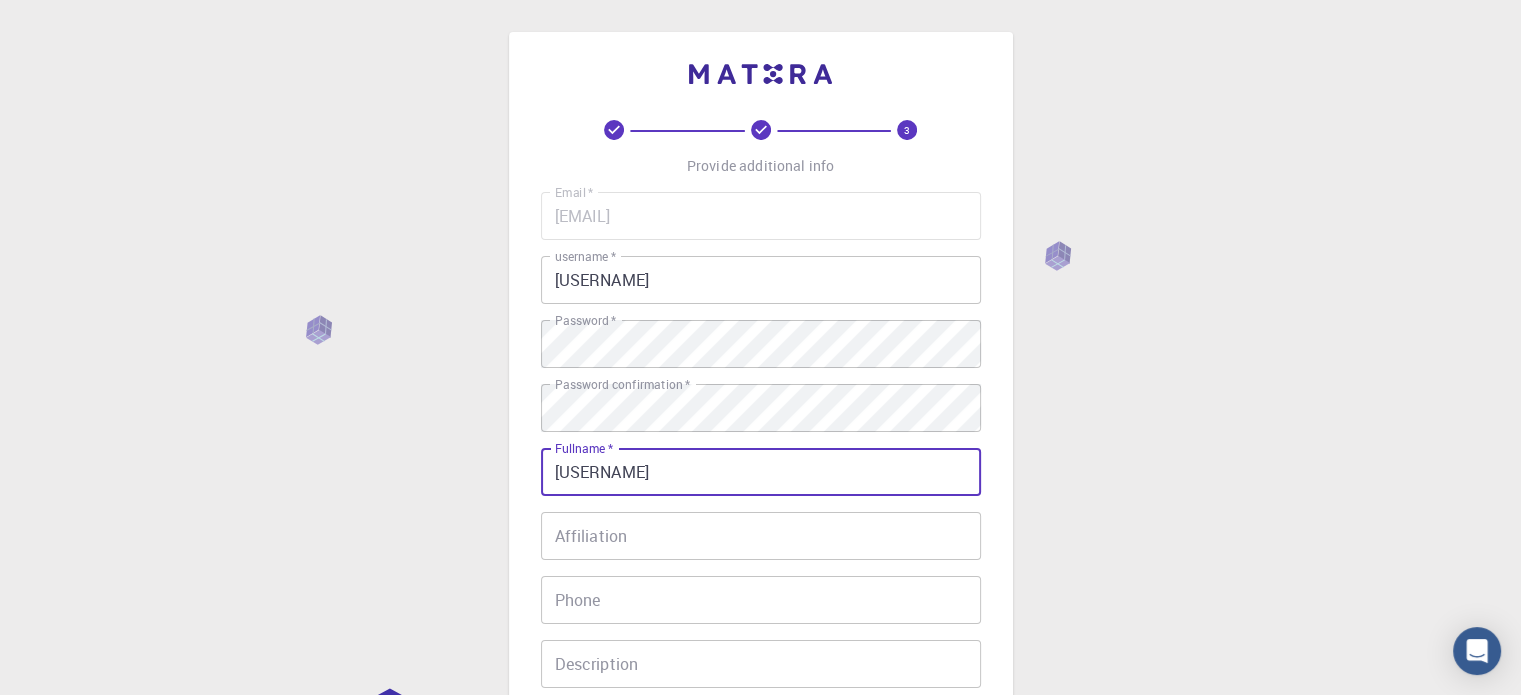 type on "[USERNAME]" 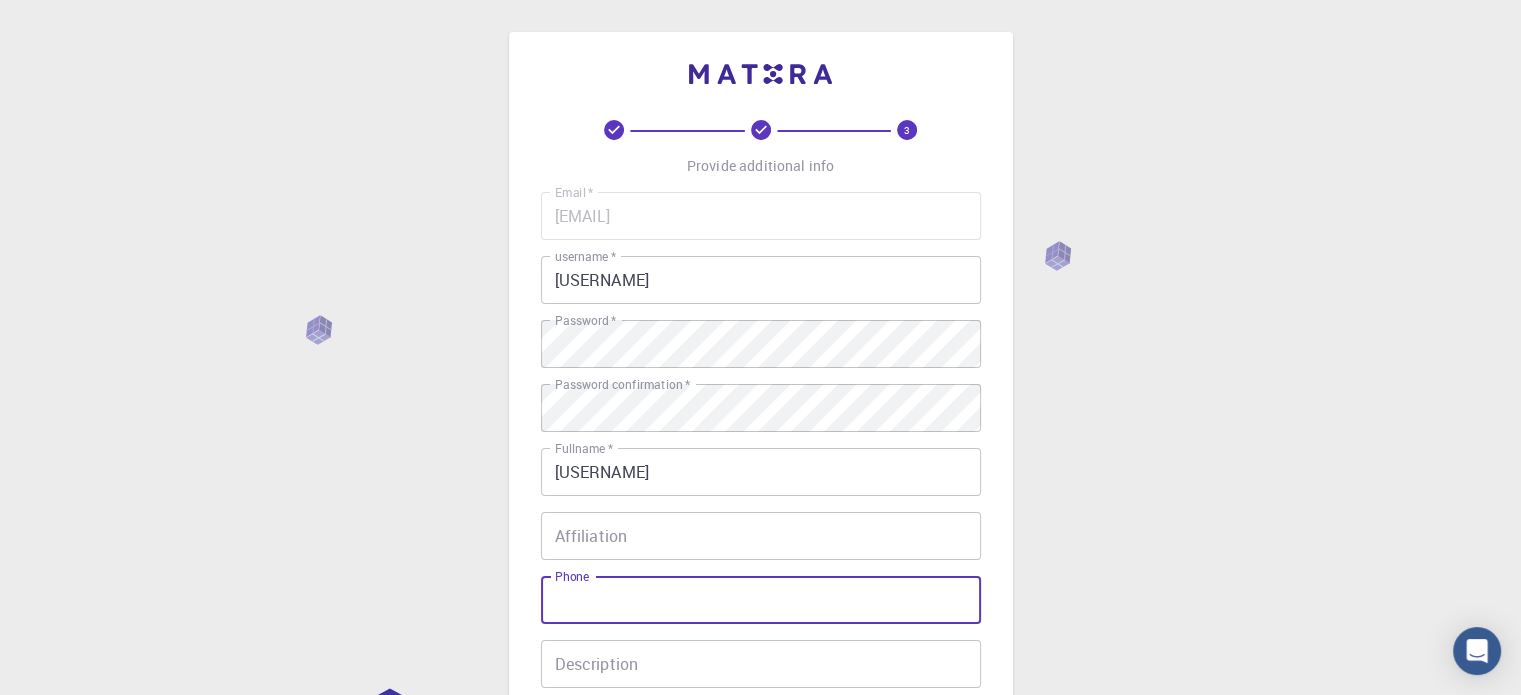 click on "Phone" at bounding box center [761, 600] 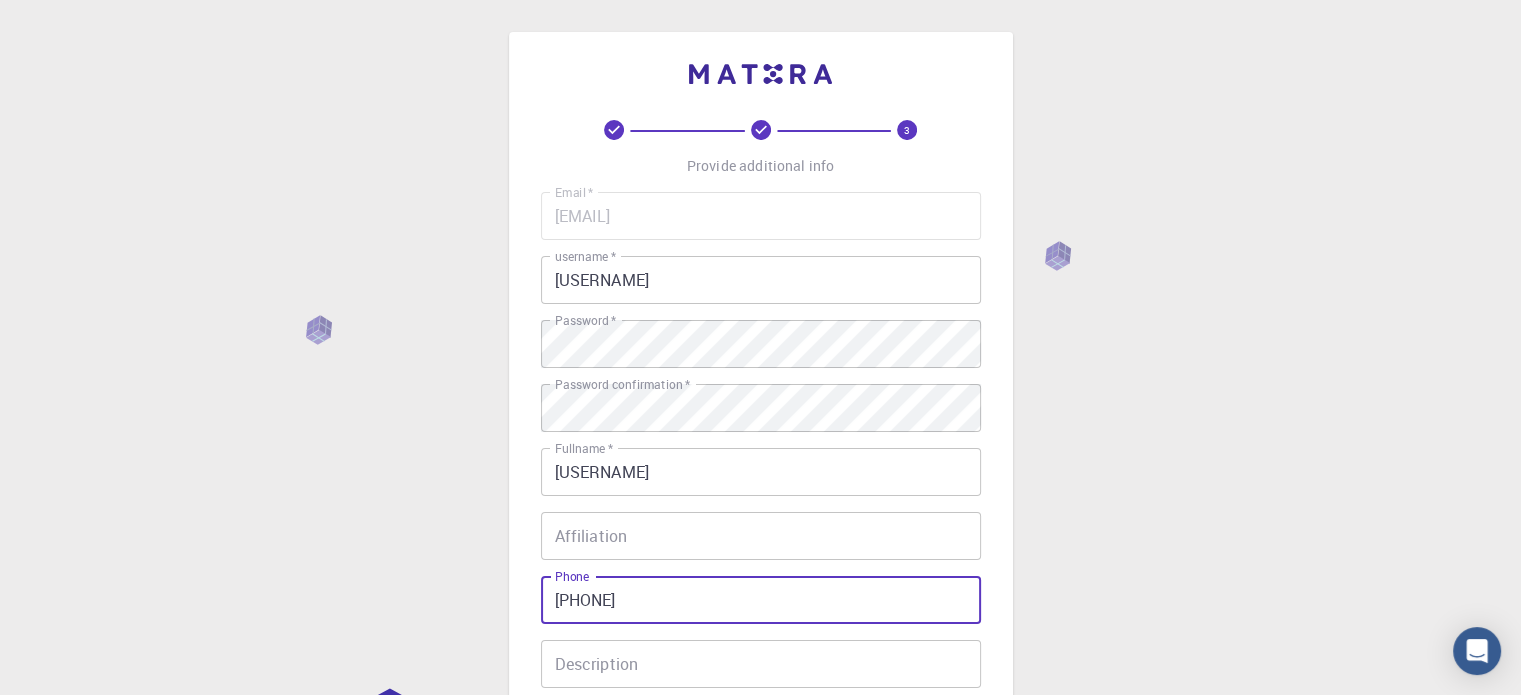 type on "[PHONE]" 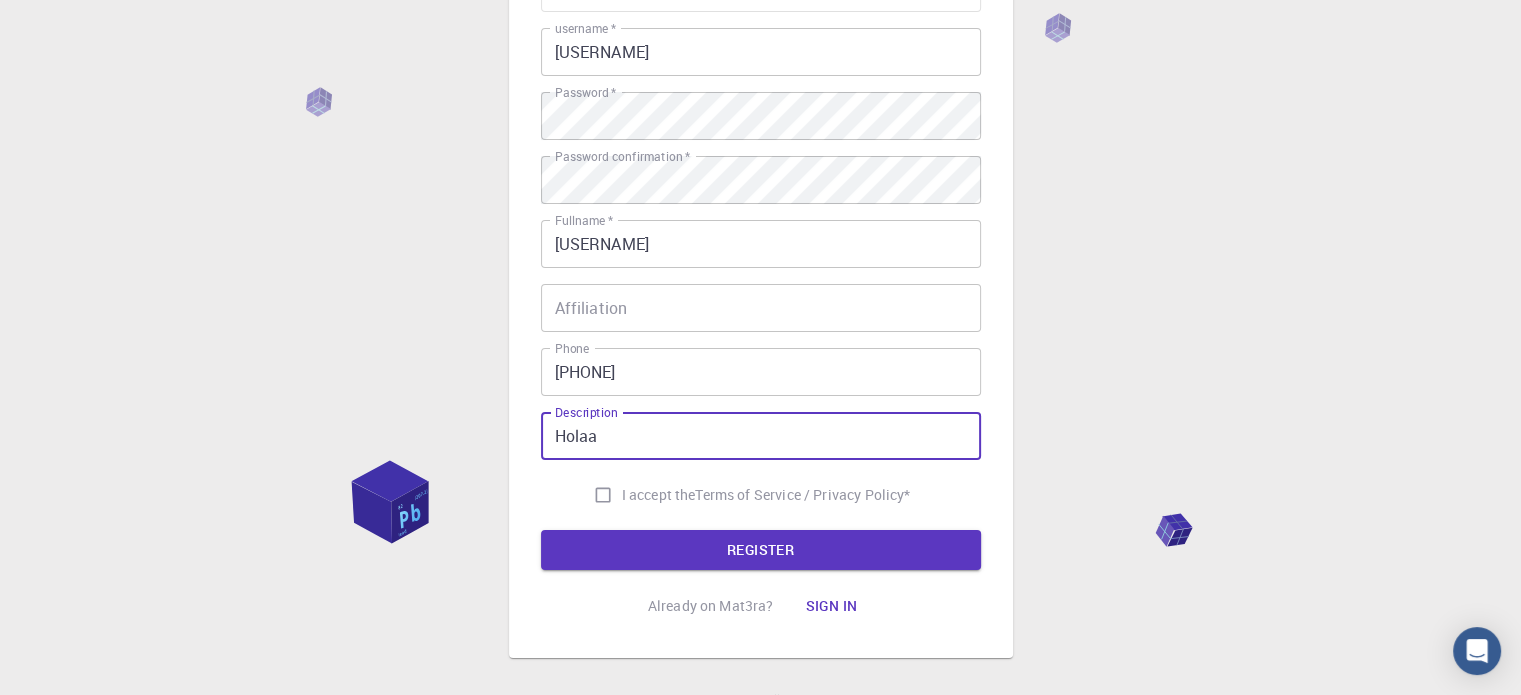 scroll, scrollTop: 322, scrollLeft: 0, axis: vertical 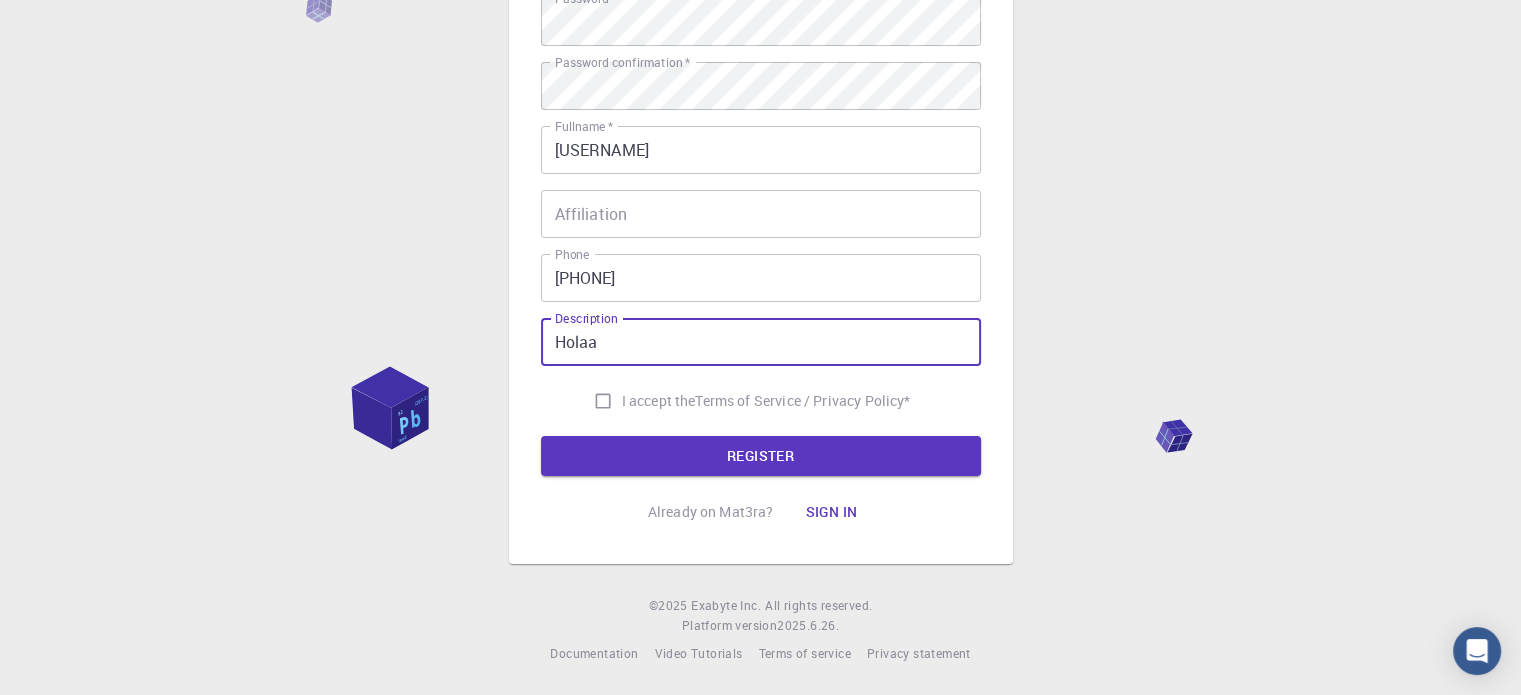 type on "Holaa" 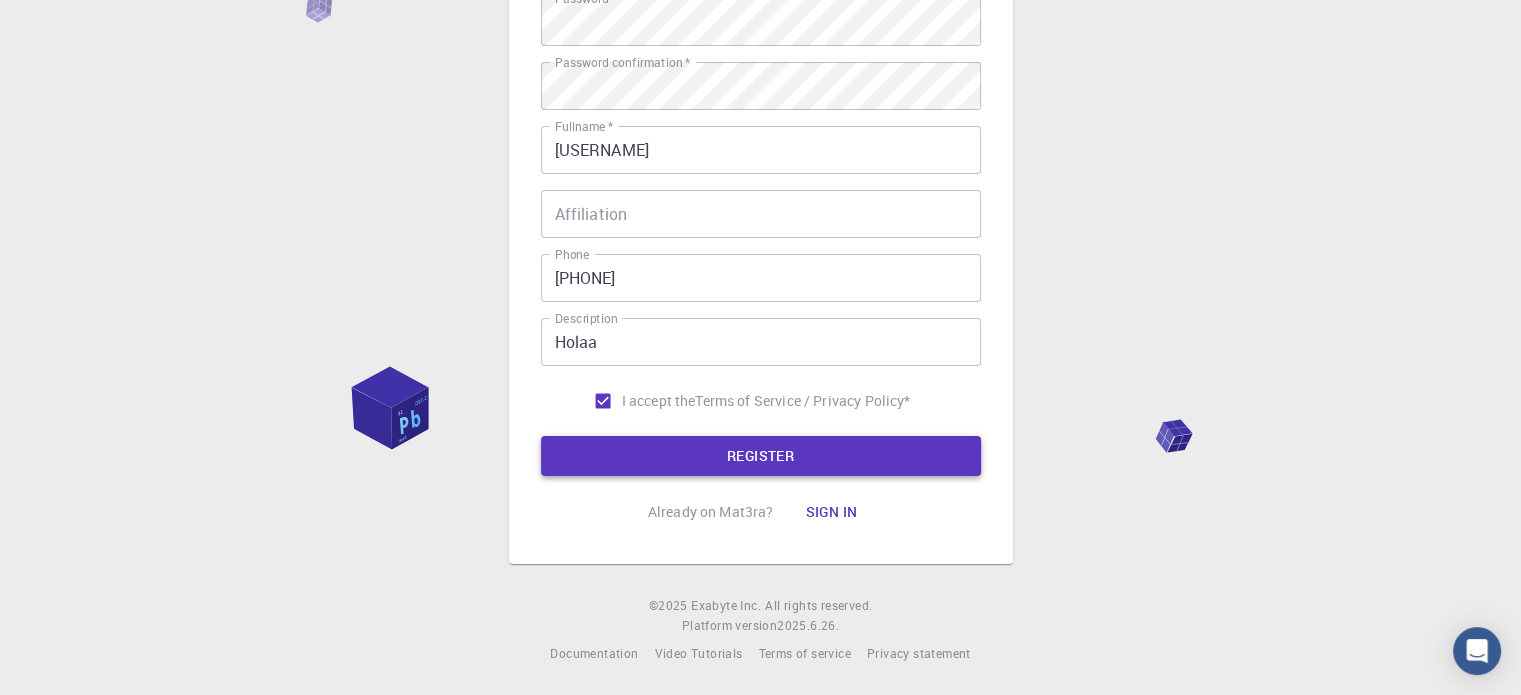 click on "REGISTER" at bounding box center [761, 456] 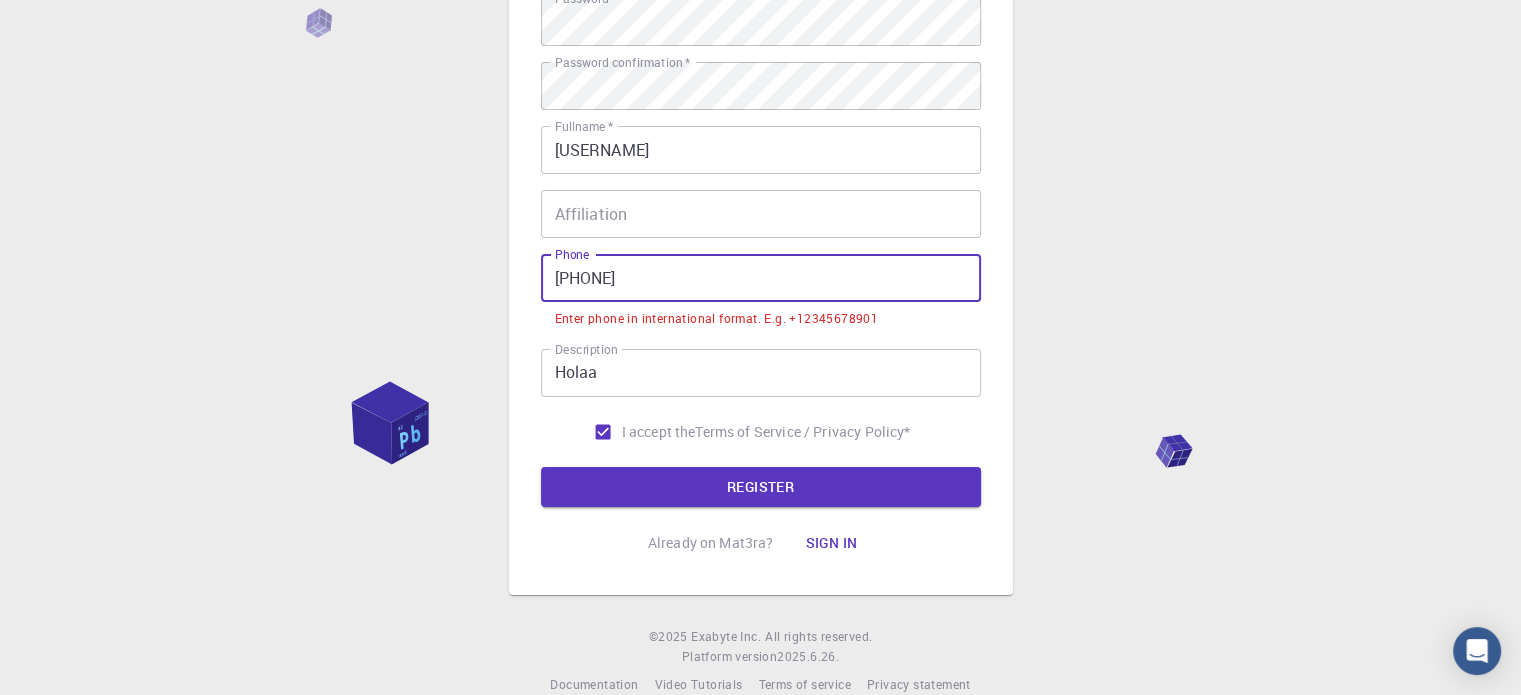 click on "[PHONE]" at bounding box center (761, 278) 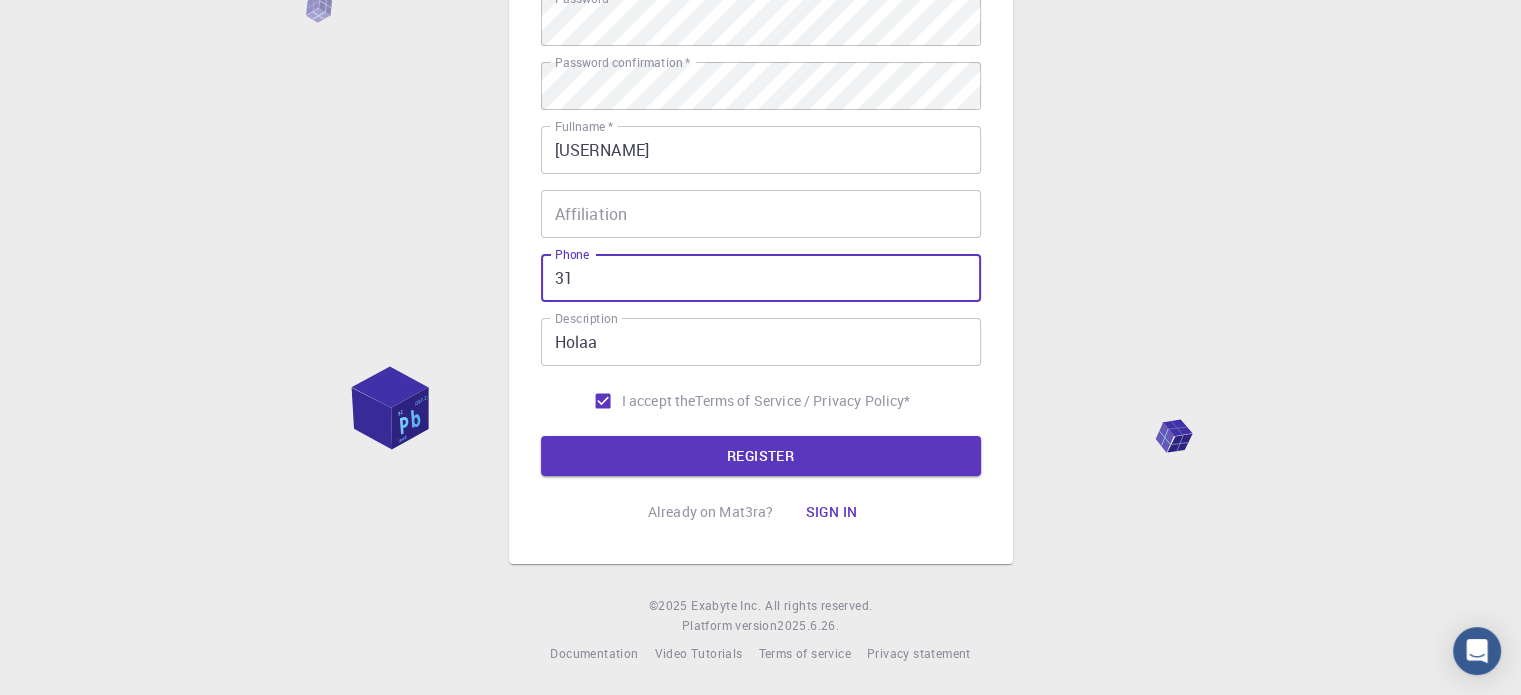 type on "3" 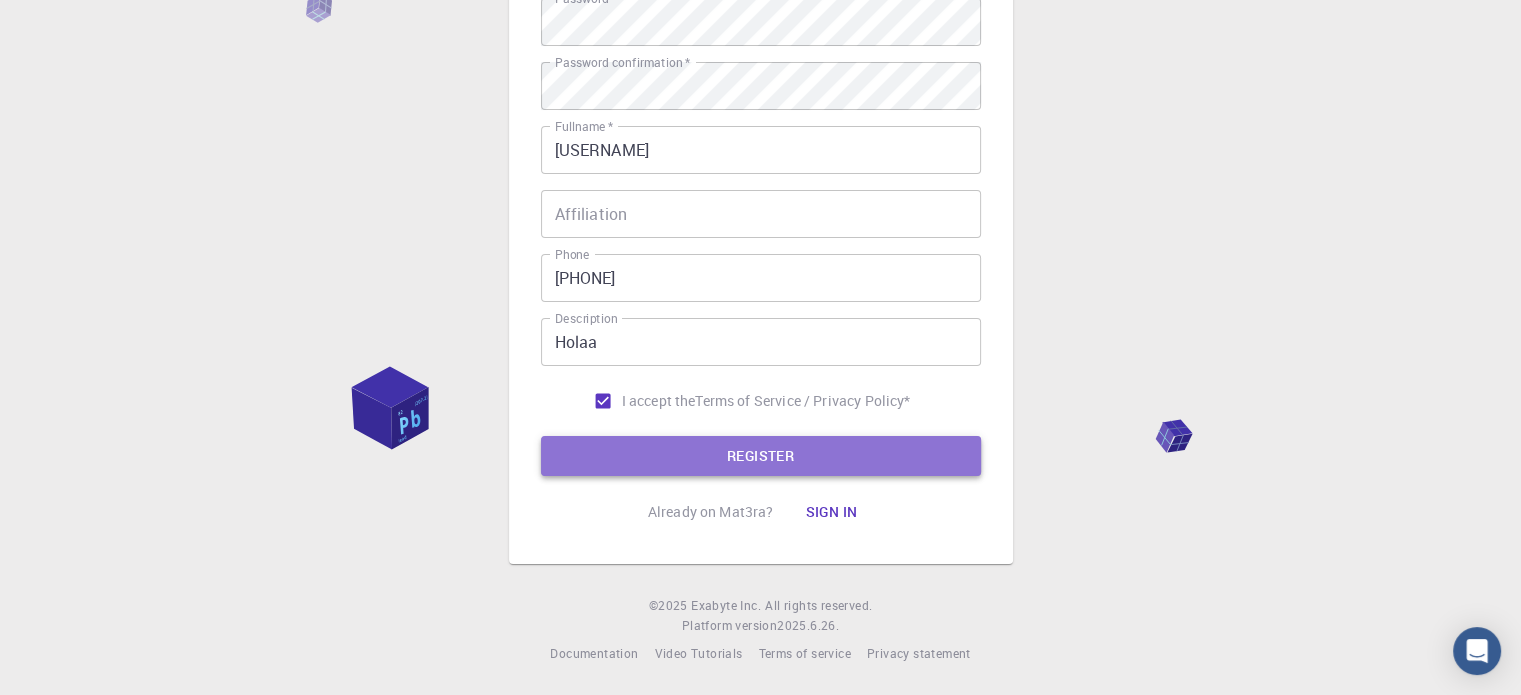 click on "REGISTER" at bounding box center (761, 456) 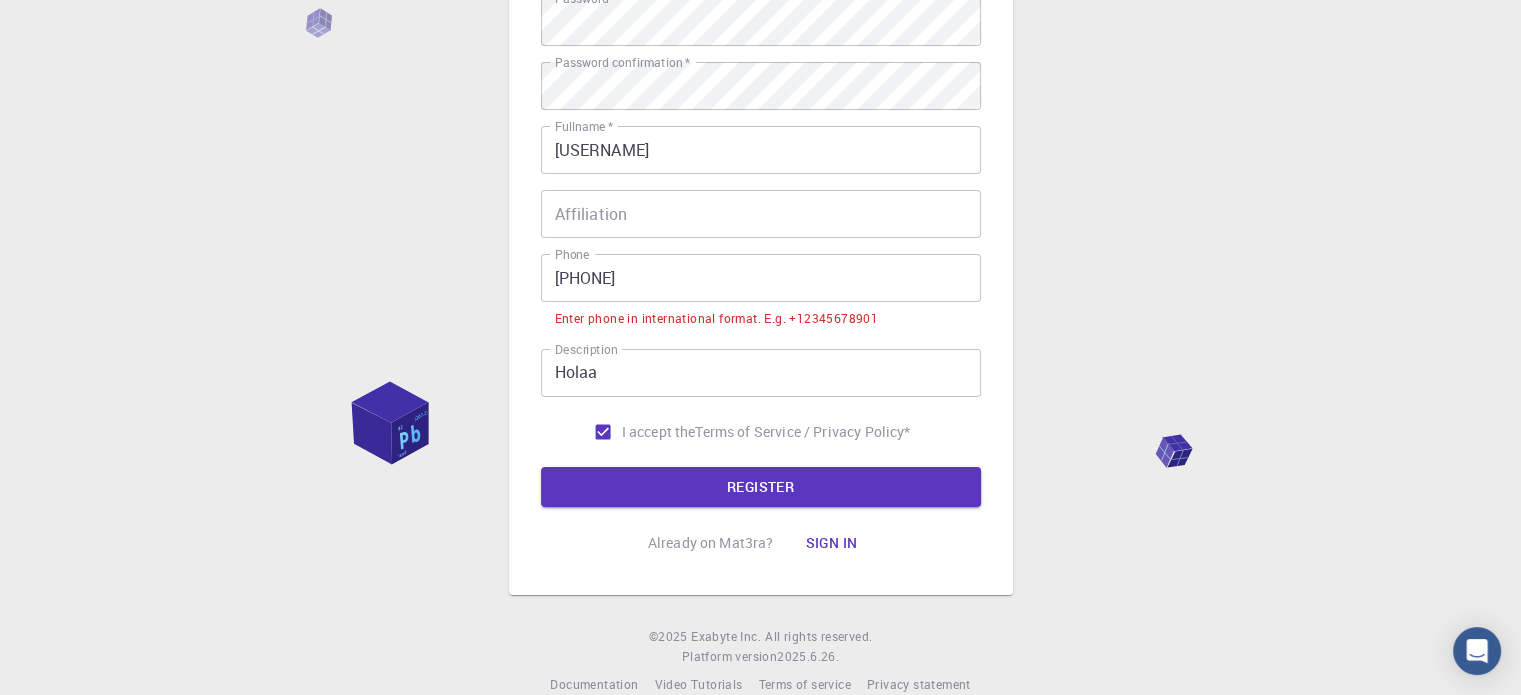 click on "[PHONE]" at bounding box center [761, 278] 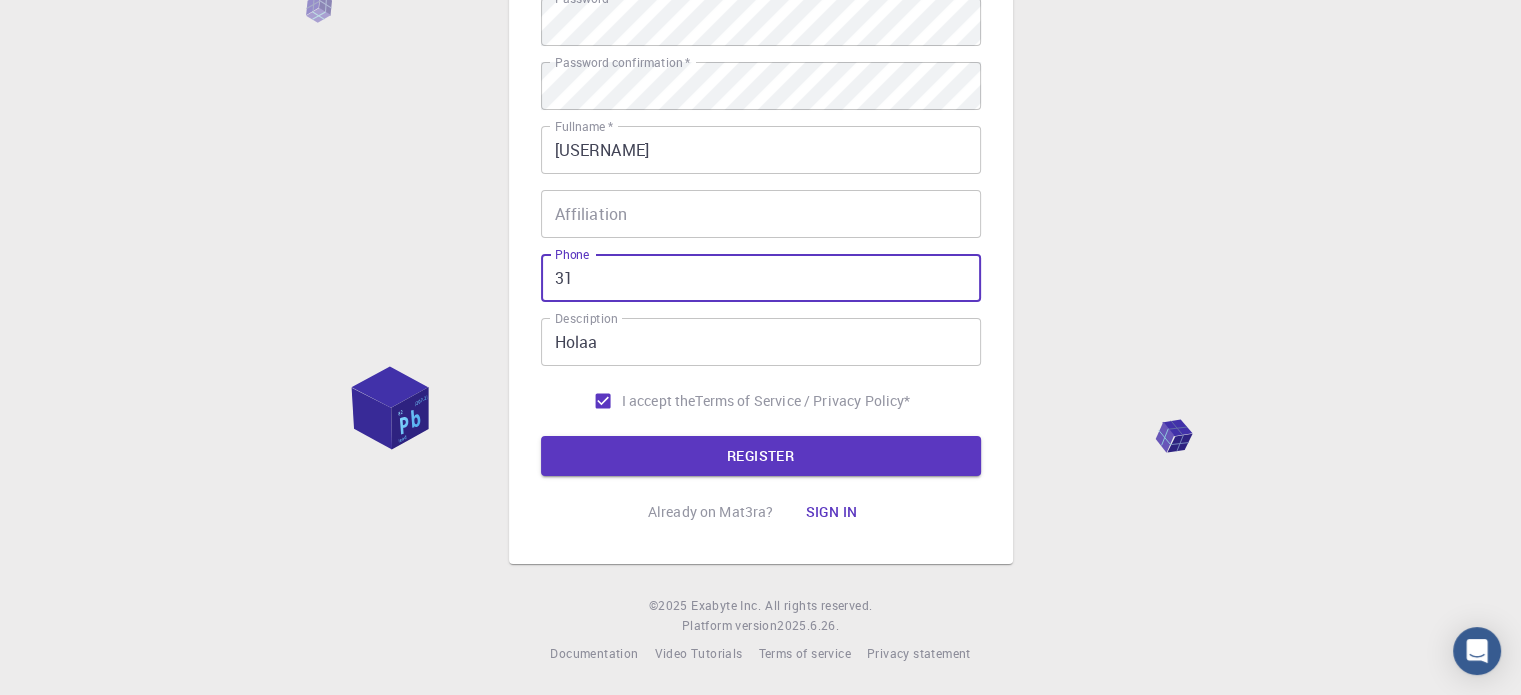 type on "3" 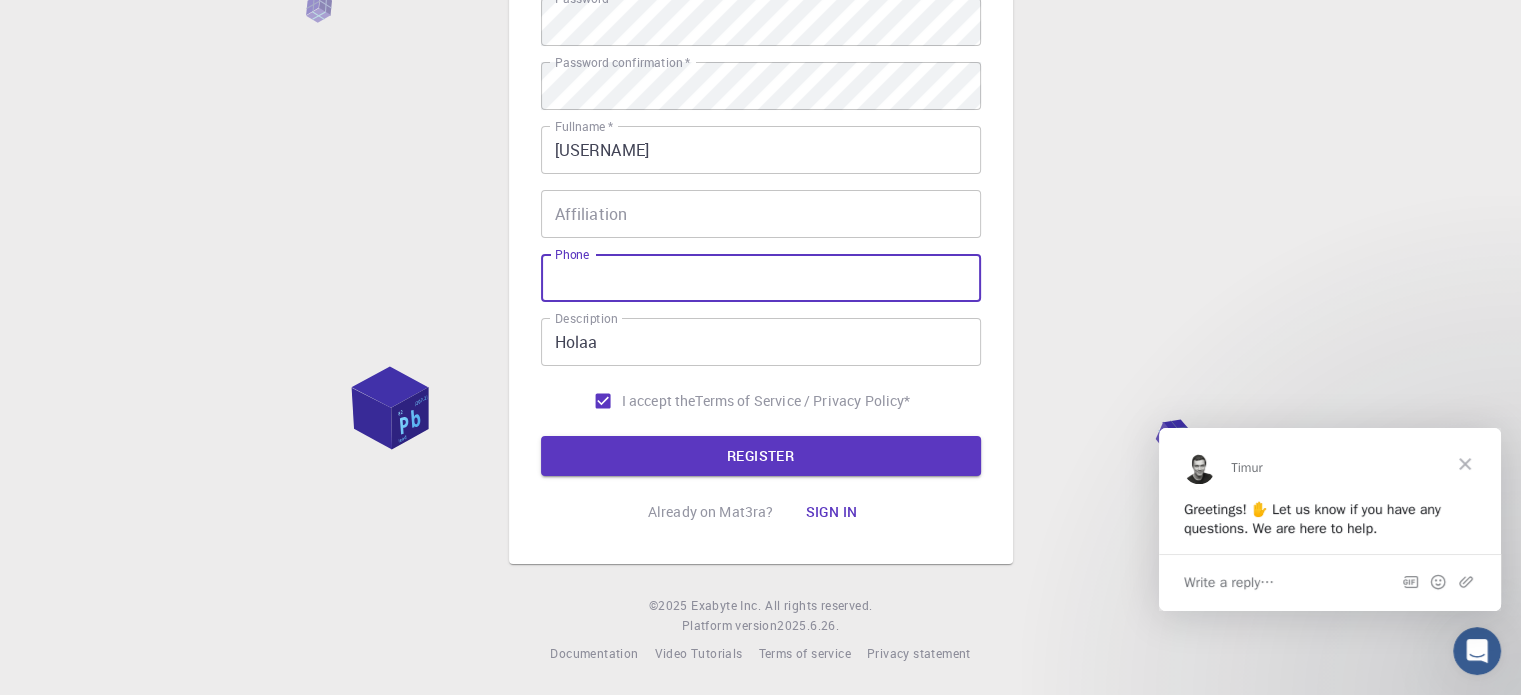 scroll, scrollTop: 0, scrollLeft: 0, axis: both 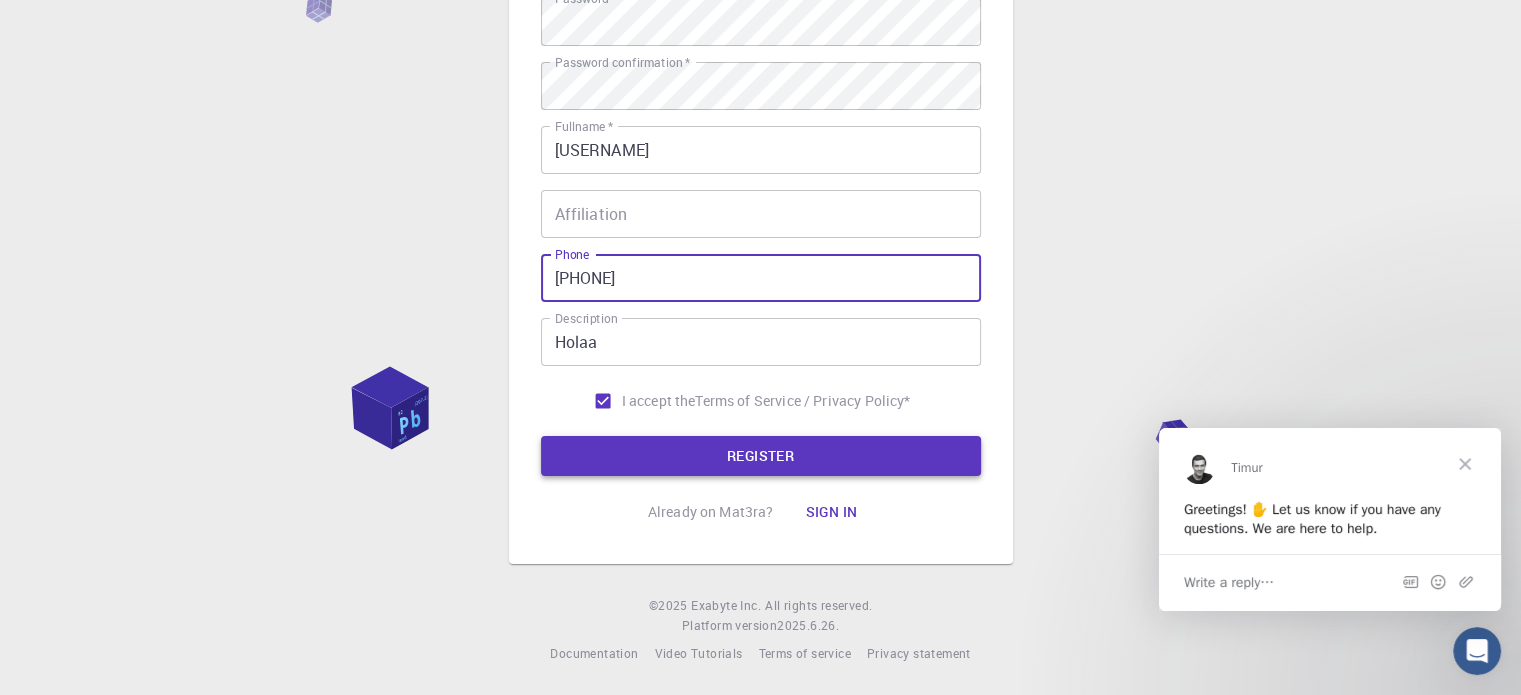 type on "[PHONE]" 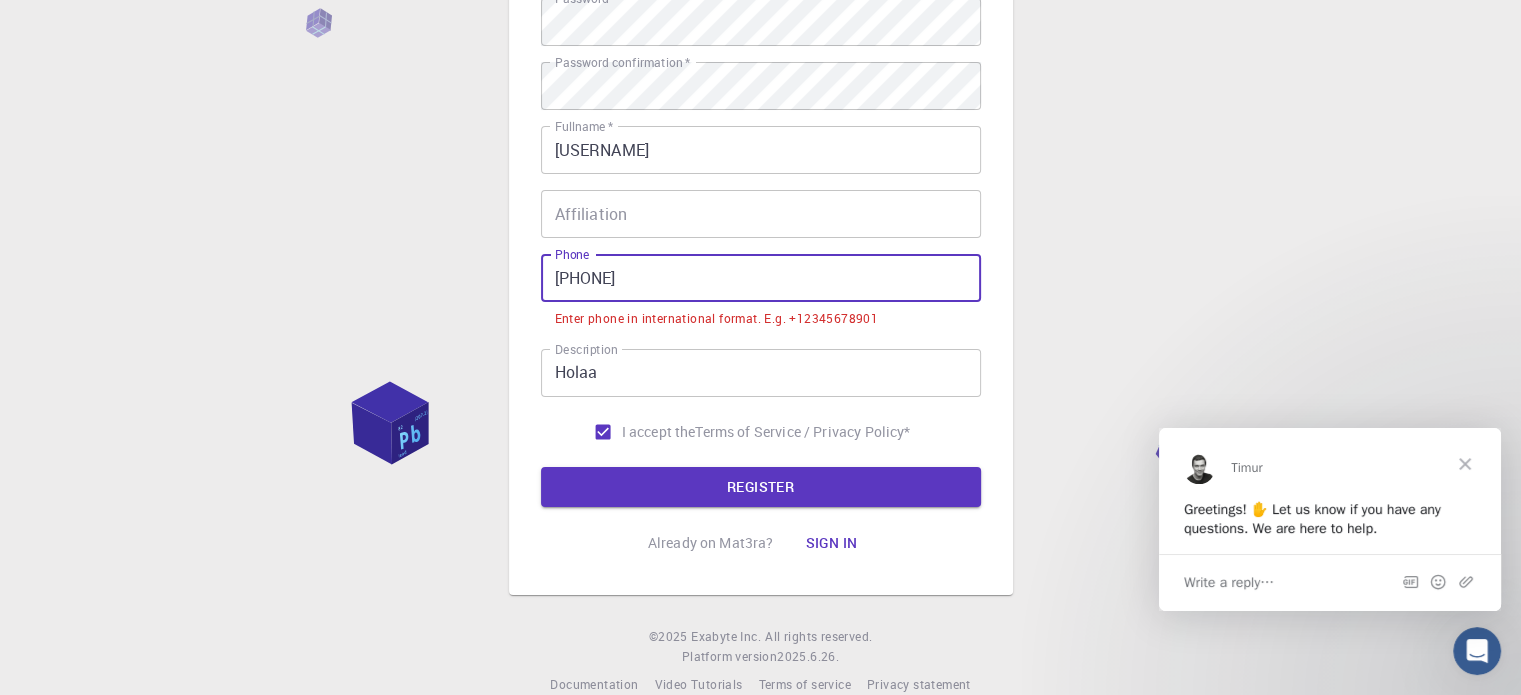 click on "[PHONE]" at bounding box center [761, 278] 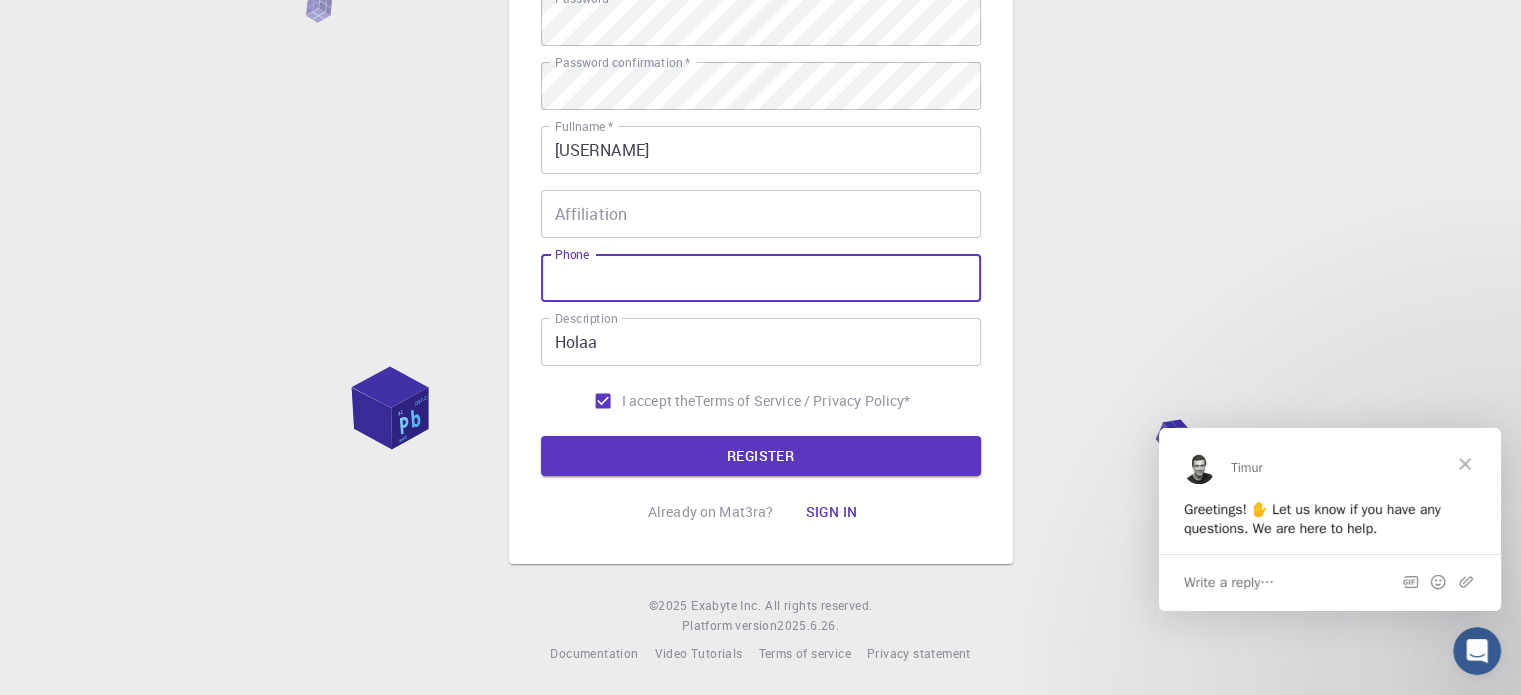 paste on "+57 [PHONE] [PHONE]" 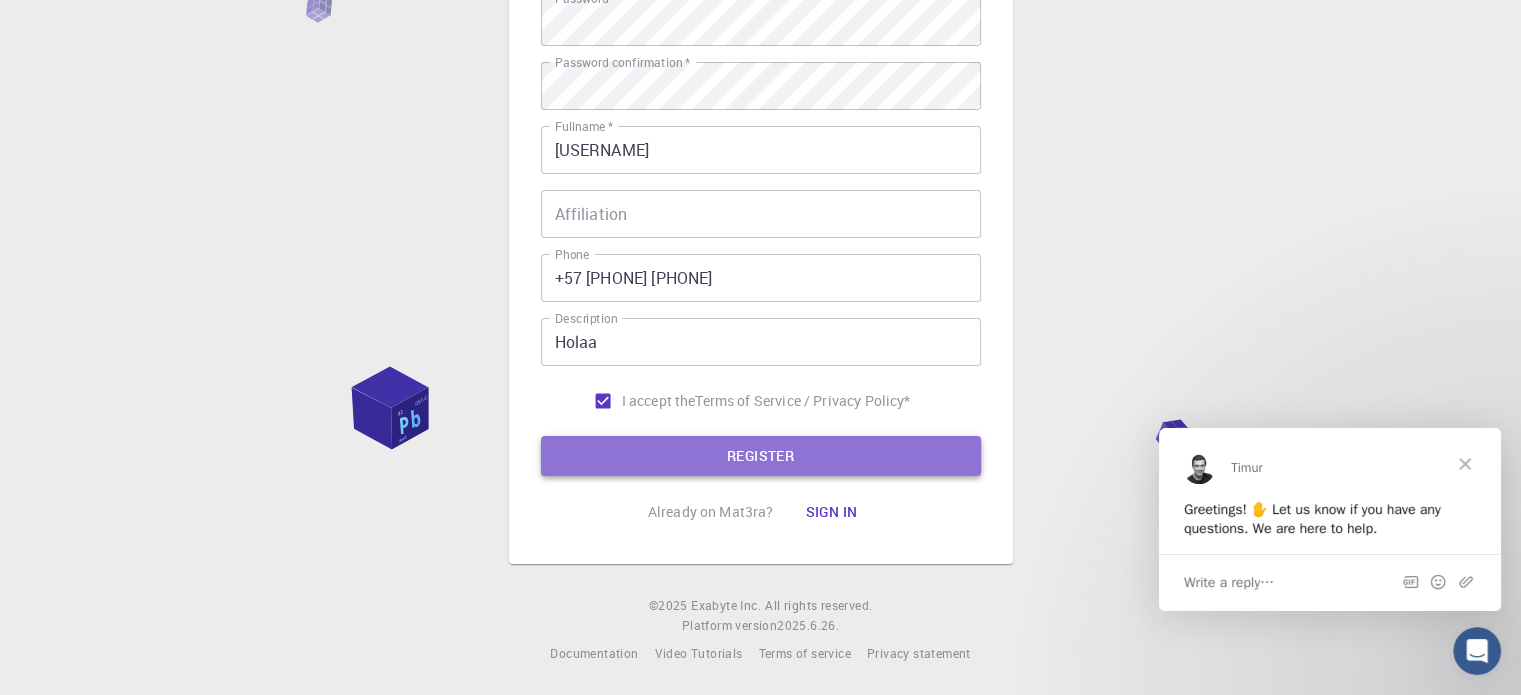 click on "REGISTER" at bounding box center (761, 456) 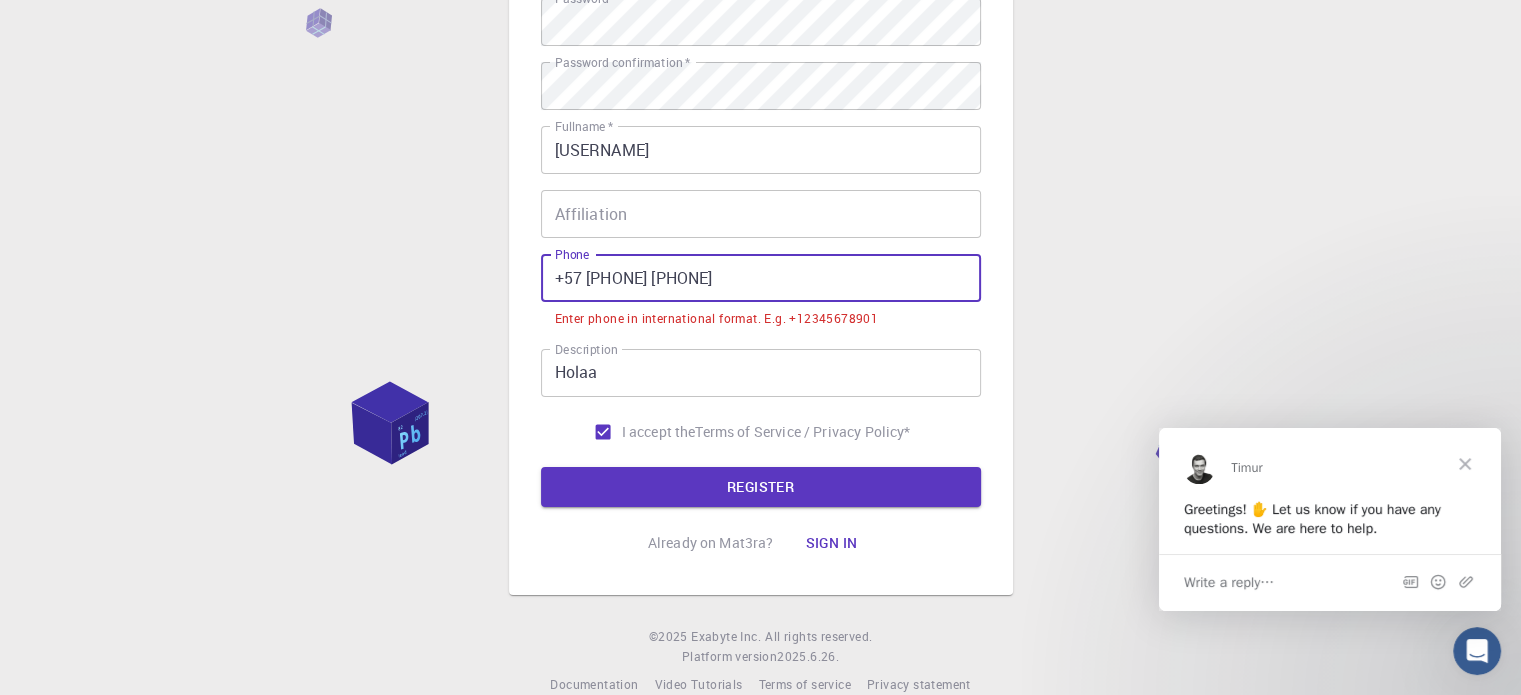 click on "+57 [PHONE] [PHONE]" at bounding box center [761, 278] 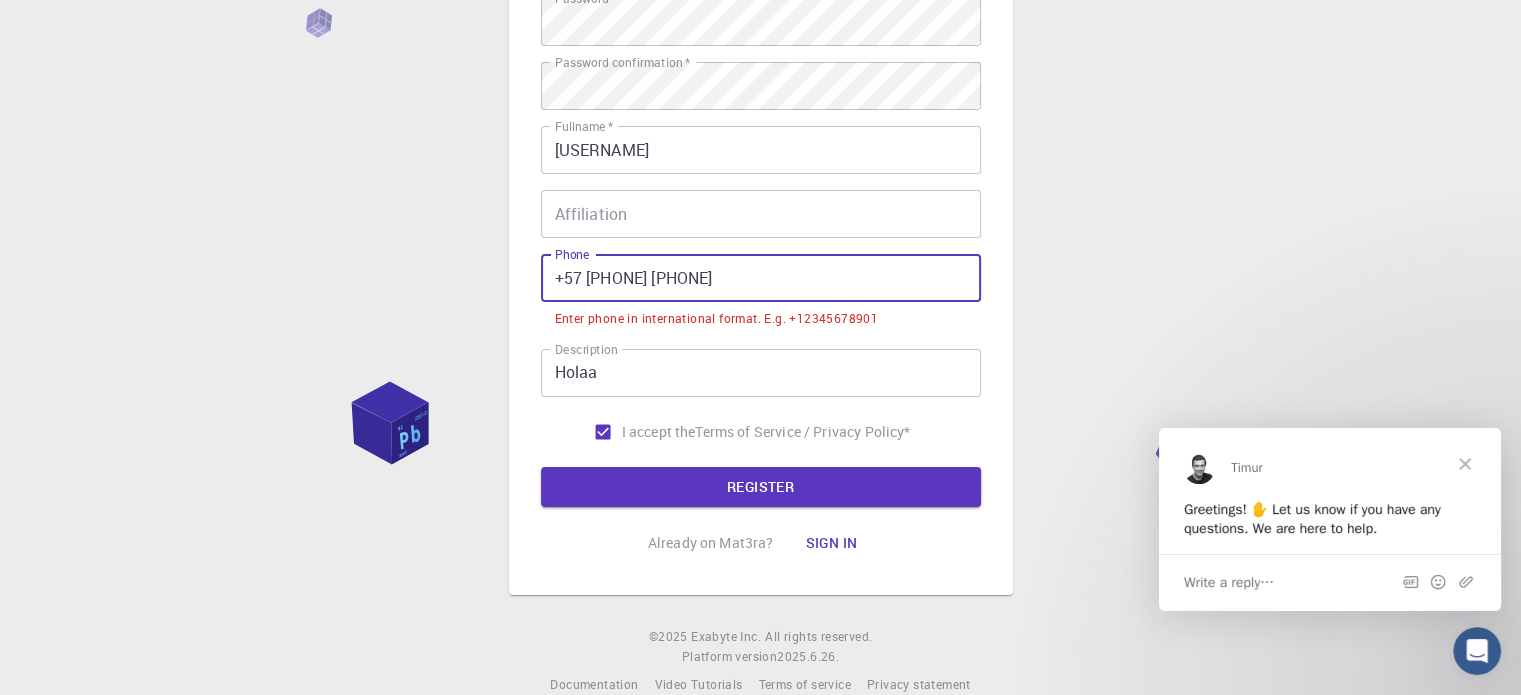 drag, startPoint x: 599, startPoint y: 278, endPoint x: 771, endPoint y: 249, distance: 174.42764 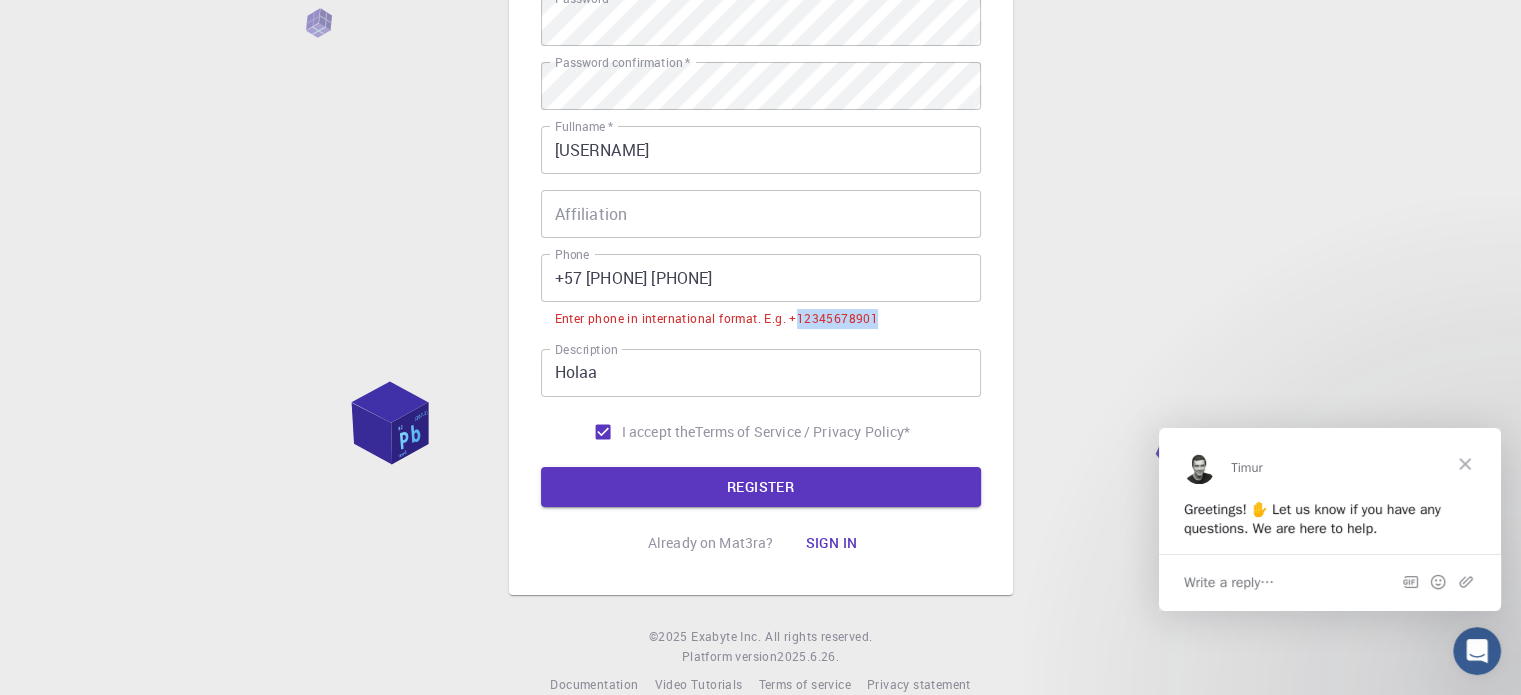 drag, startPoint x: 797, startPoint y: 316, endPoint x: 884, endPoint y: 323, distance: 87.28116 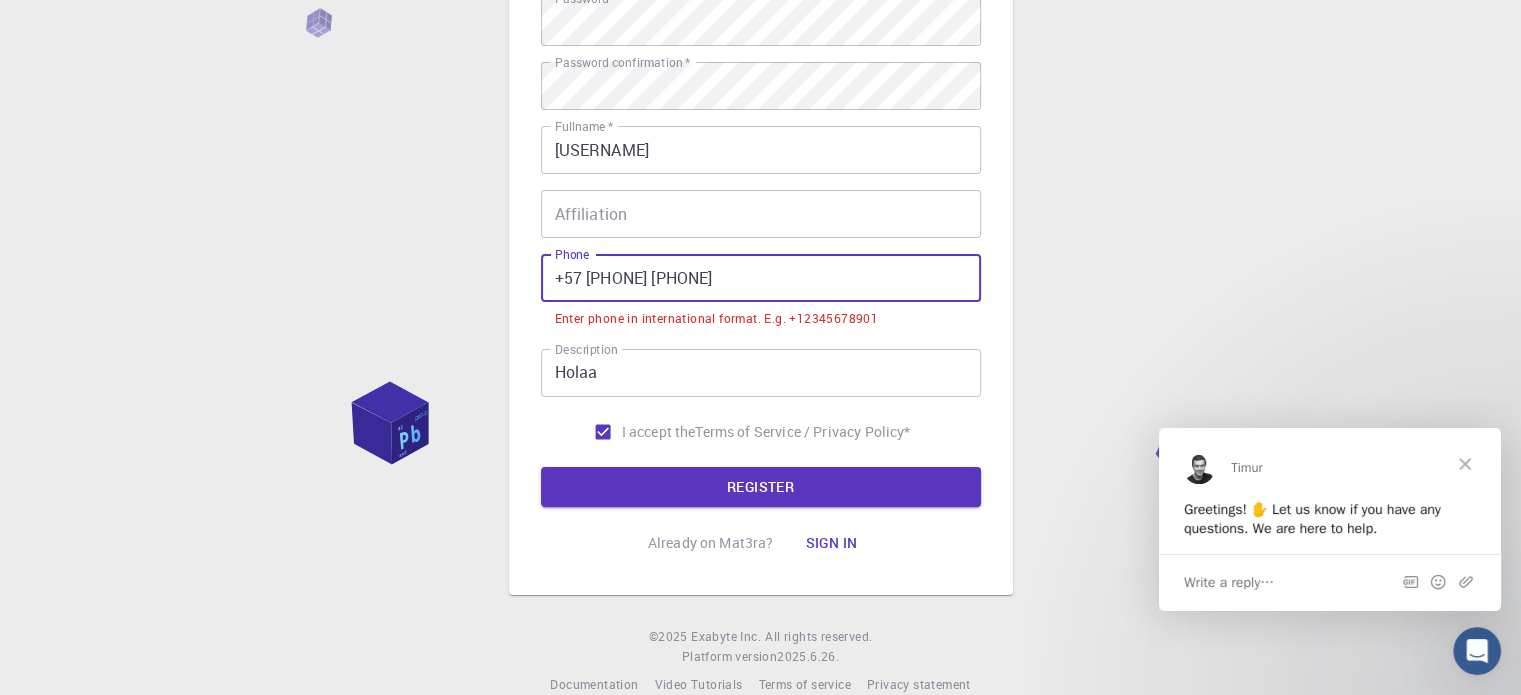 click on "+57 [PHONE] [PHONE]" at bounding box center (761, 278) 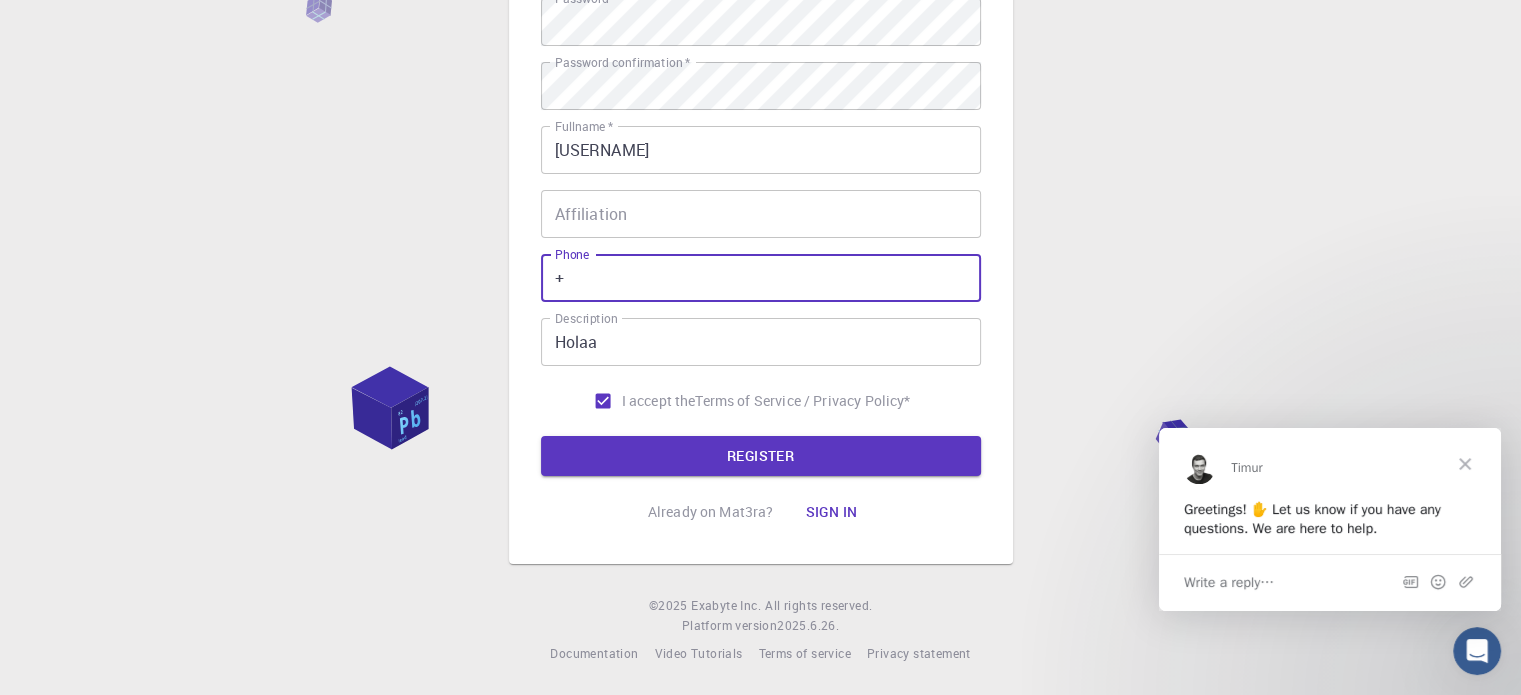 paste on "[PHONE]" 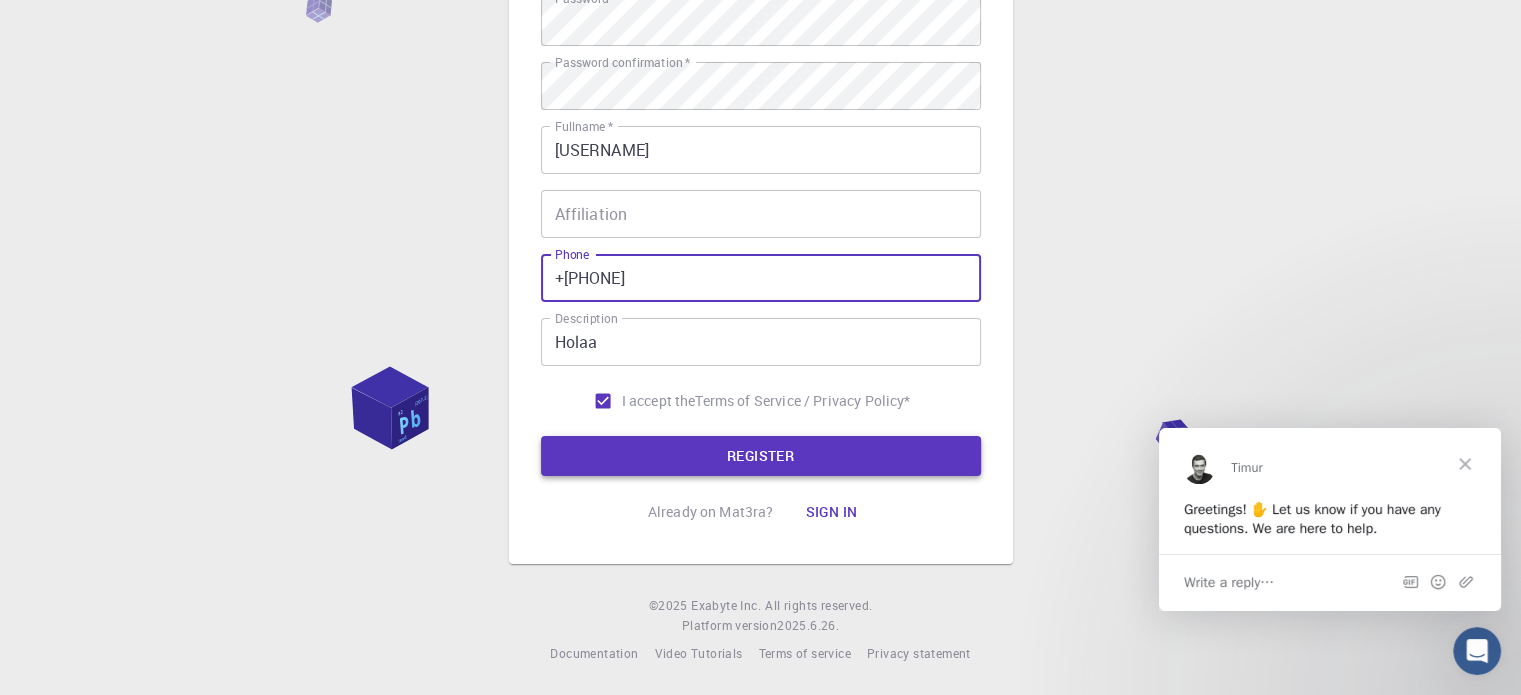type on "+[PHONE]" 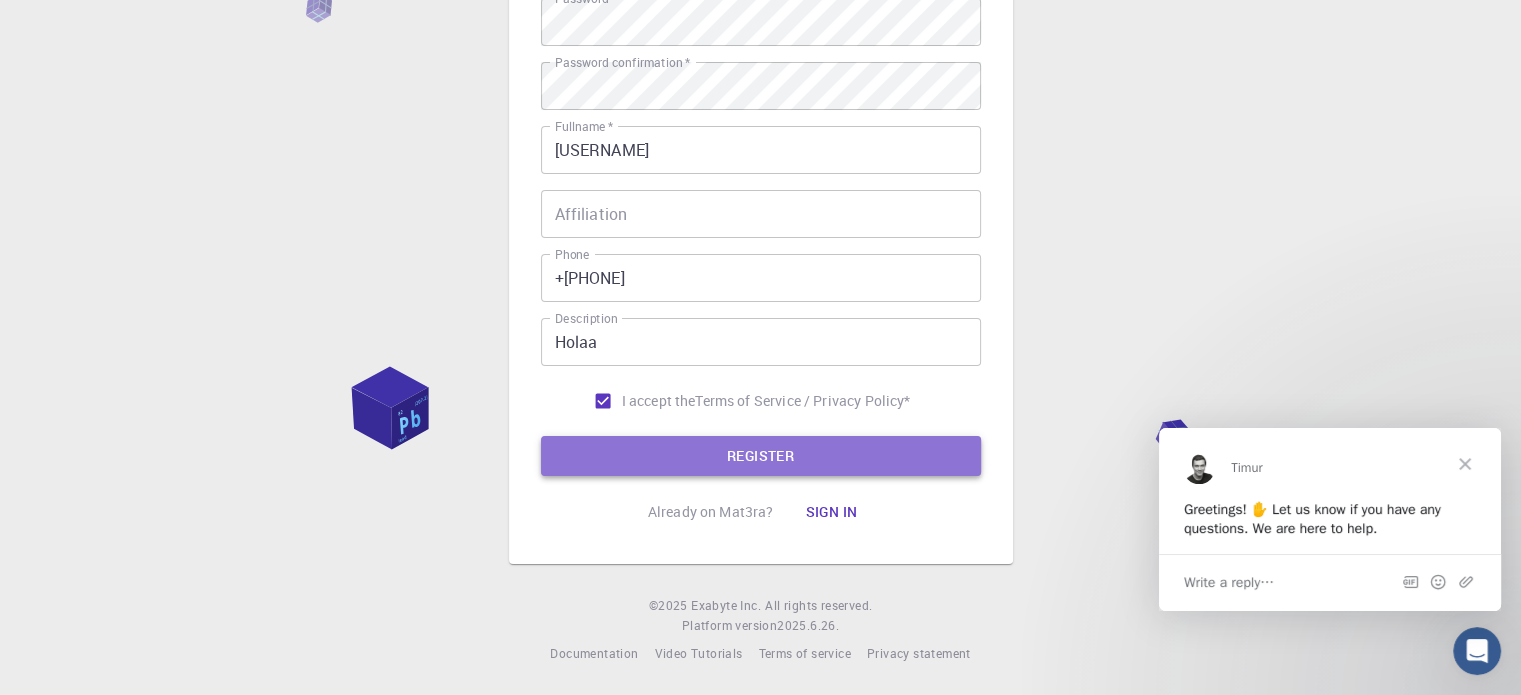 click on "REGISTER" at bounding box center [761, 456] 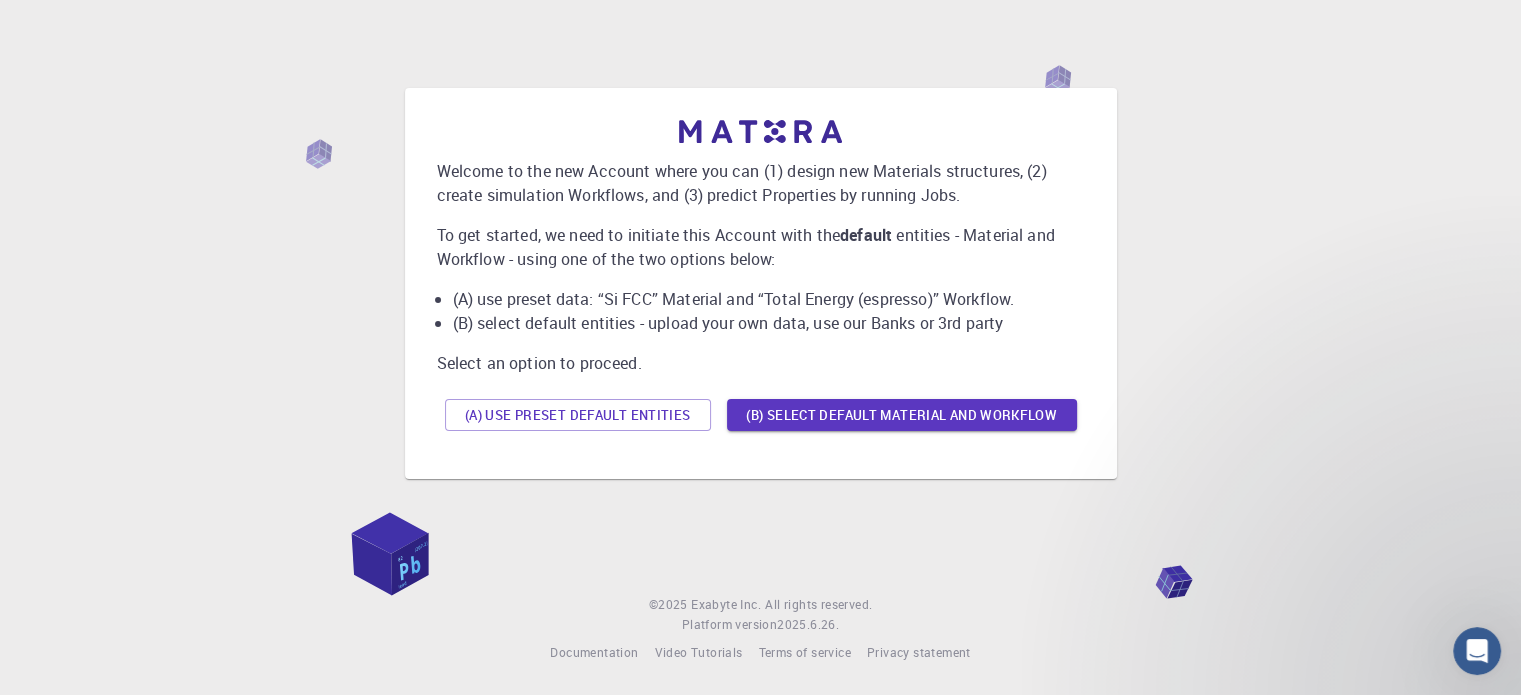 scroll, scrollTop: 0, scrollLeft: 0, axis: both 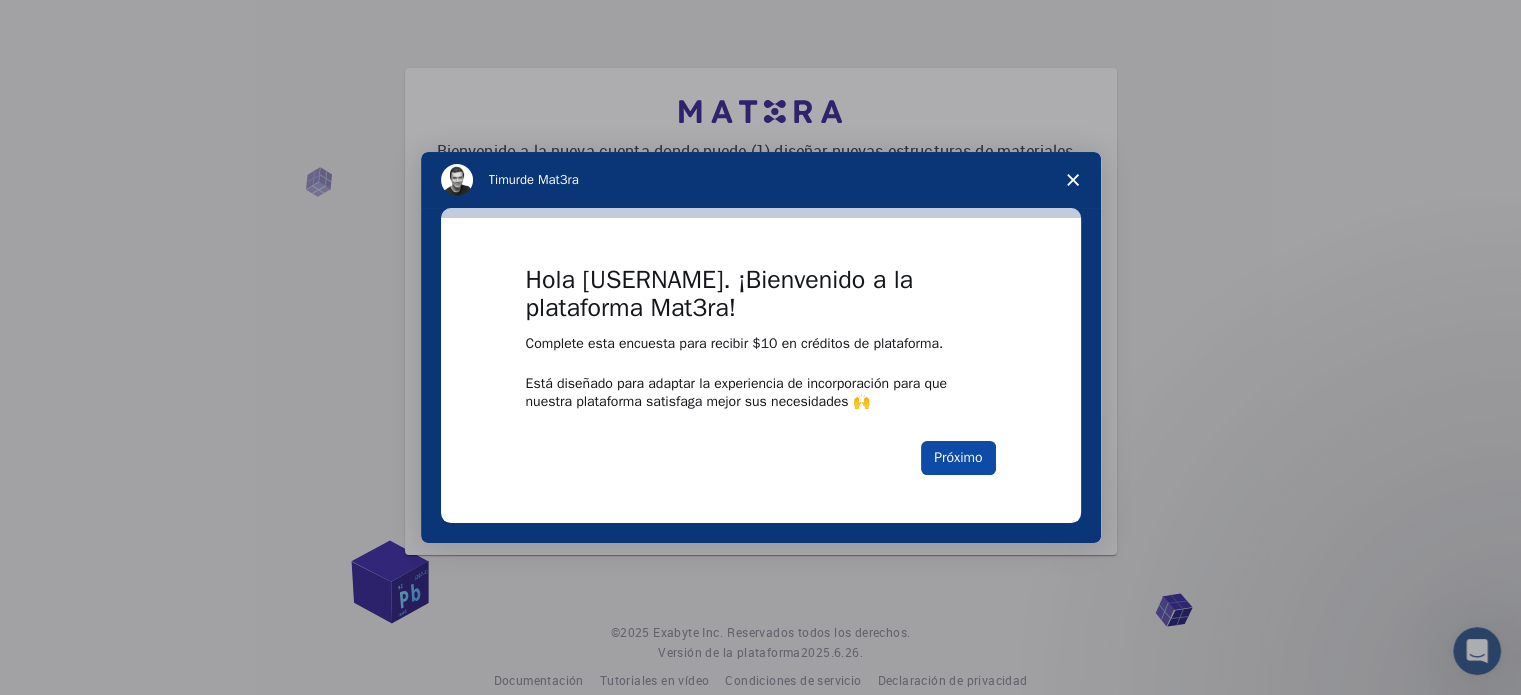 click on "Próximo" at bounding box center [958, 458] 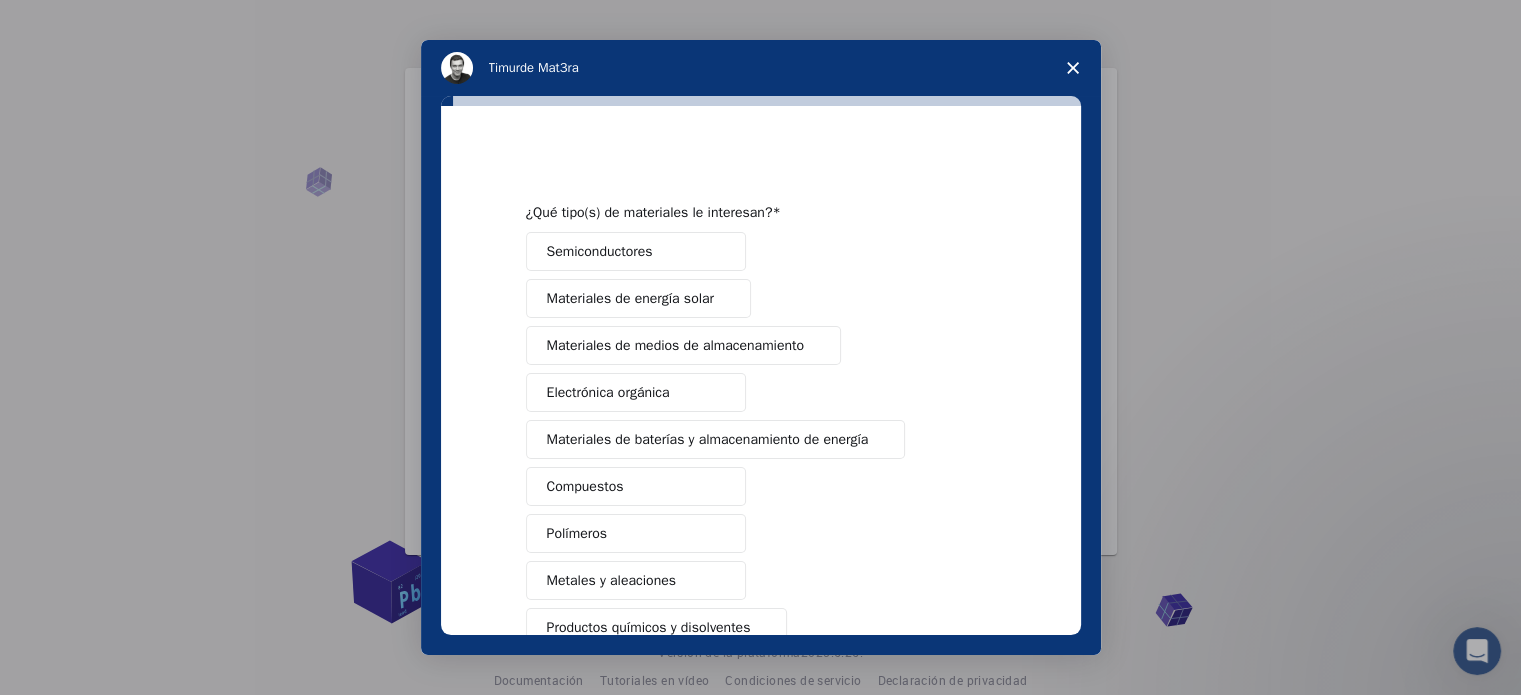 click on "Semiconductores" at bounding box center (636, 251) 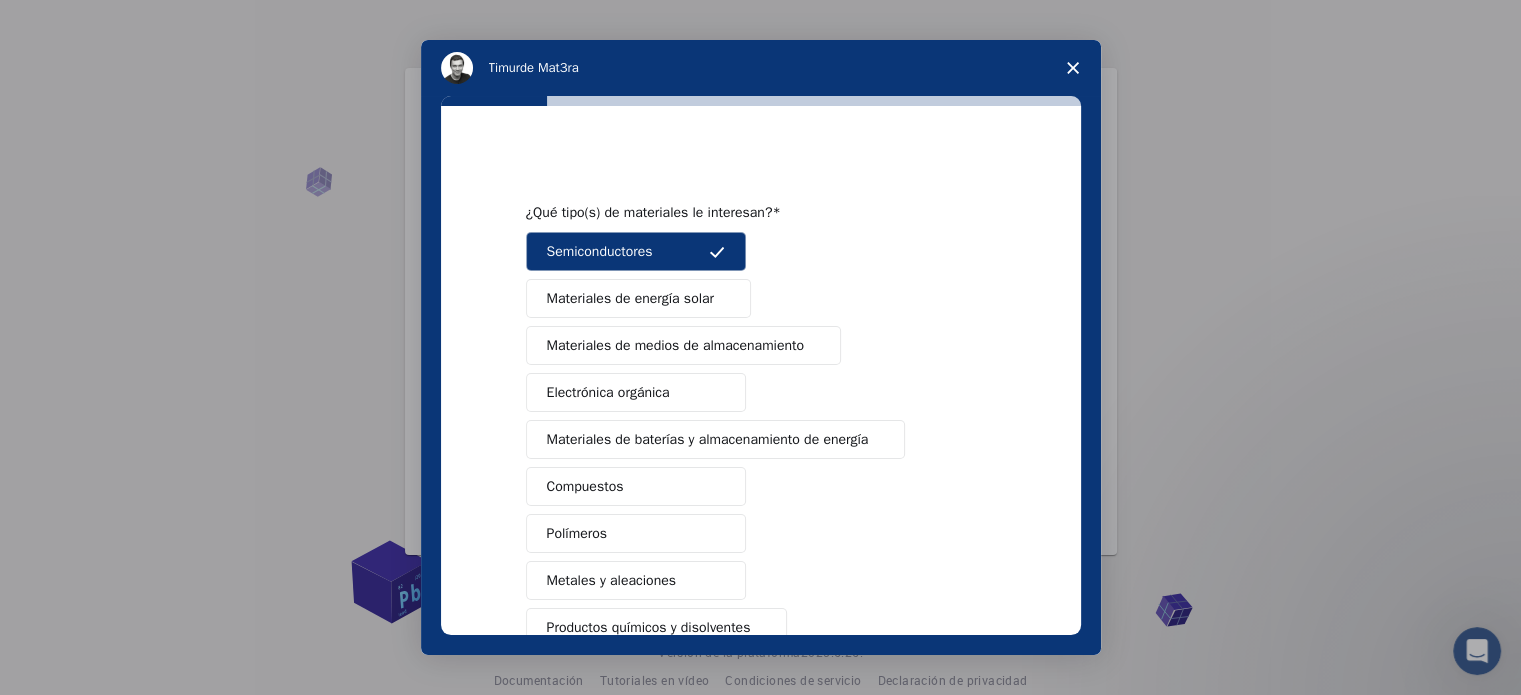 click on "Materiales de energía solar" at bounding box center [630, 298] 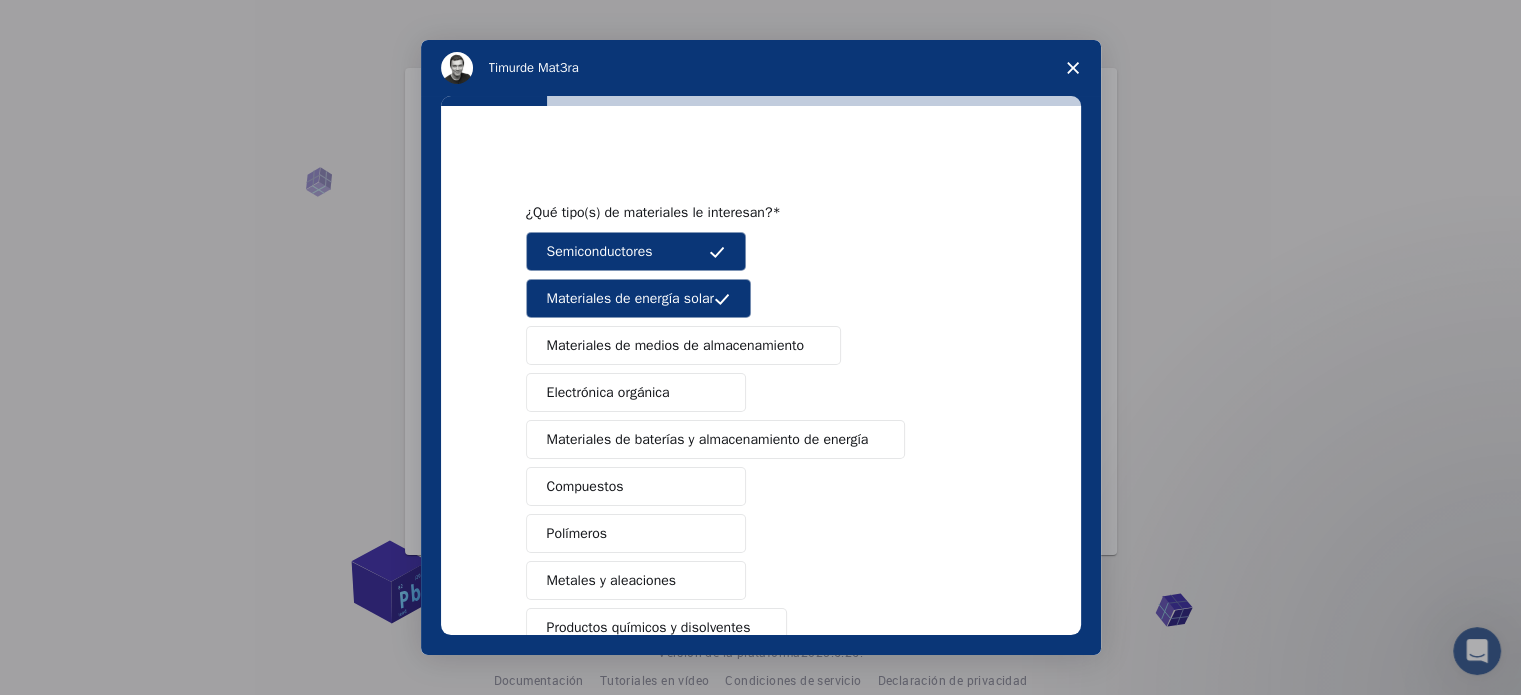 click on "Materiales de medios de almacenamiento" at bounding box center (683, 345) 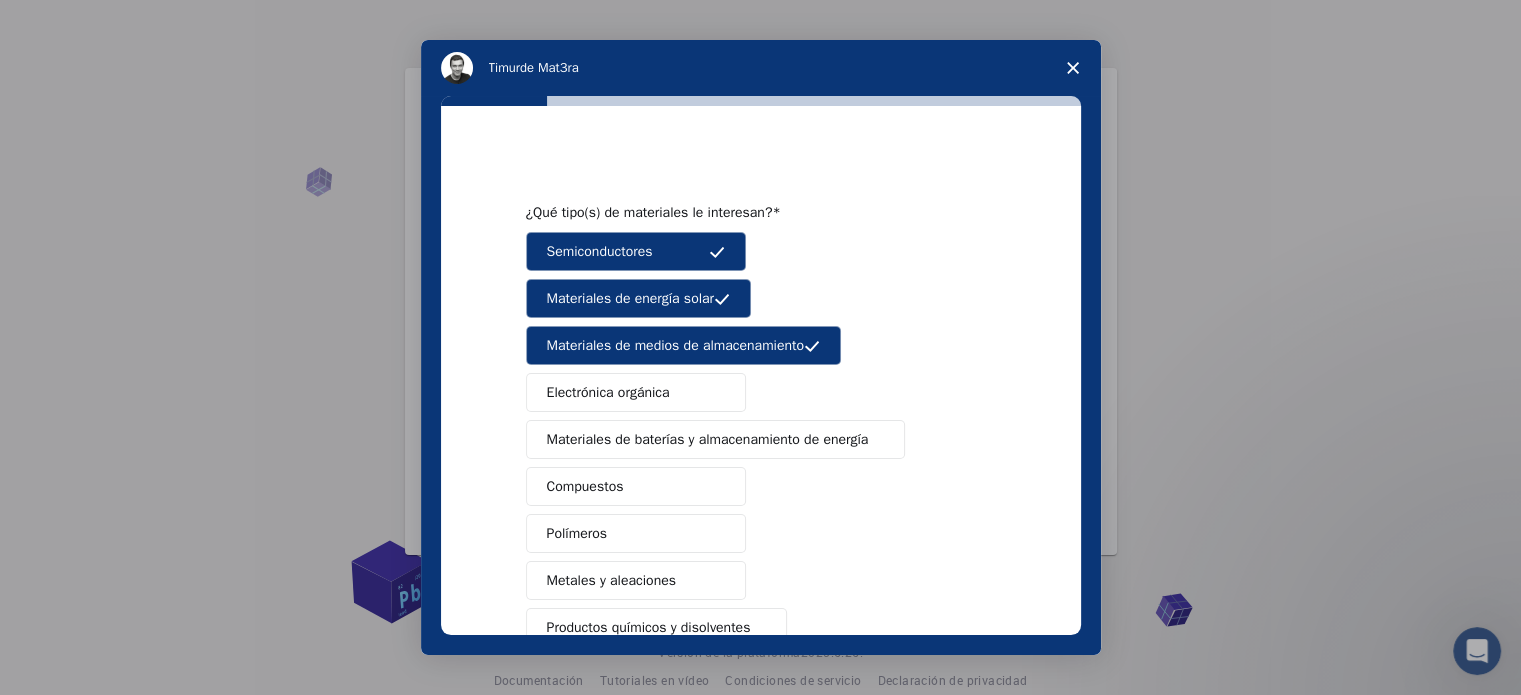 click on "Electrónica orgánica" at bounding box center (636, 392) 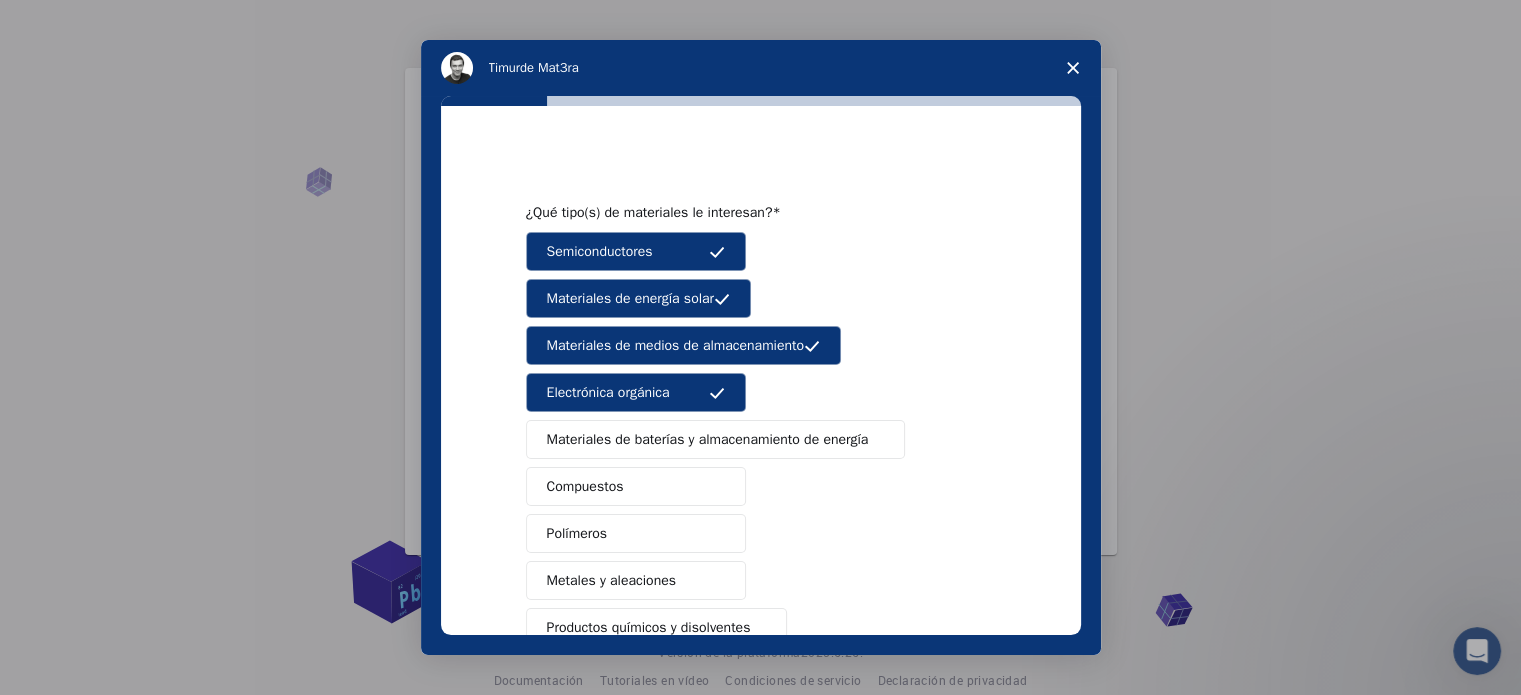 click on "Materiales de baterías y almacenamiento de energía" at bounding box center (708, 439) 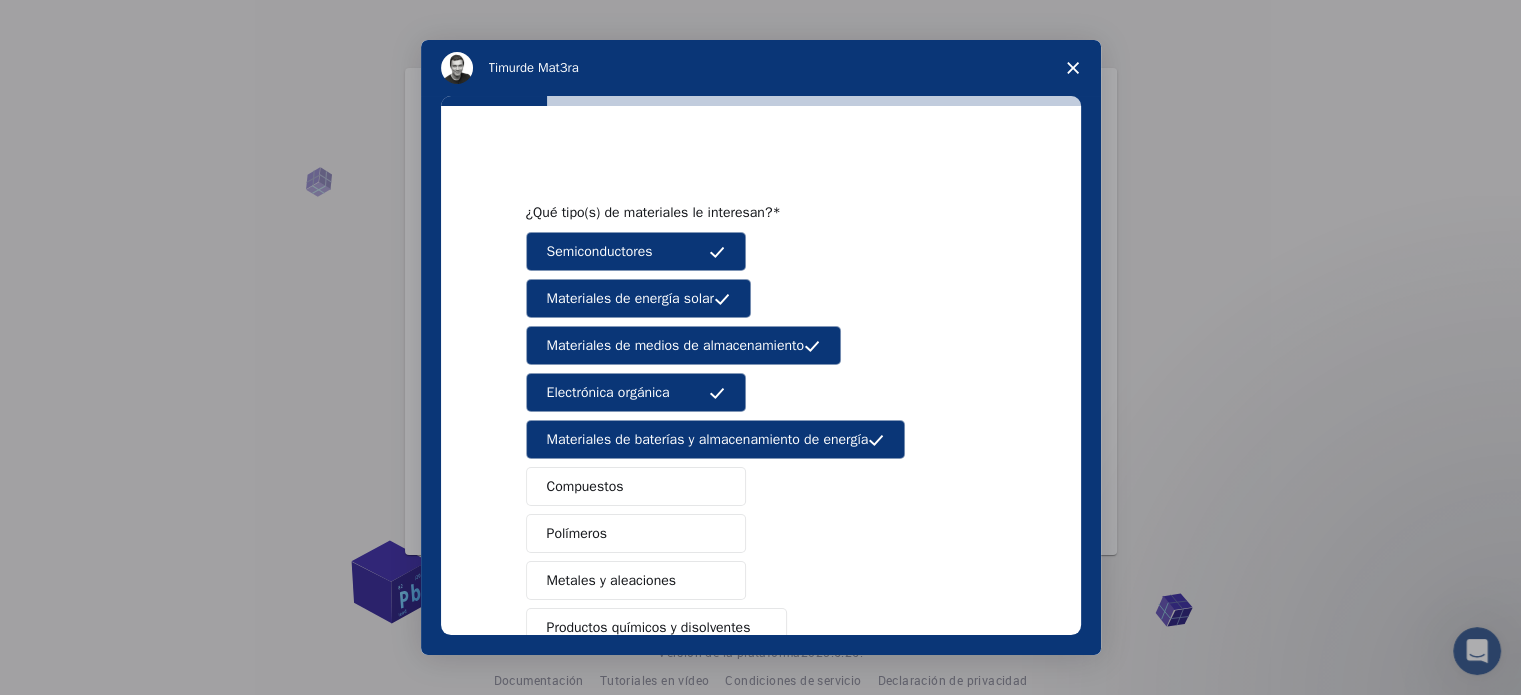 click on "Compuestos" at bounding box center [636, 486] 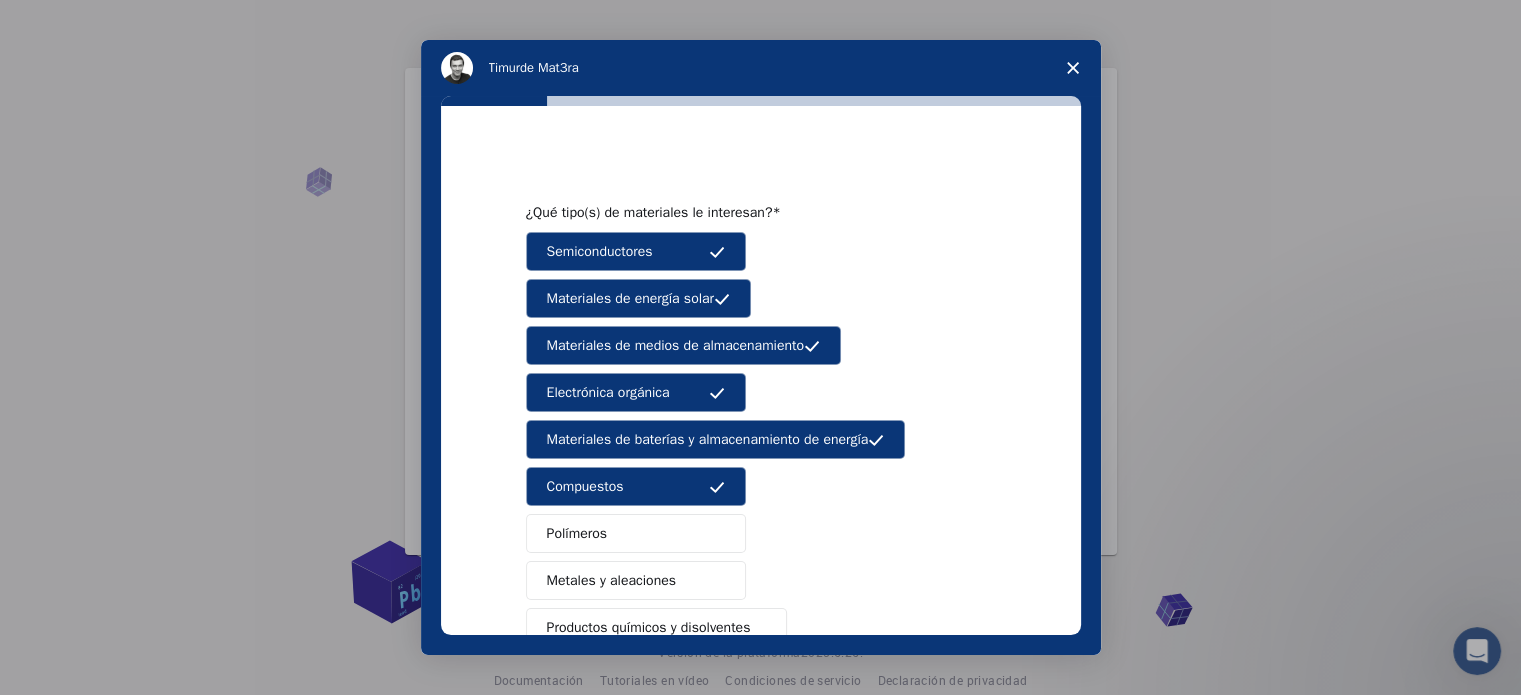 click on "Polímeros" at bounding box center (636, 533) 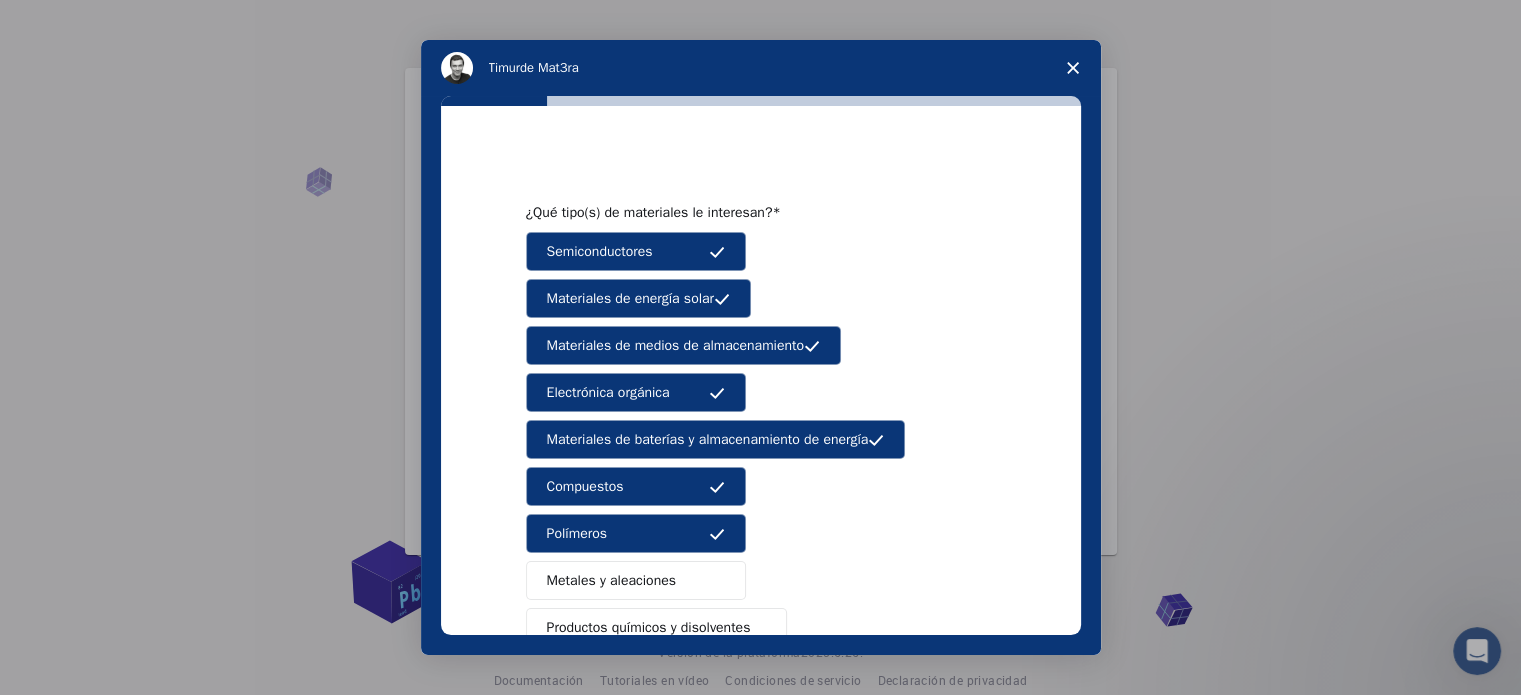 click on "Metales y aleaciones" at bounding box center (636, 580) 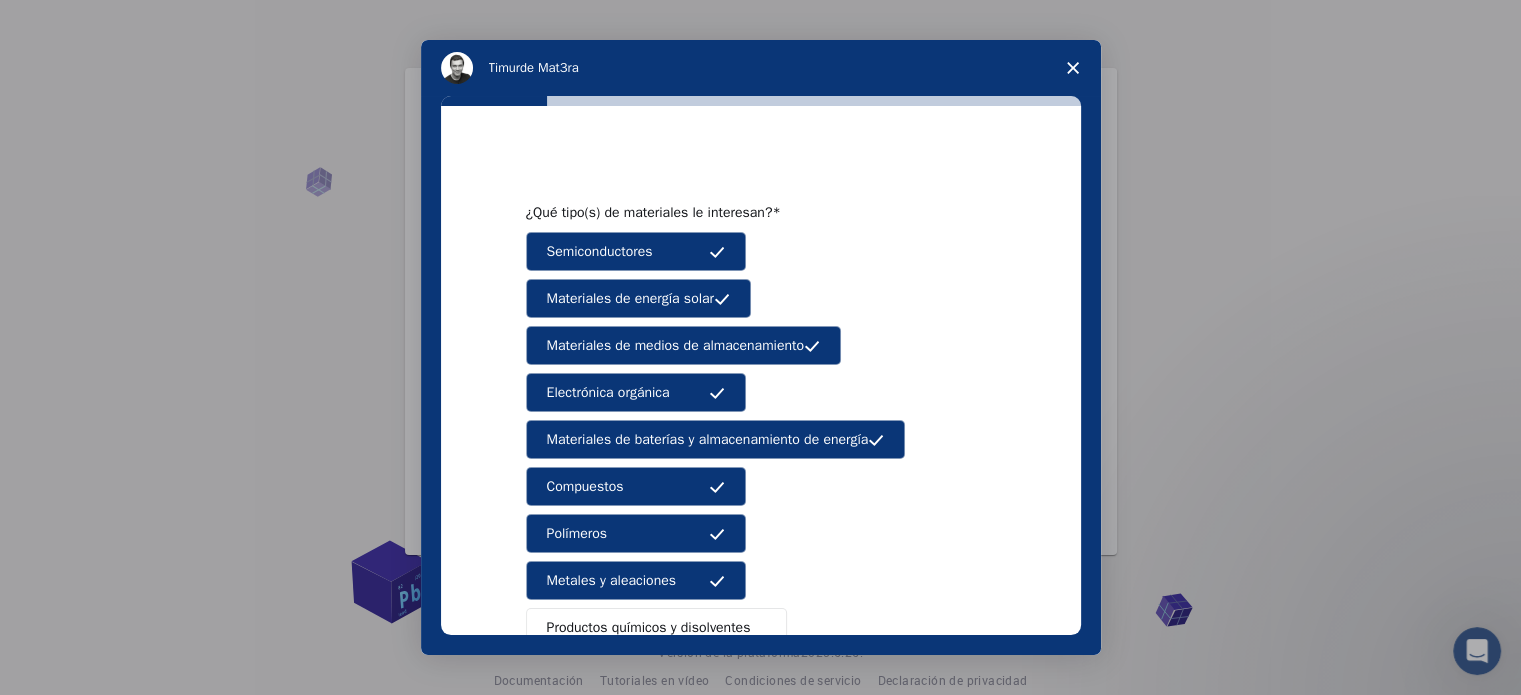 click on "Productos químicos y disolventes" at bounding box center (649, 627) 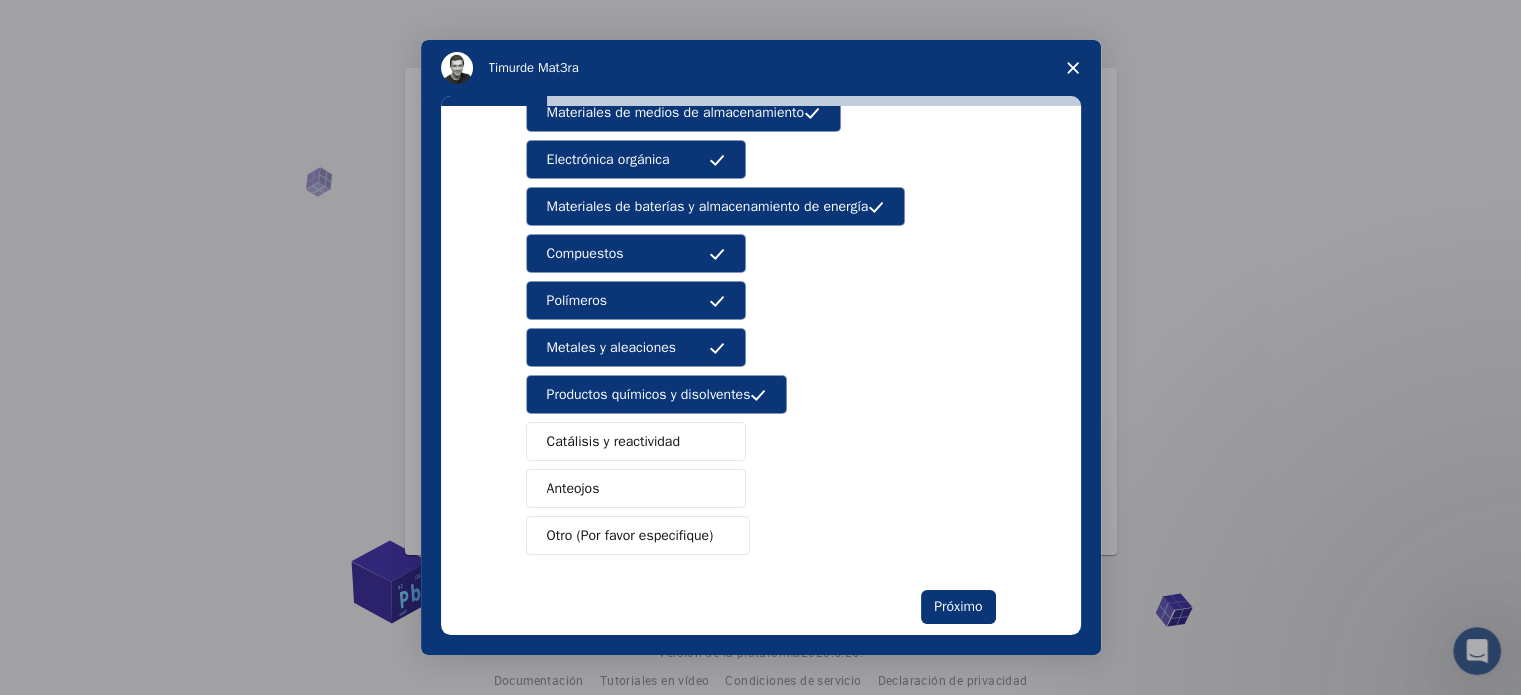 scroll, scrollTop: 264, scrollLeft: 0, axis: vertical 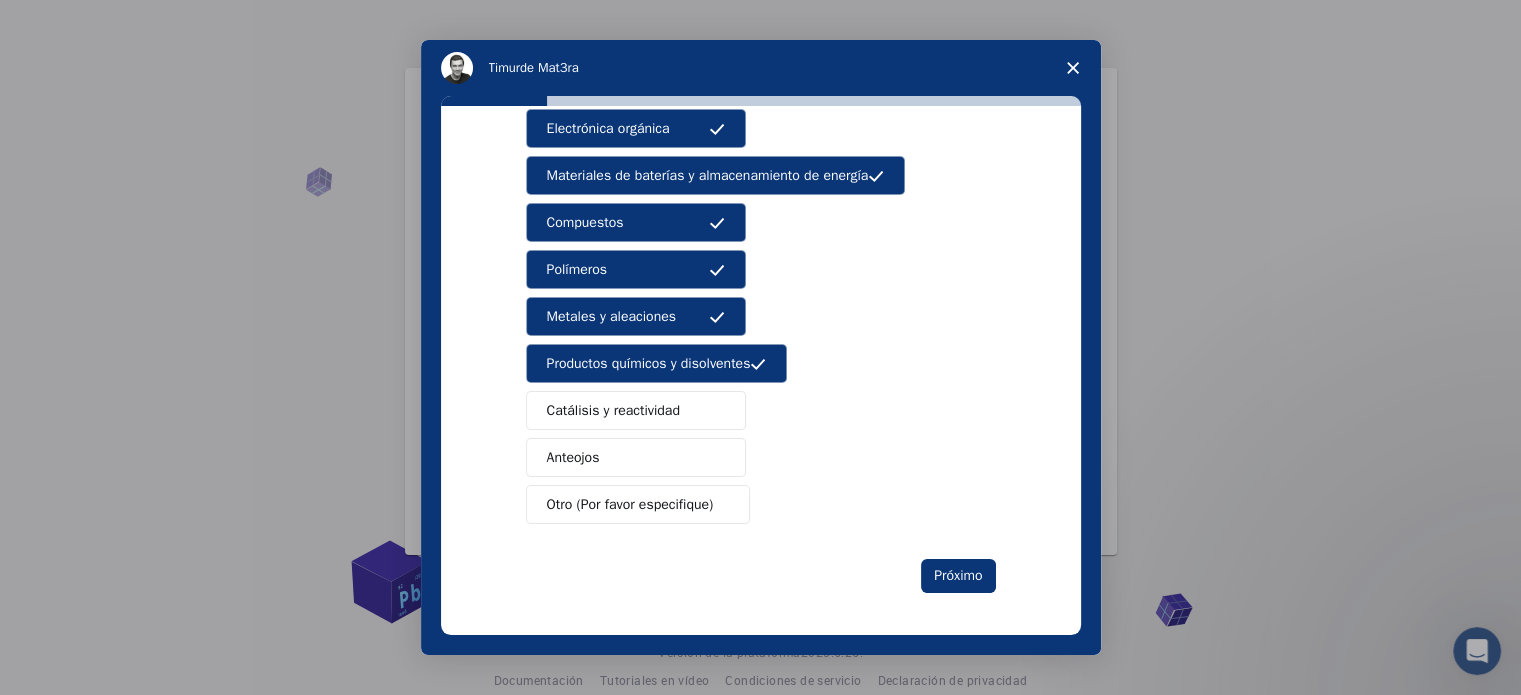 click on "Catálisis y reactividad" at bounding box center [613, 410] 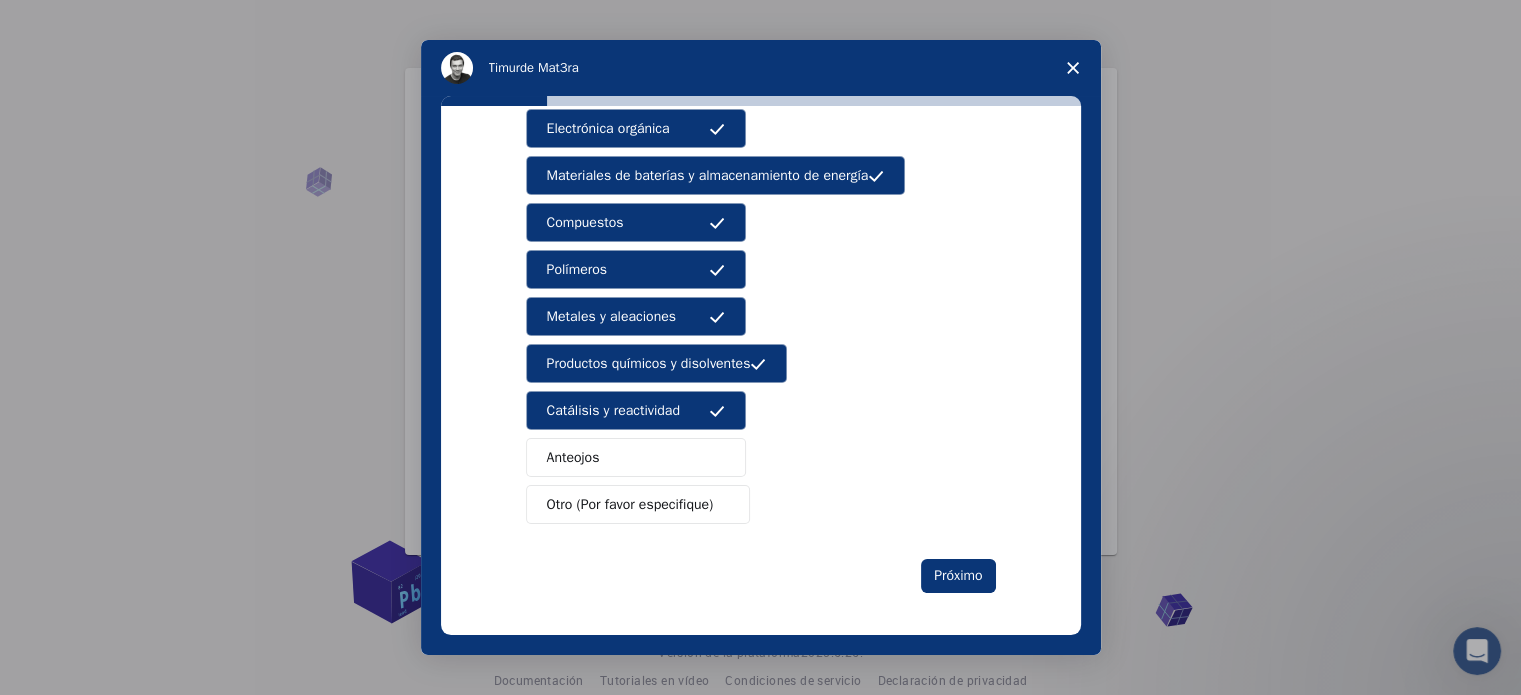 click on "Anteojos" at bounding box center (636, 457) 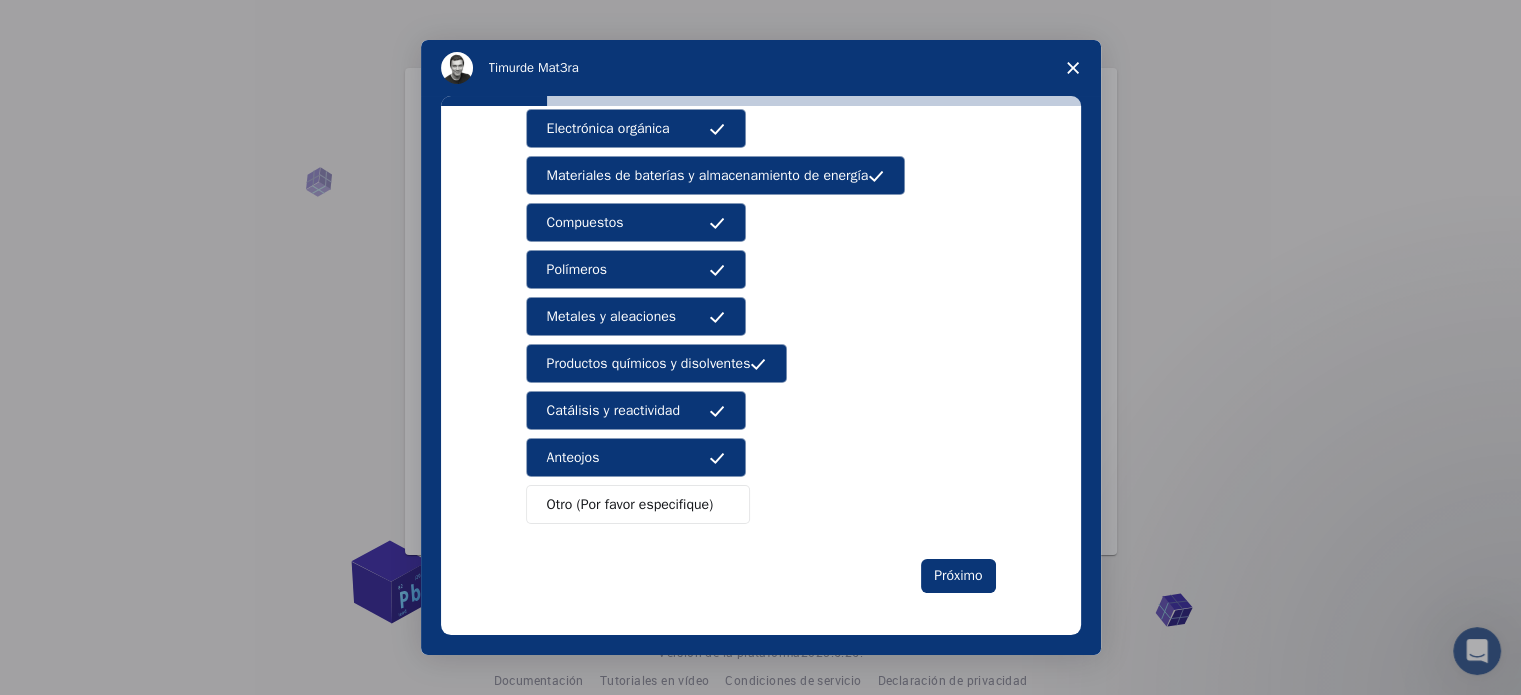 click at bounding box center (721, 505) 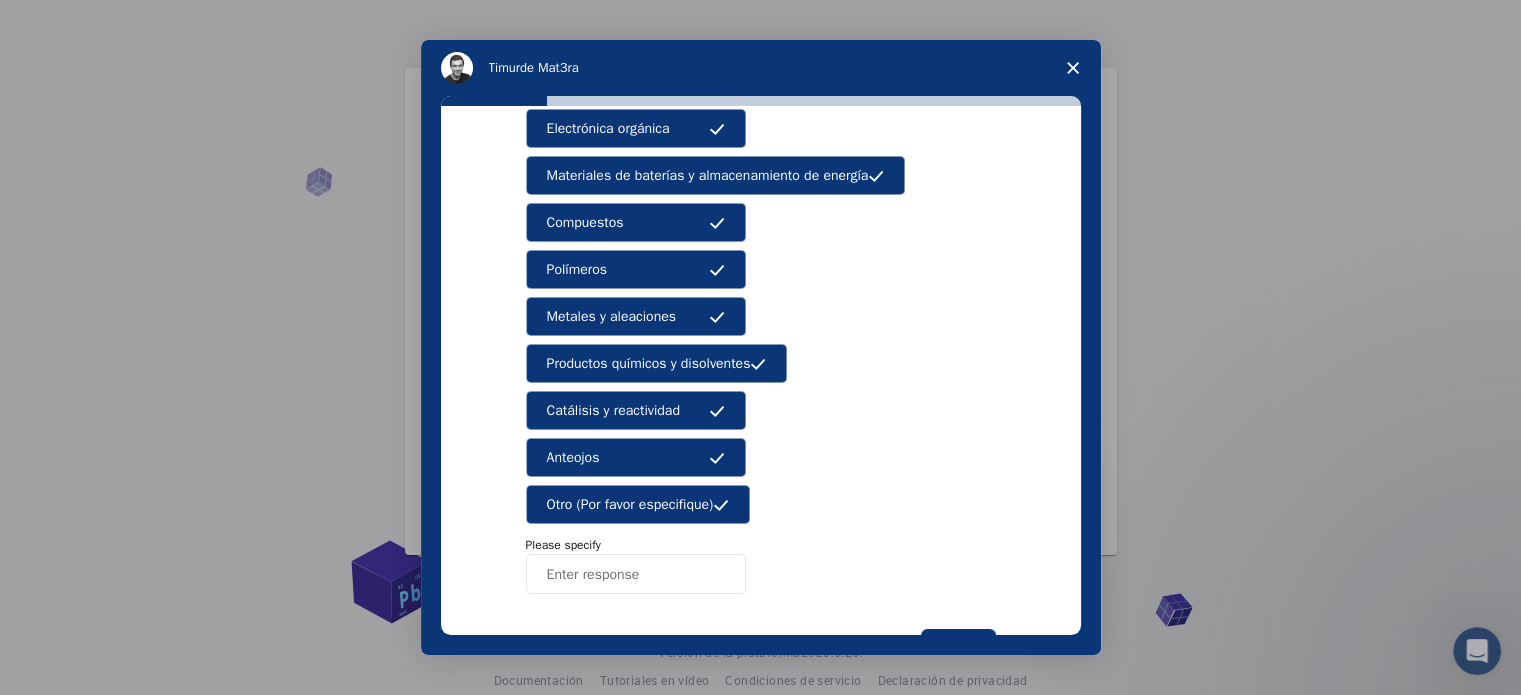 click on "Otro (Por favor especifique)" at bounding box center [630, 504] 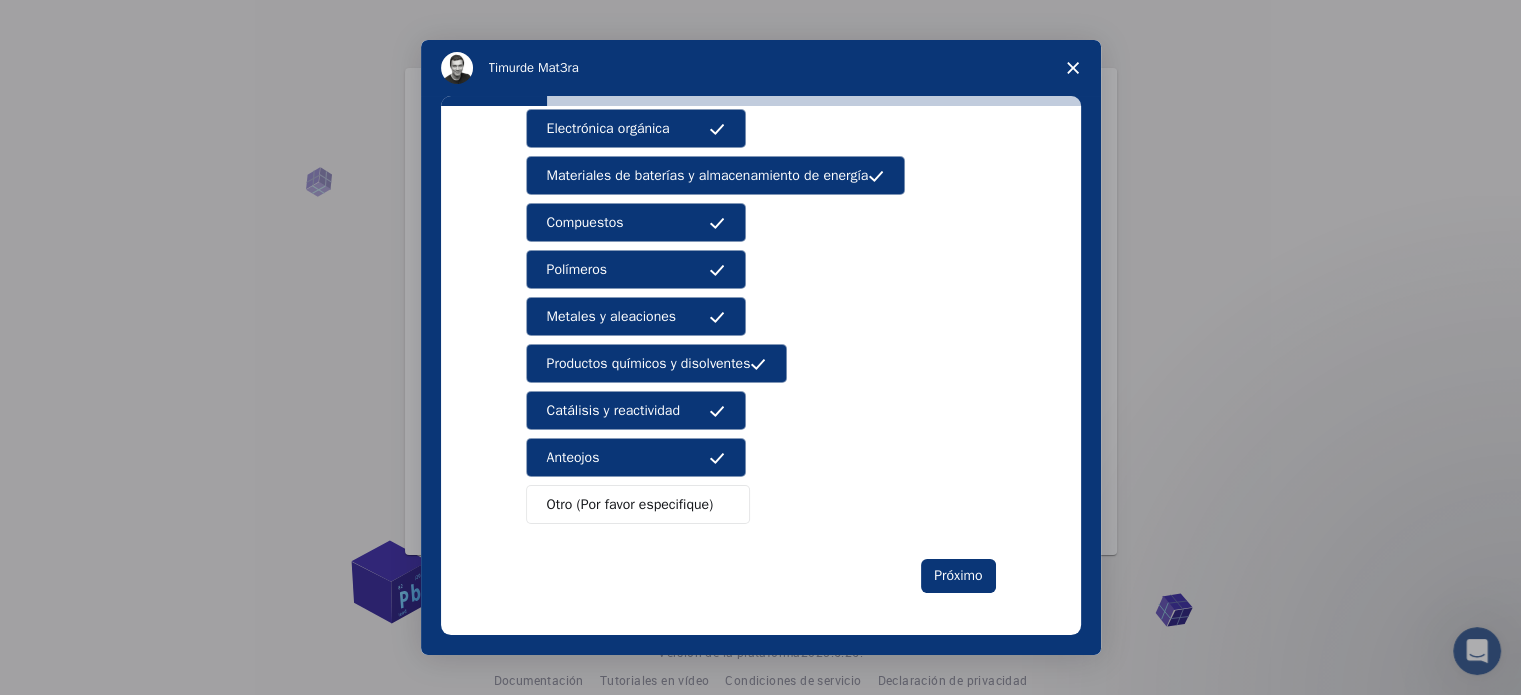 click on "Otro (Por favor especifique)" at bounding box center (630, 504) 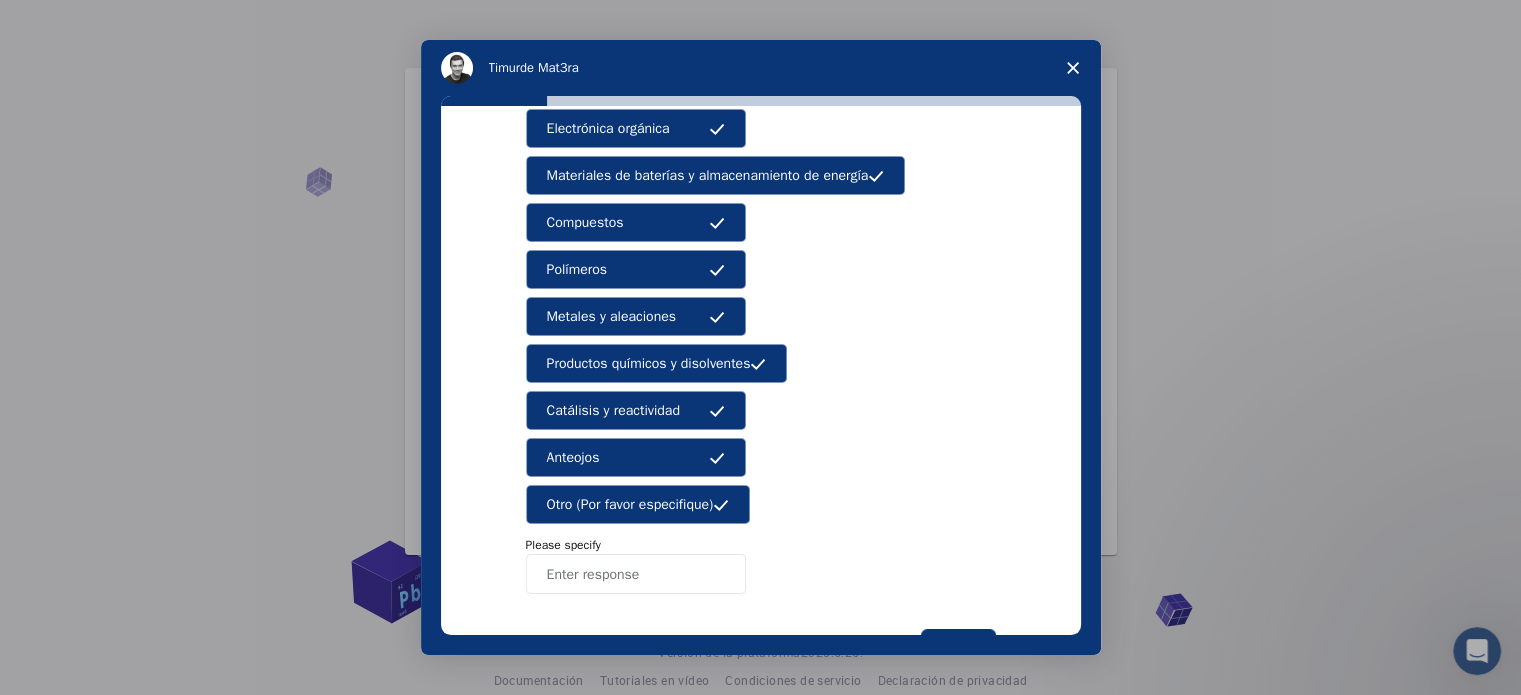 click at bounding box center [636, 574] 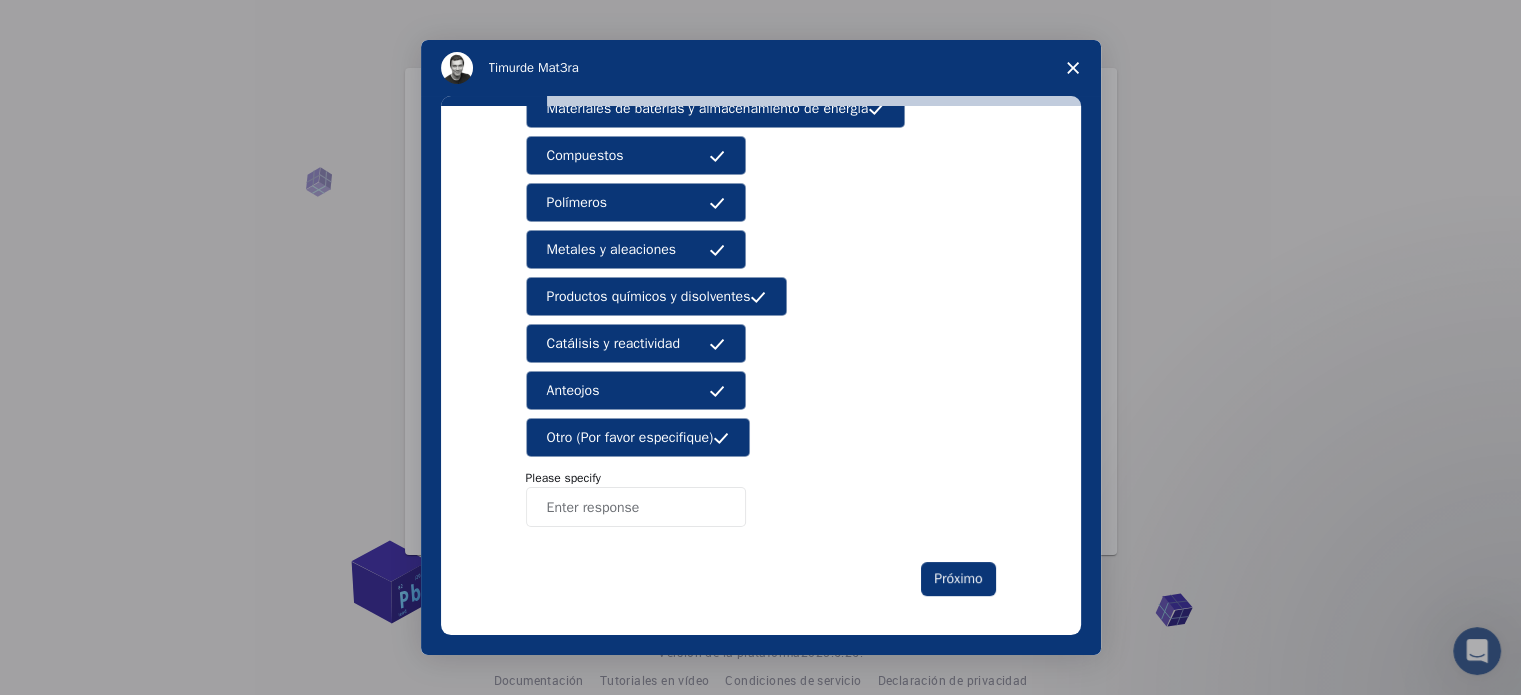 scroll, scrollTop: 335, scrollLeft: 0, axis: vertical 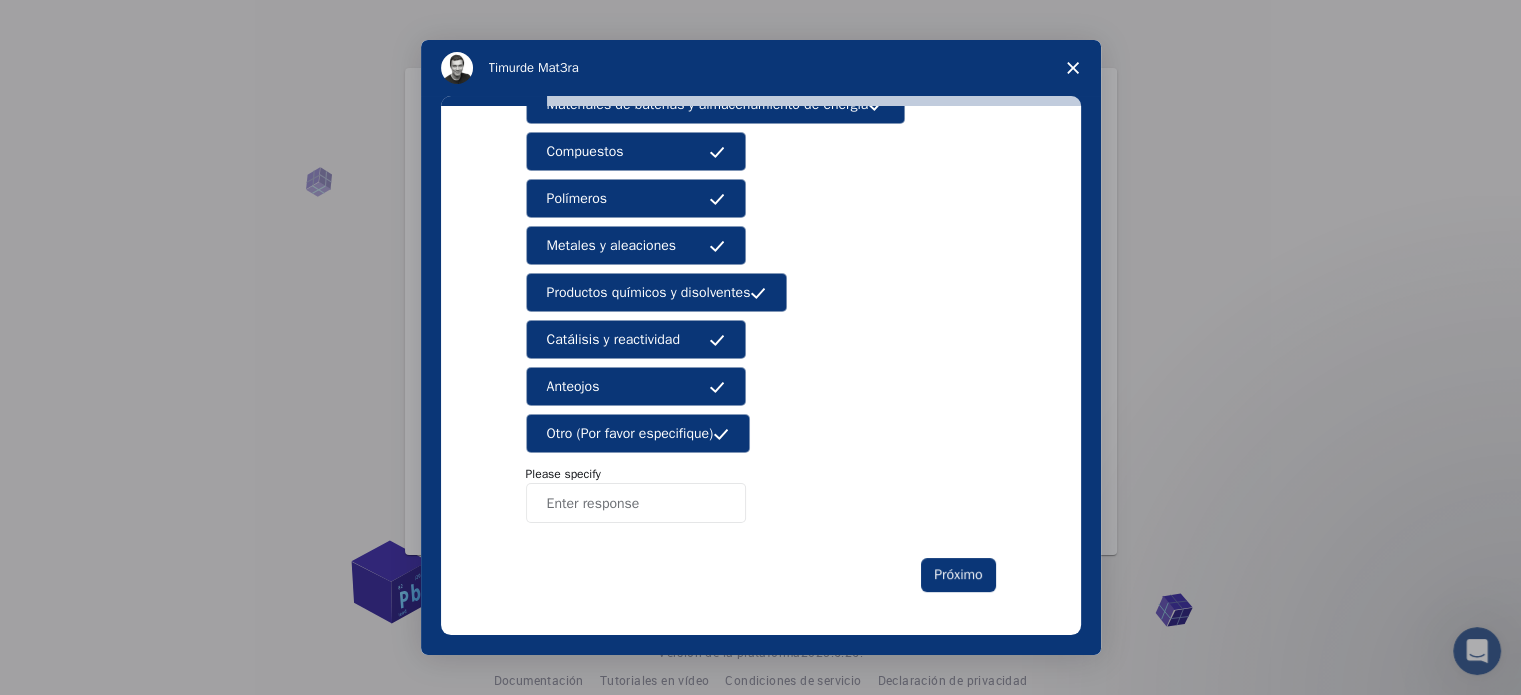 click at bounding box center (636, 503) 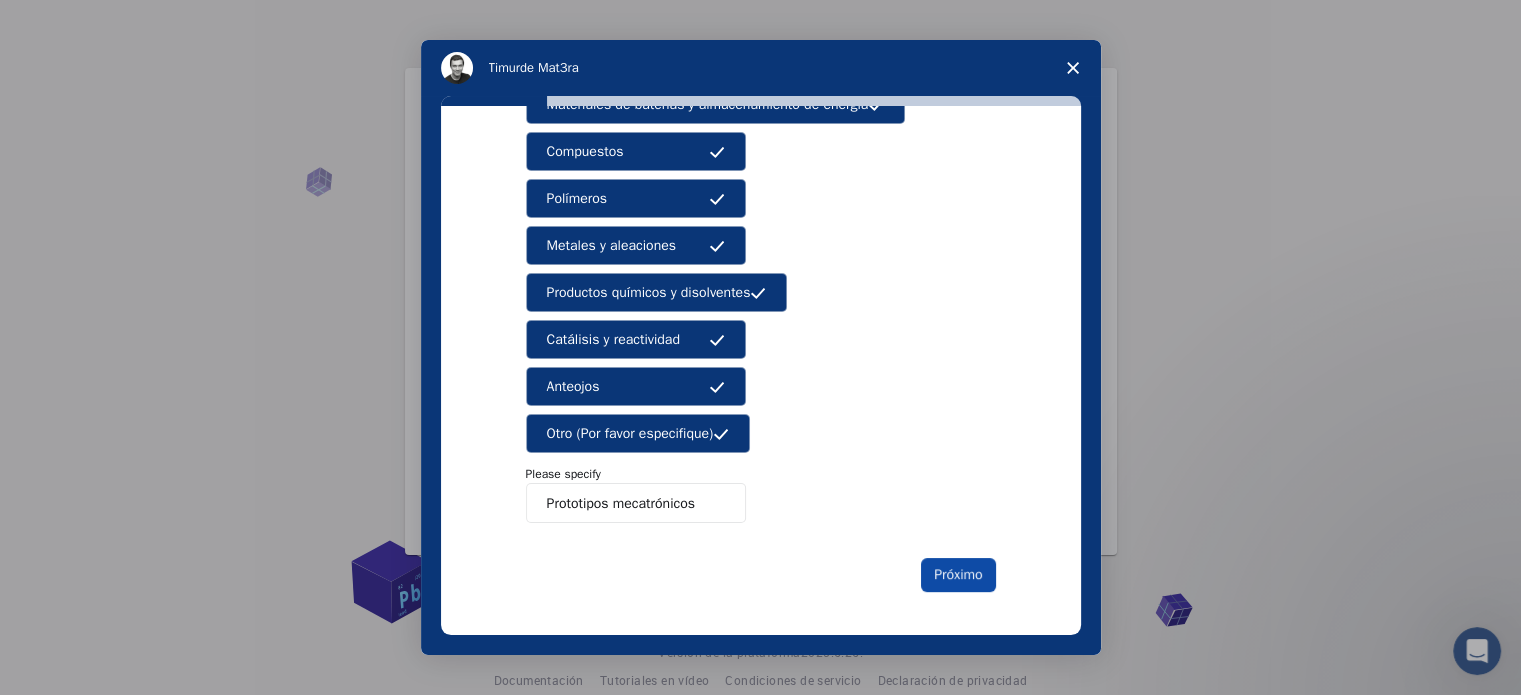 type on "Prototipos mecatrónicos" 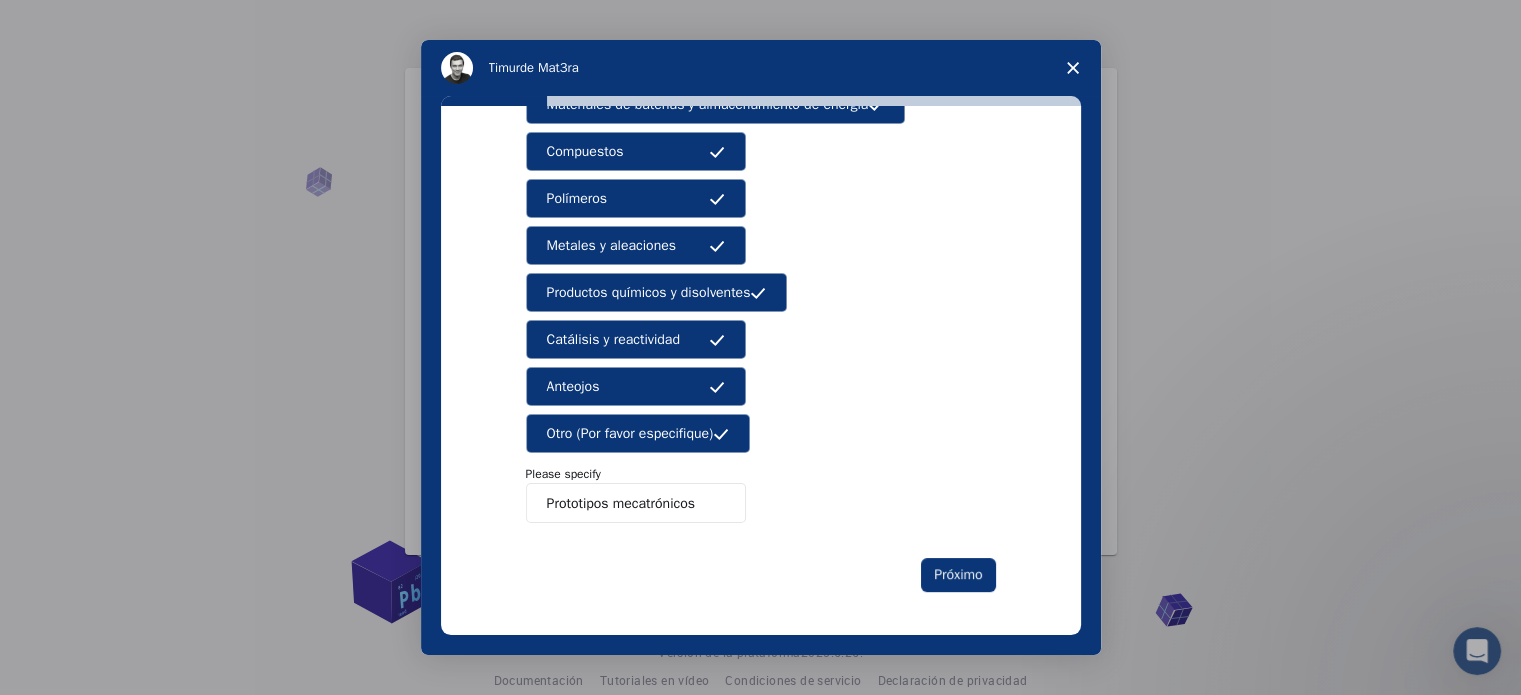 scroll, scrollTop: 0, scrollLeft: 0, axis: both 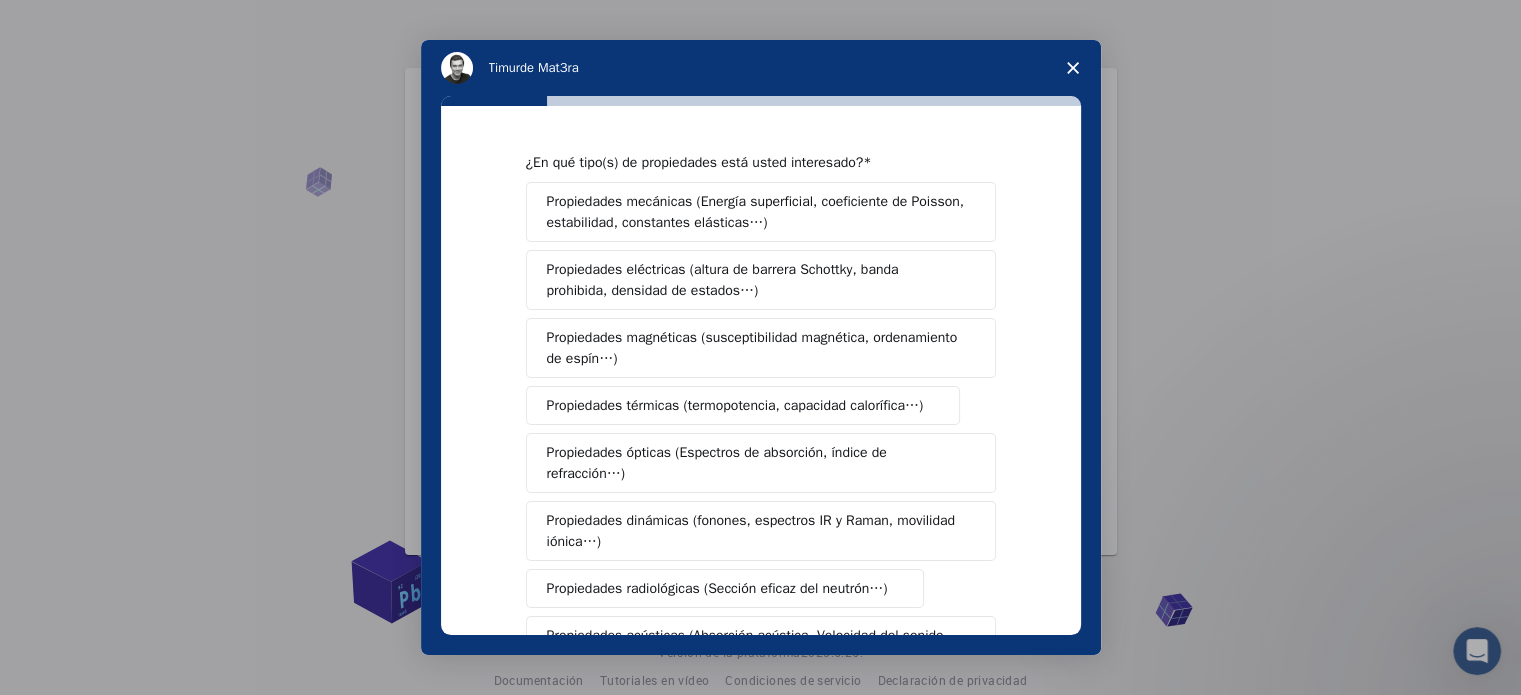 click on "Propiedades mecánicas (Energía superficial, coeficiente de Poisson, estabilidad, constantes elásticas…)" at bounding box center (756, 212) 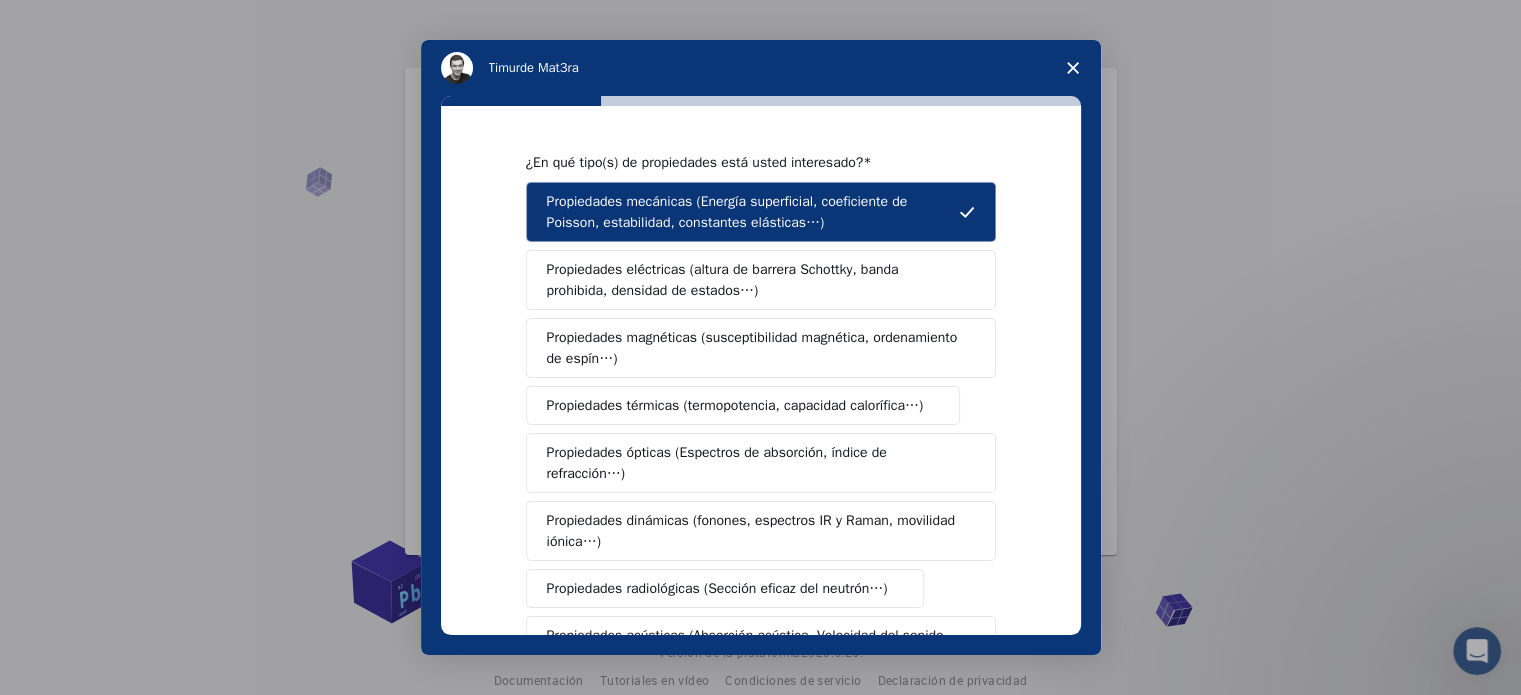 click on "Propiedades eléctricas (altura de barrera Schottky, banda prohibida, densidad de estados…)" at bounding box center (755, 280) 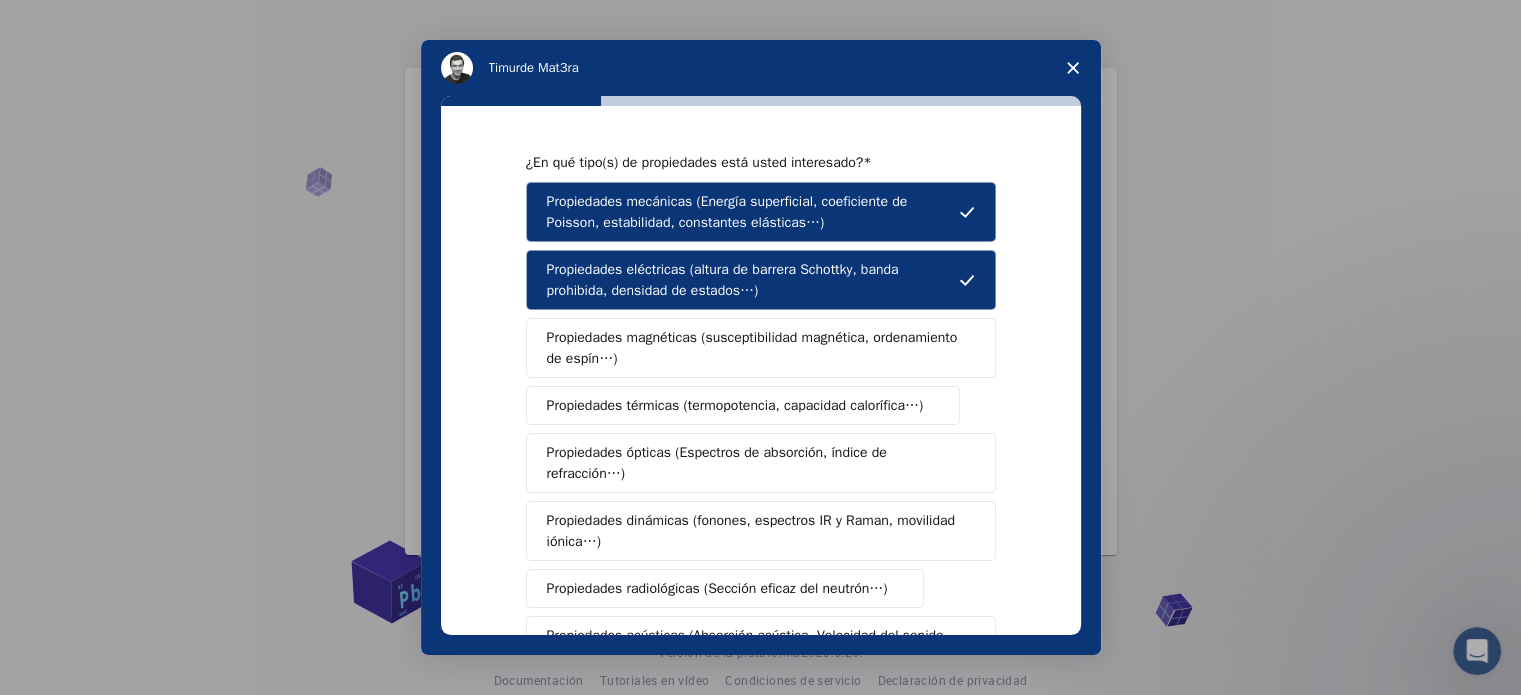 click on "Propiedades magnéticas (susceptibilidad magnética, ordenamiento de espín…)" at bounding box center (754, 348) 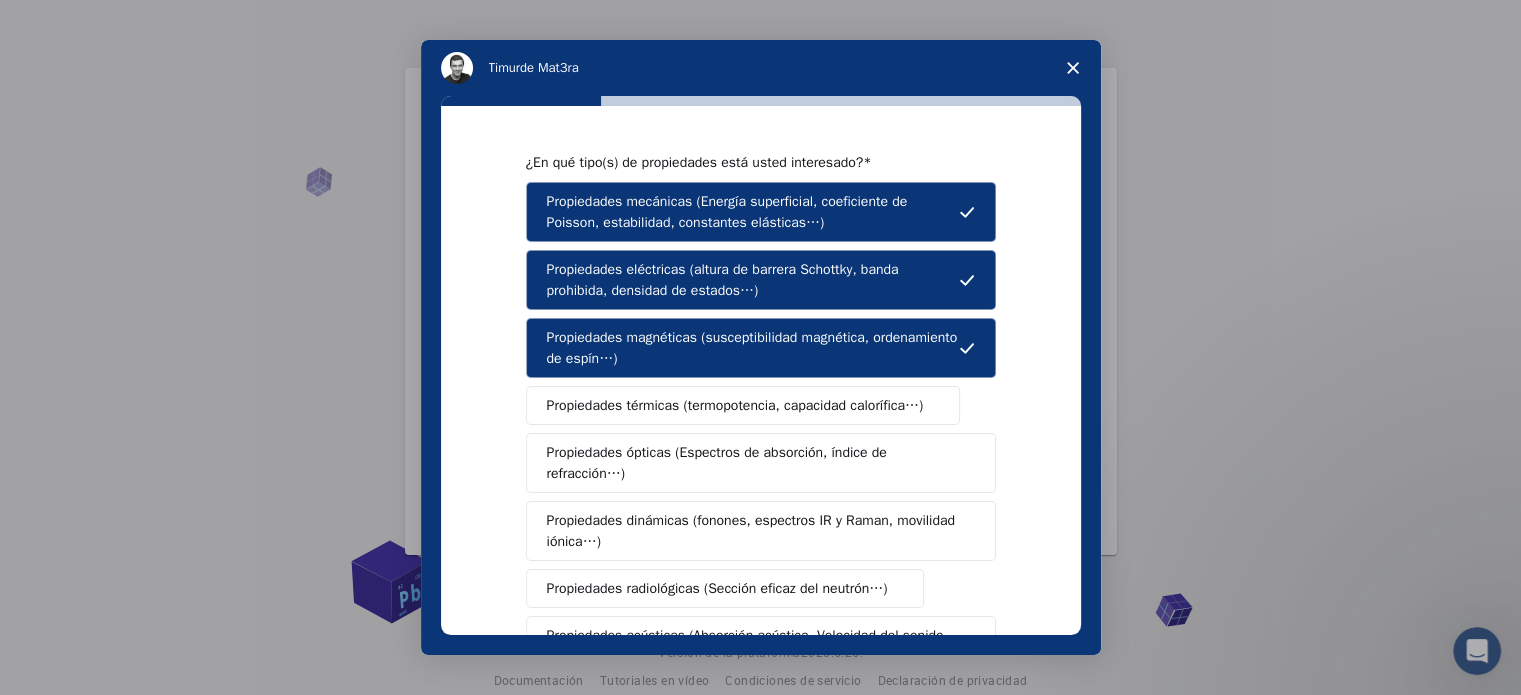 click on "Propiedades térmicas (termopotencia, capacidad calorífica…)" at bounding box center (735, 405) 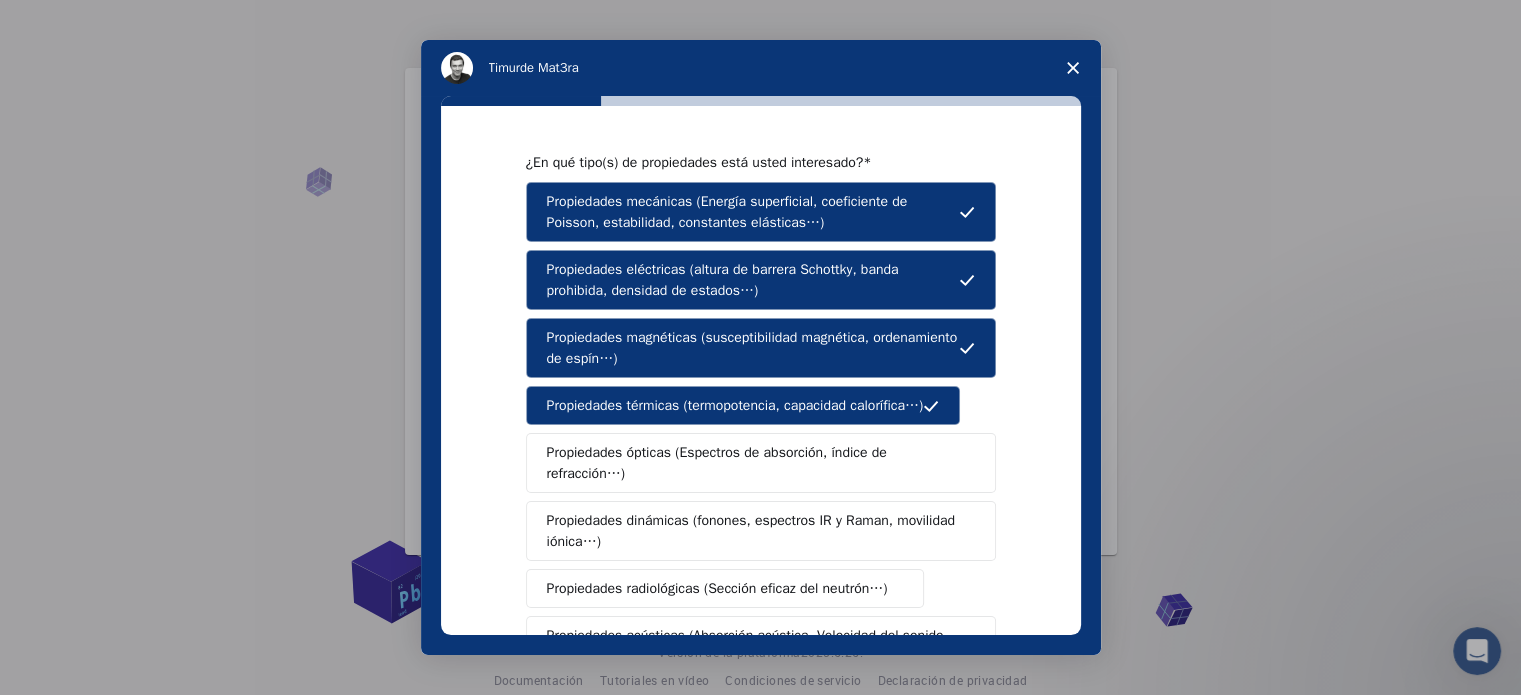 click on "Propiedades ópticas (Espectros de absorción, índice de refracción…)" at bounding box center (753, 463) 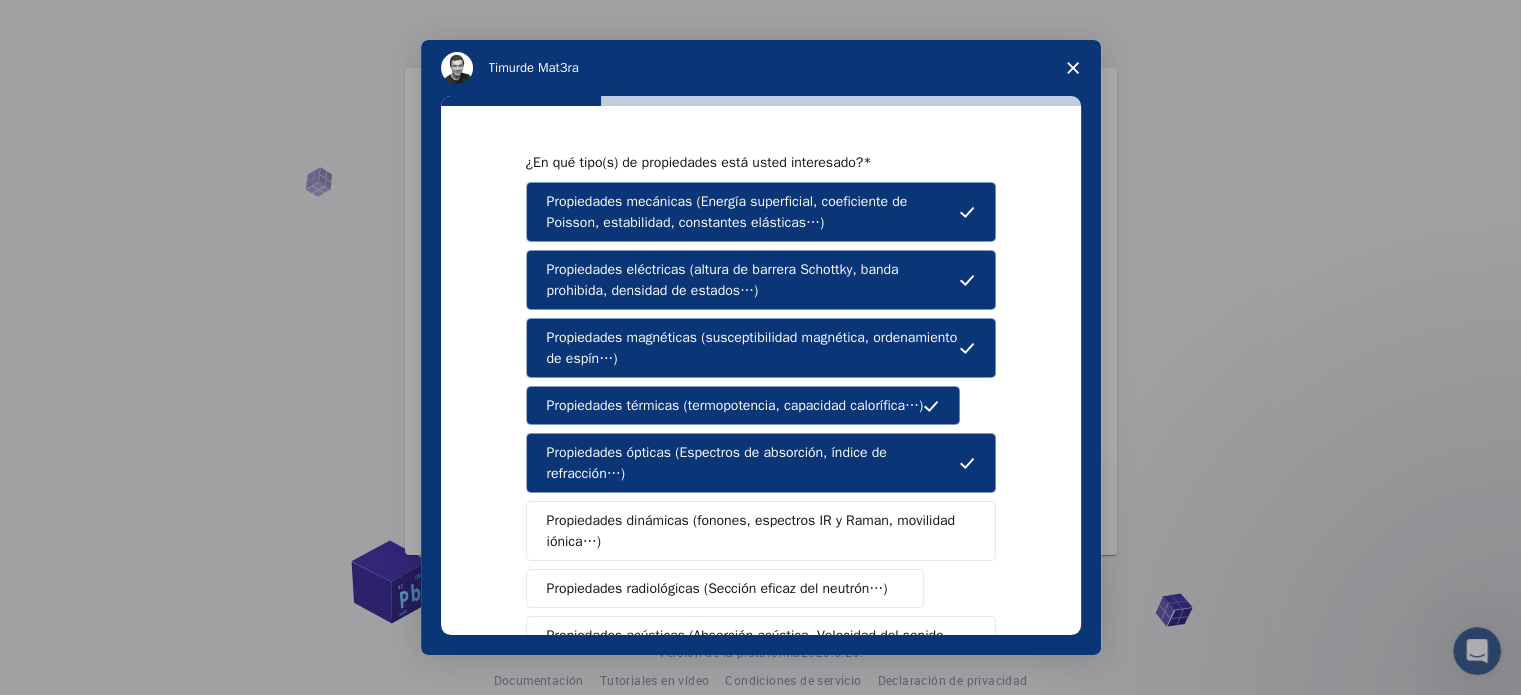 click on "Propiedades dinámicas (fonones, espectros IR y Raman, movilidad iónica…)" at bounding box center [751, 531] 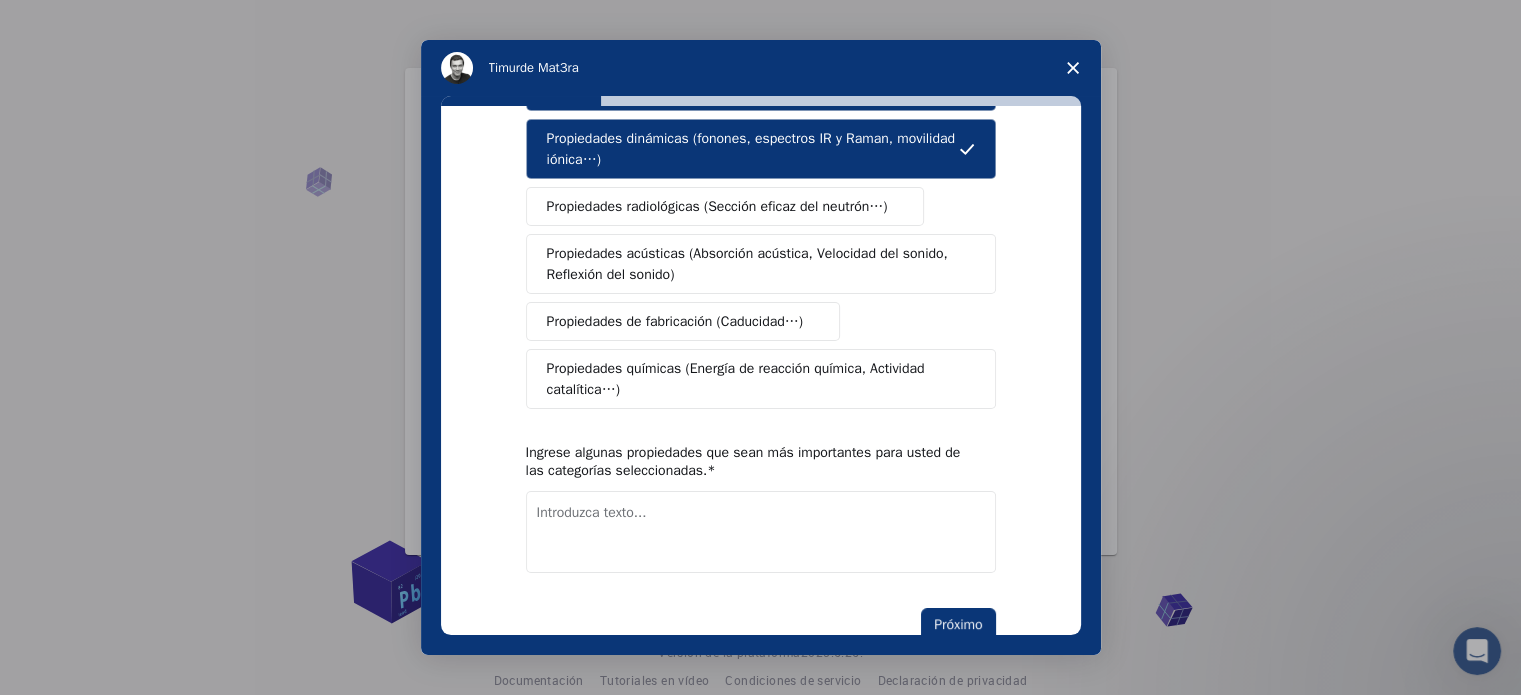 scroll, scrollTop: 386, scrollLeft: 0, axis: vertical 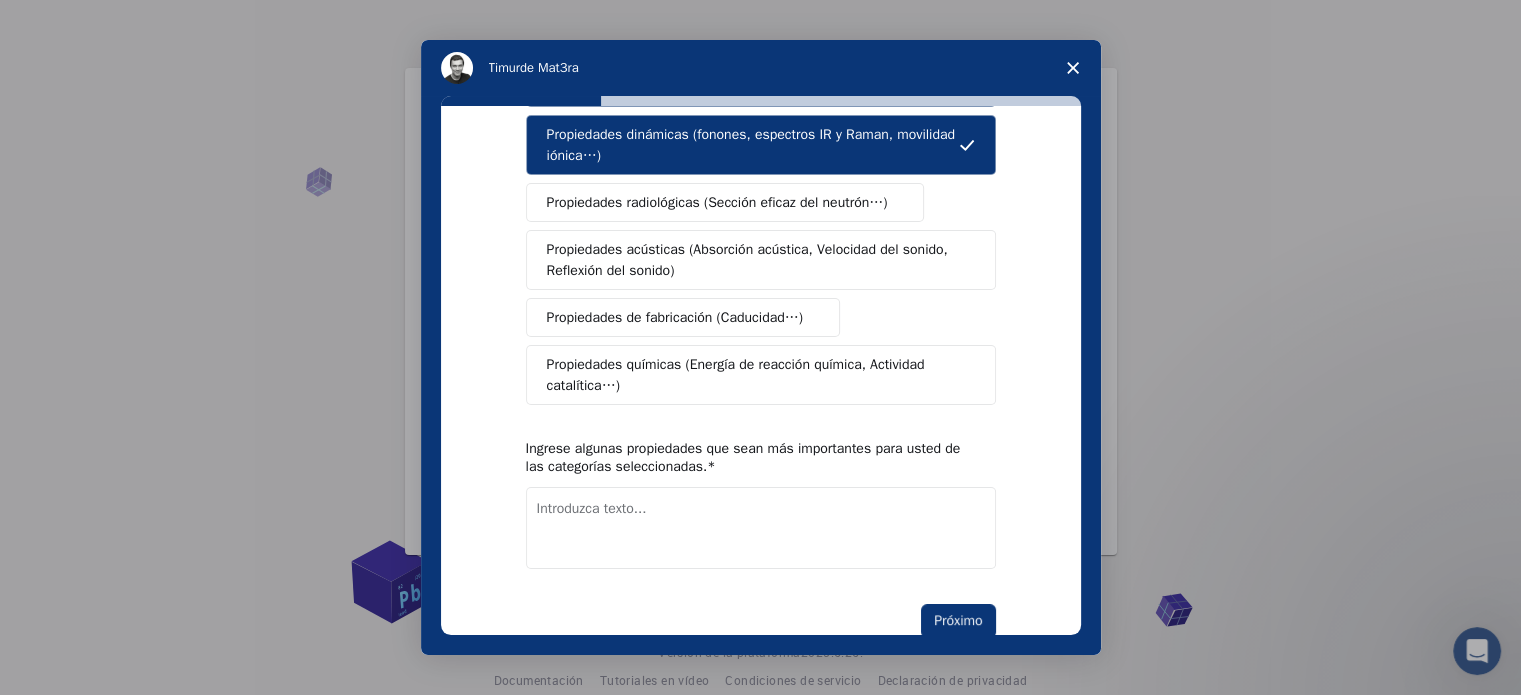 click on "Propiedades acústicas (Absorción acústica, Velocidad del sonido, Reflexión del sonido)" at bounding box center [747, 260] 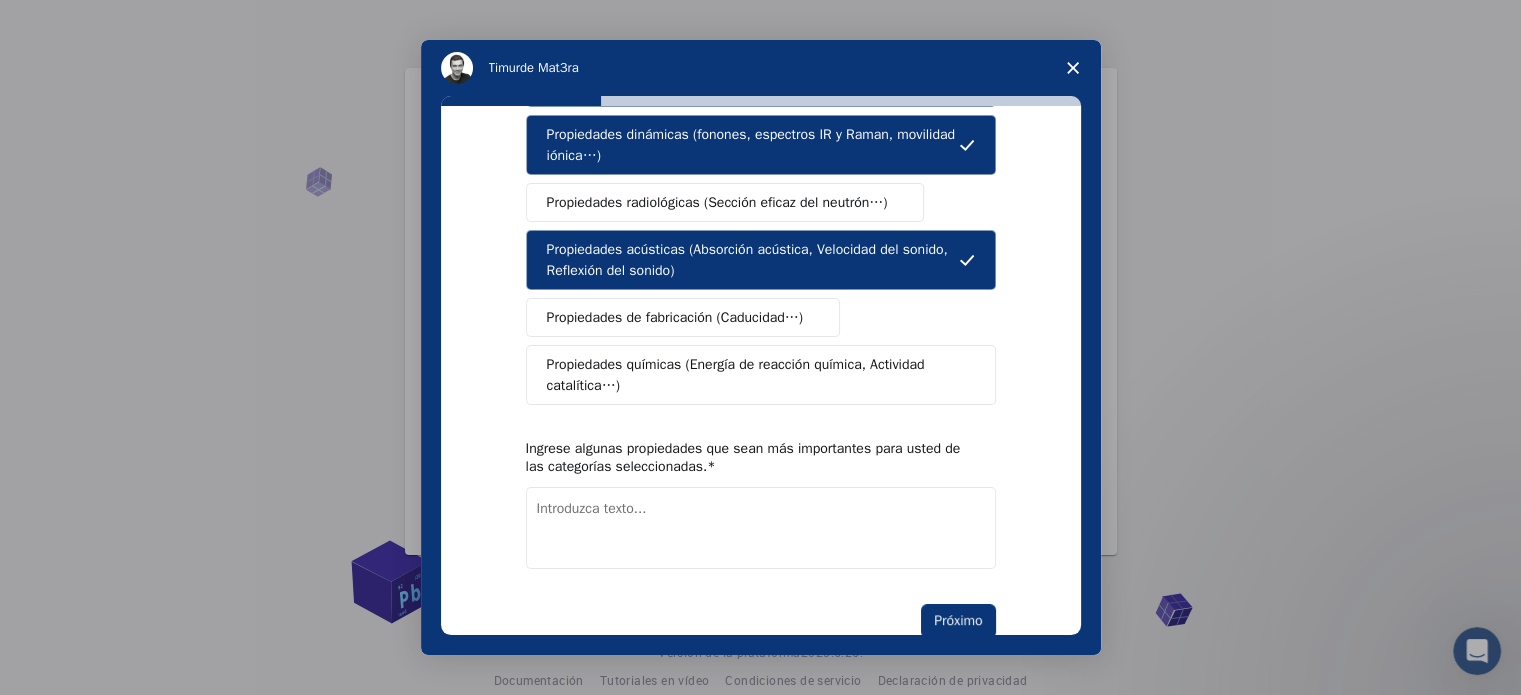 click on "Propiedades de fabricación (Caducidad…)" at bounding box center [675, 317] 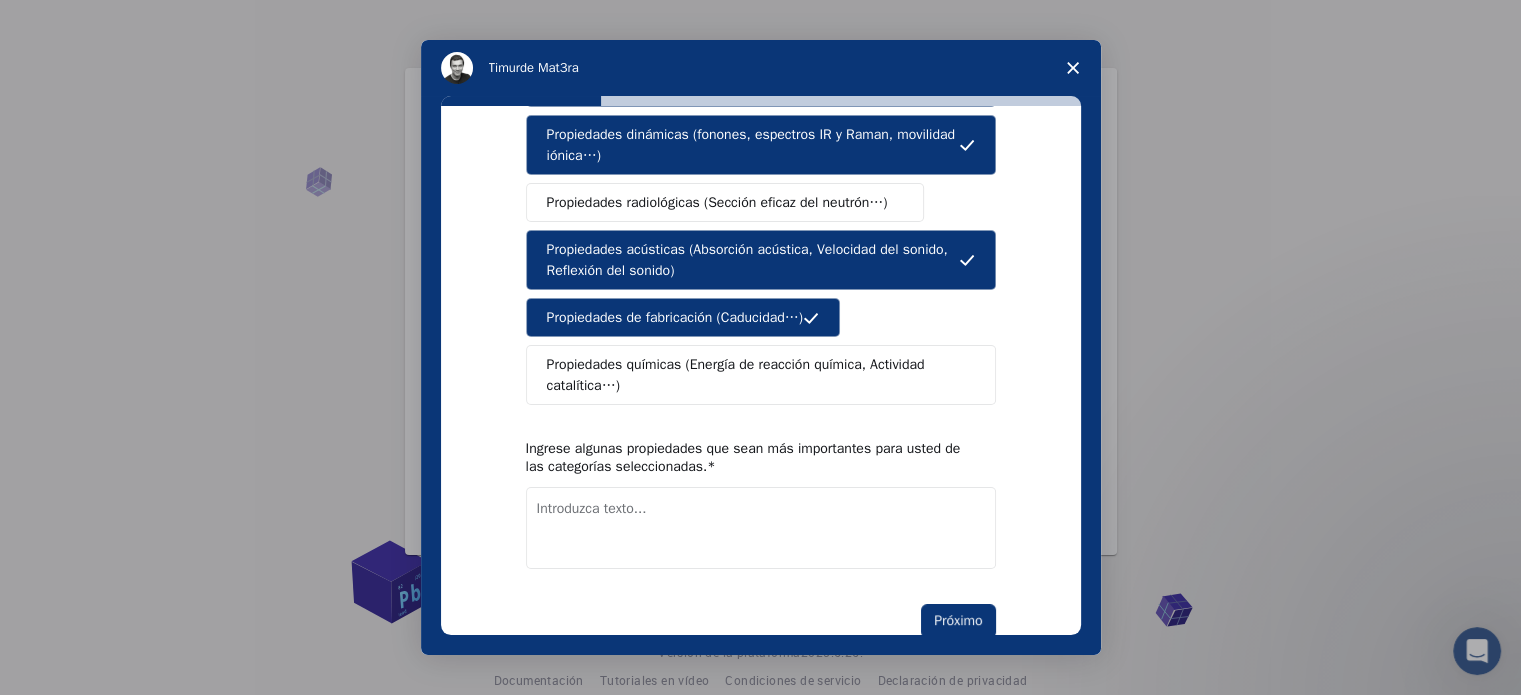 click on "Propiedades químicas (Energía de reacción química, Actividad catalítica…)" at bounding box center [736, 375] 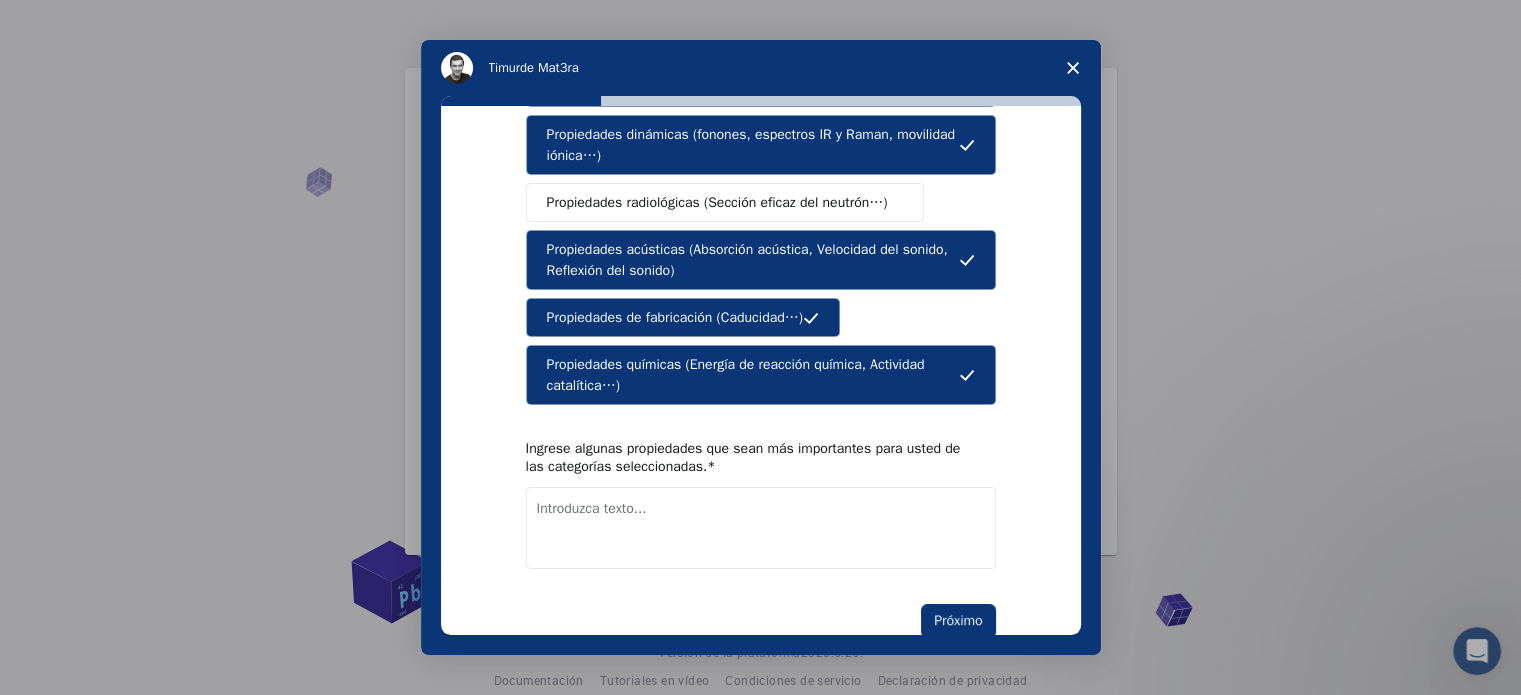 click on "Propiedades radiológicas (Sección eficaz del neutrón…)" at bounding box center (717, 202) 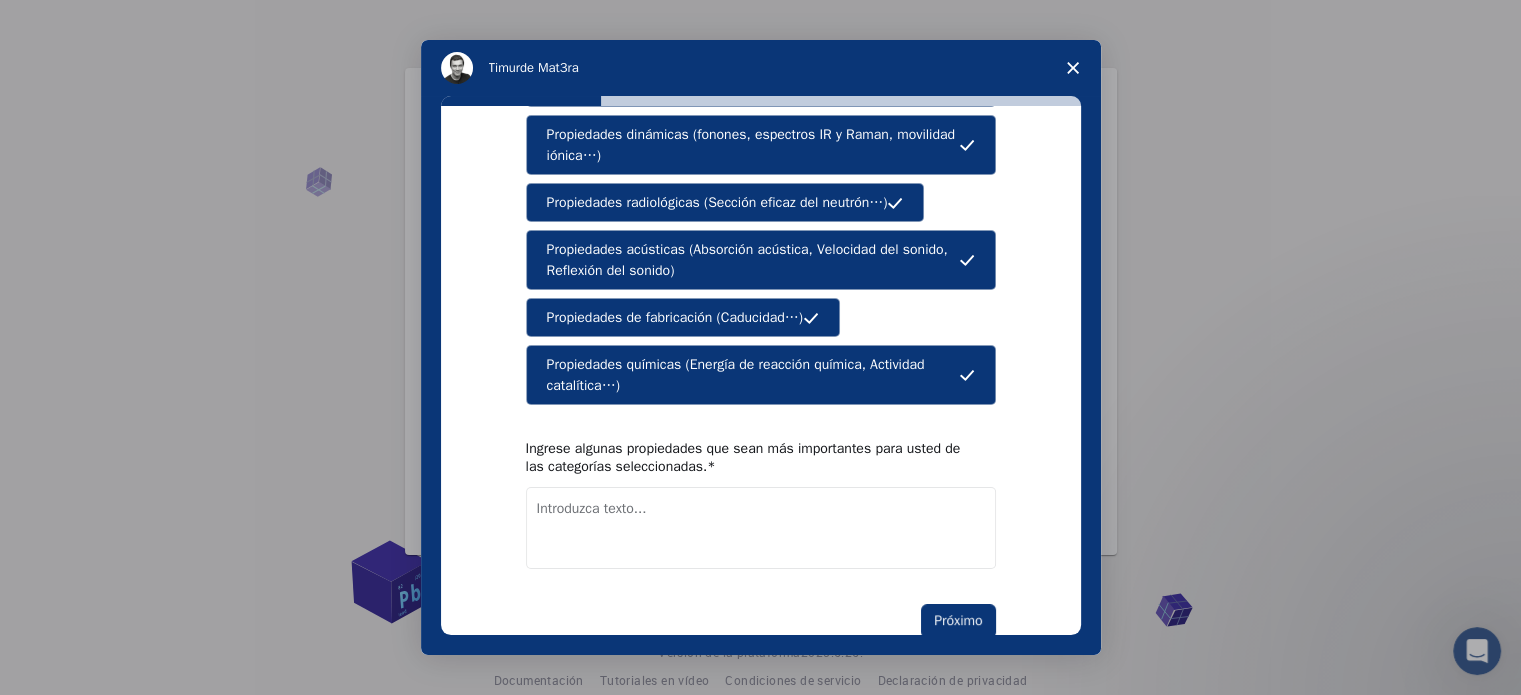 click at bounding box center [761, 528] 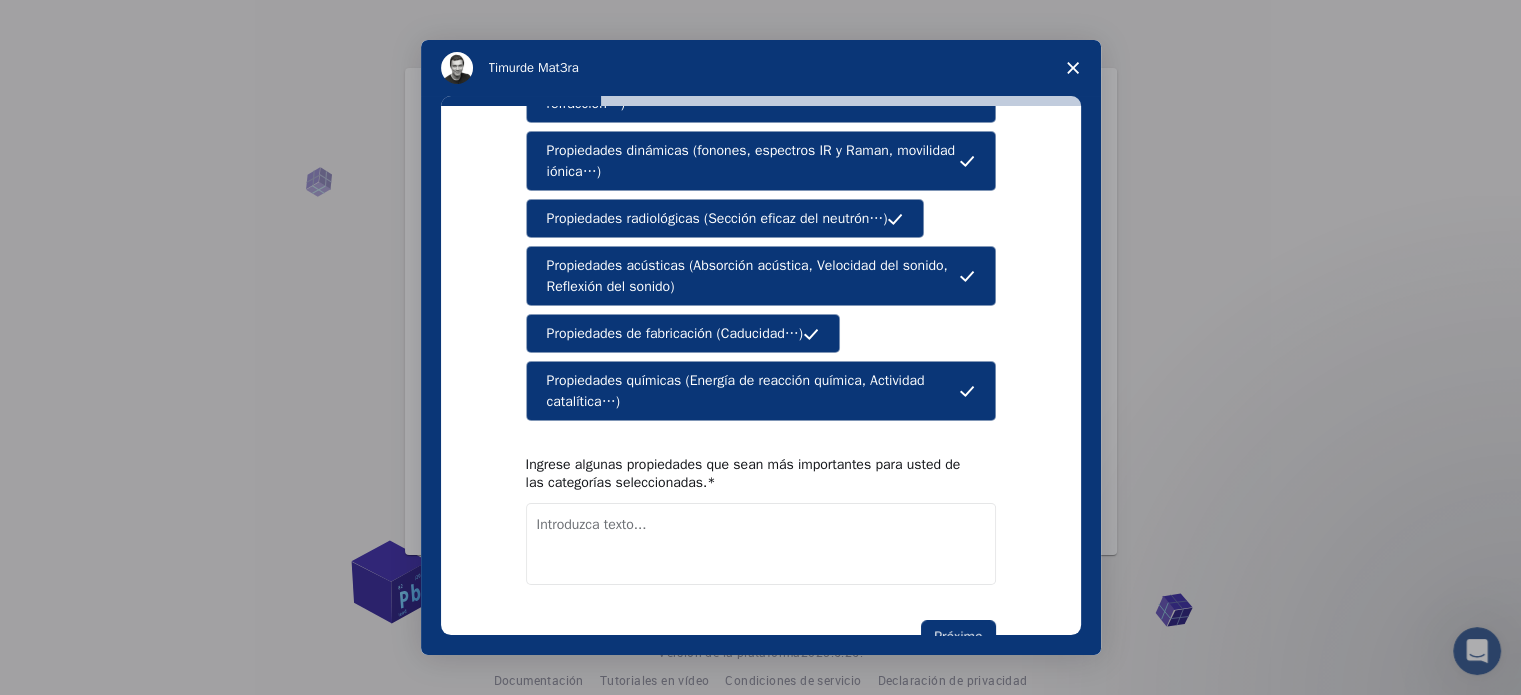 scroll, scrollTop: 432, scrollLeft: 0, axis: vertical 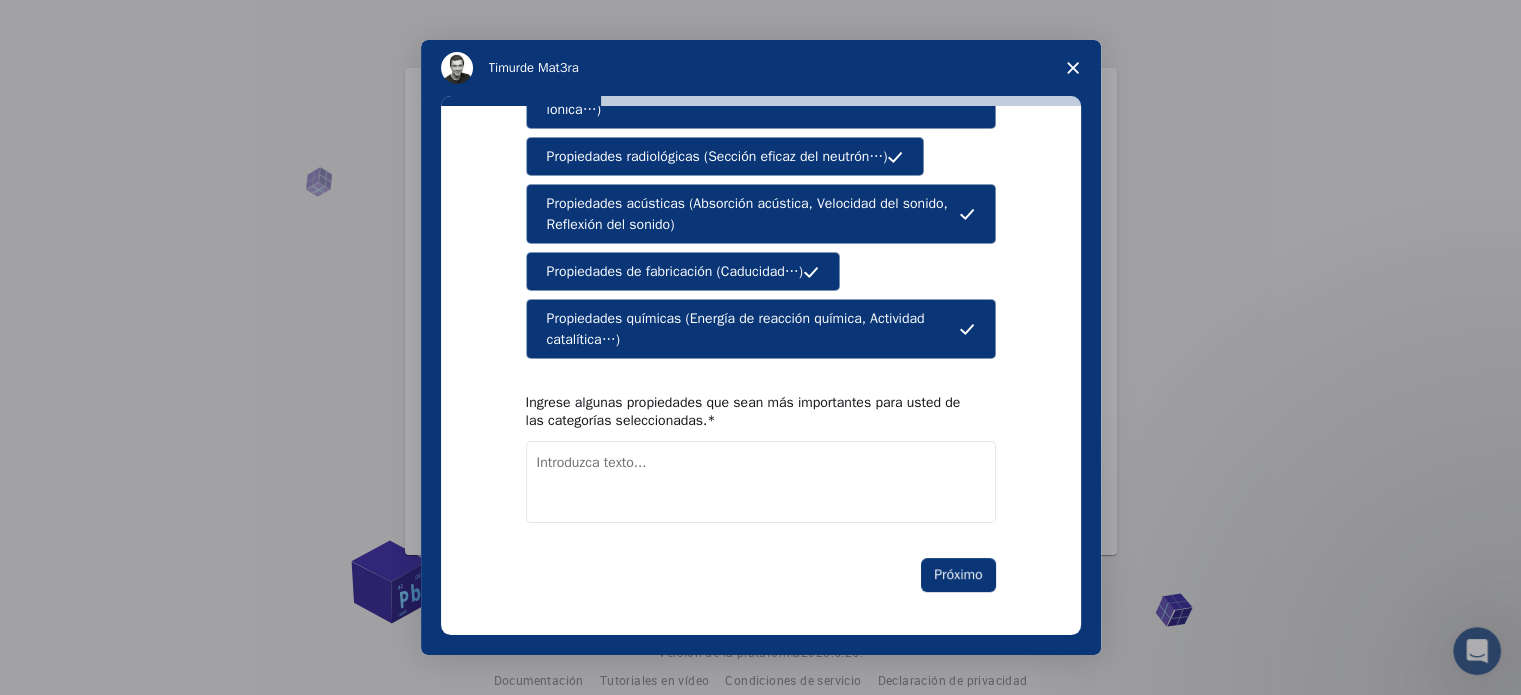click at bounding box center [761, 482] 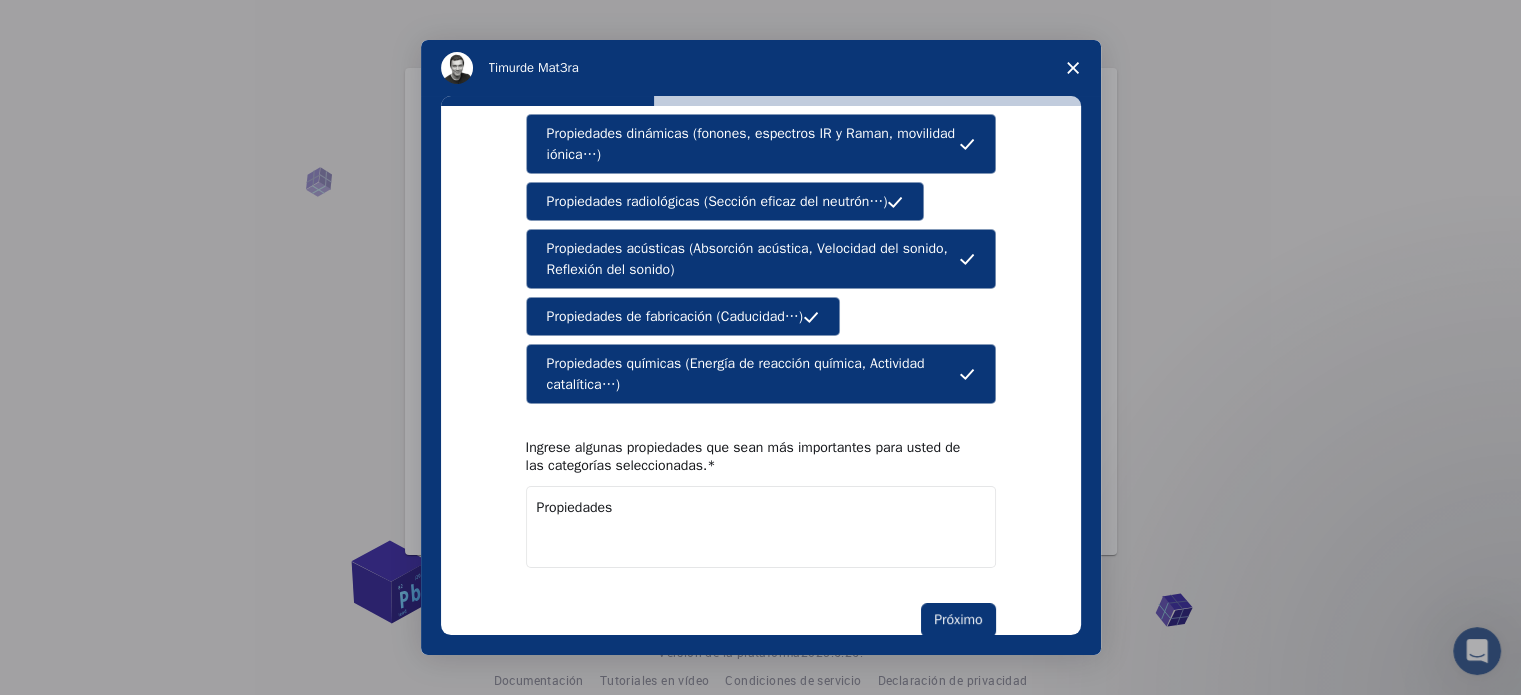 scroll, scrollTop: 424, scrollLeft: 0, axis: vertical 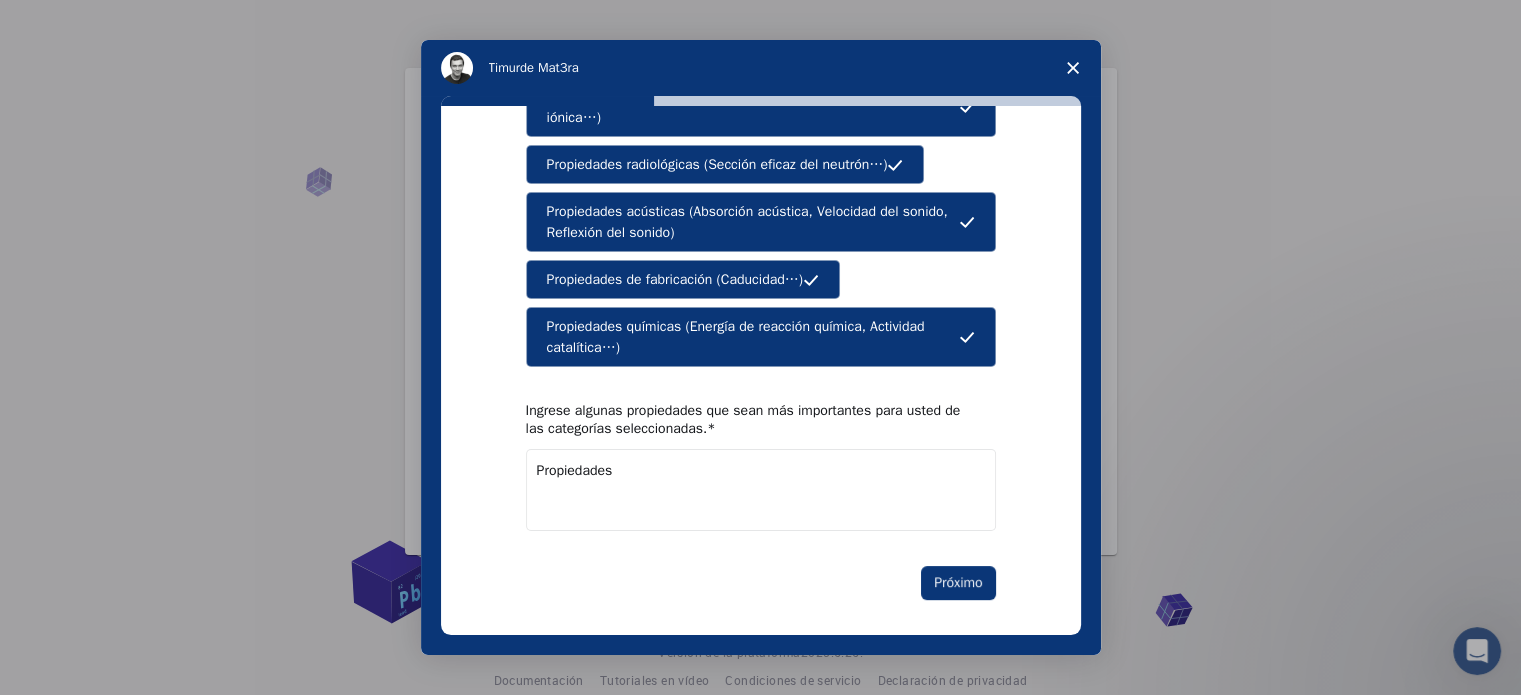 click on "Propiedades" at bounding box center [761, 490] 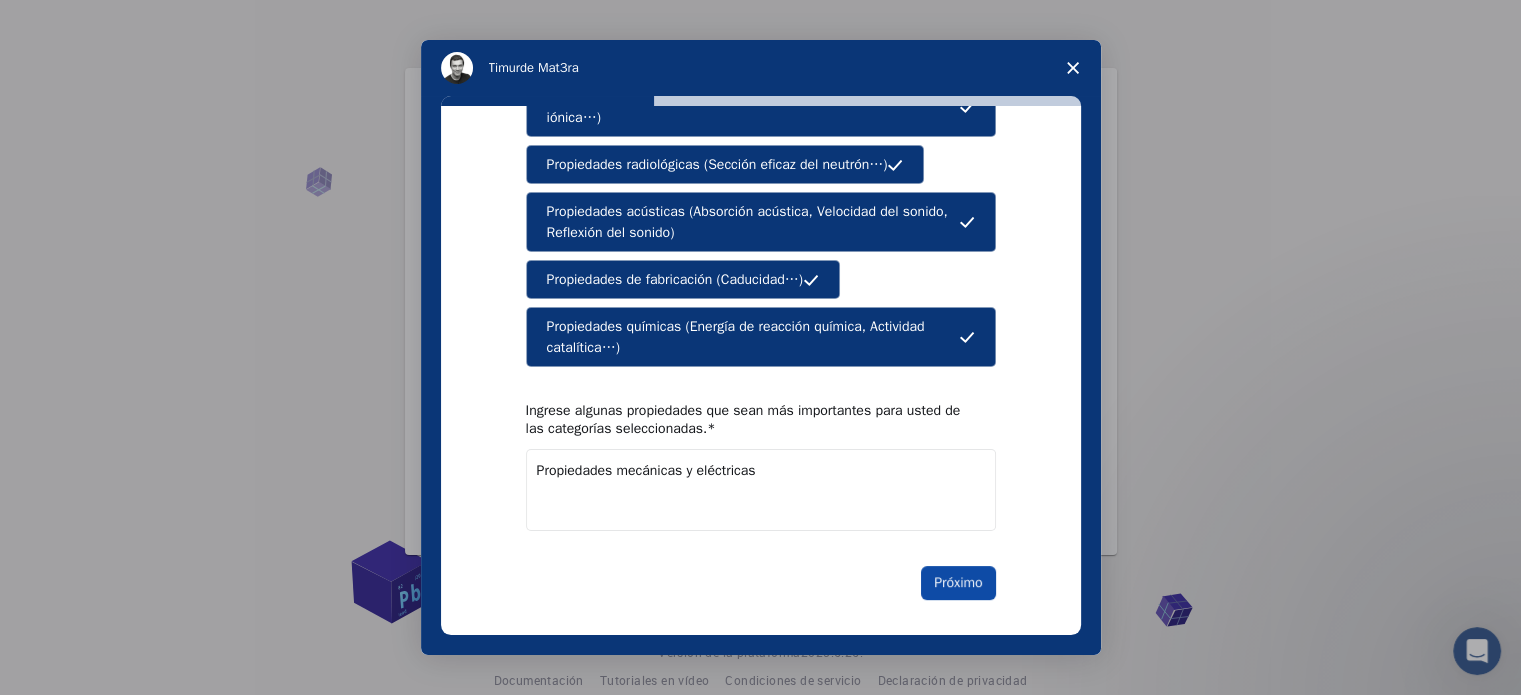 type on "Propiedades mecánicas y eléctricas" 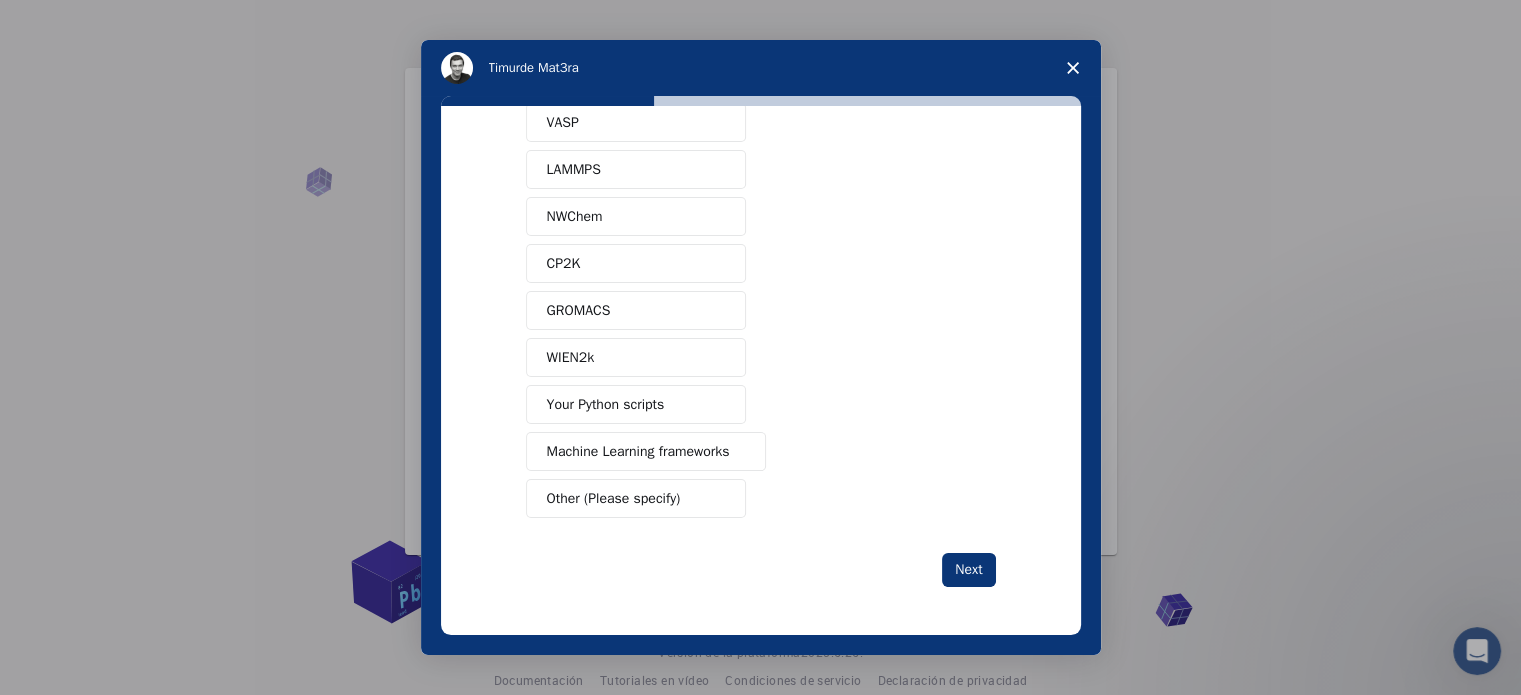 scroll, scrollTop: 0, scrollLeft: 0, axis: both 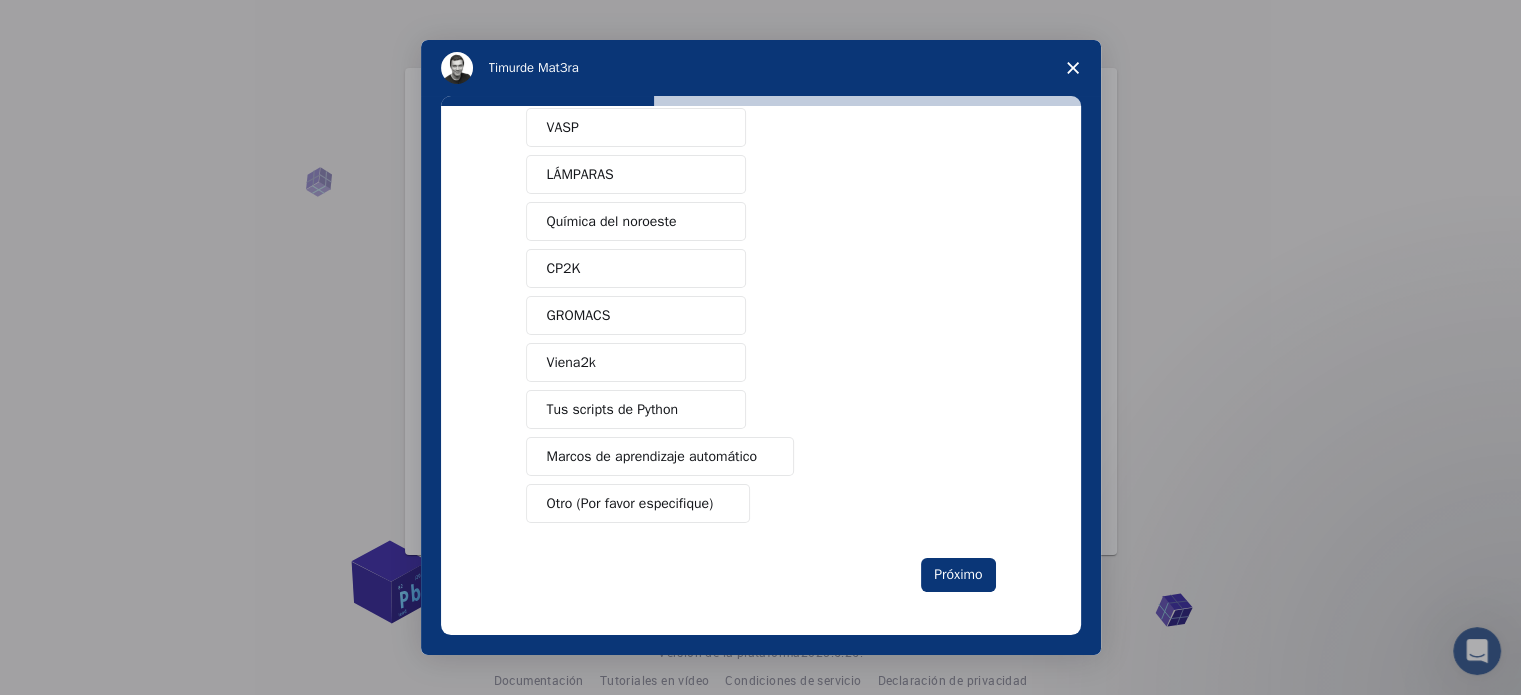 click on "Otro (Por favor especifique)" at bounding box center [630, 503] 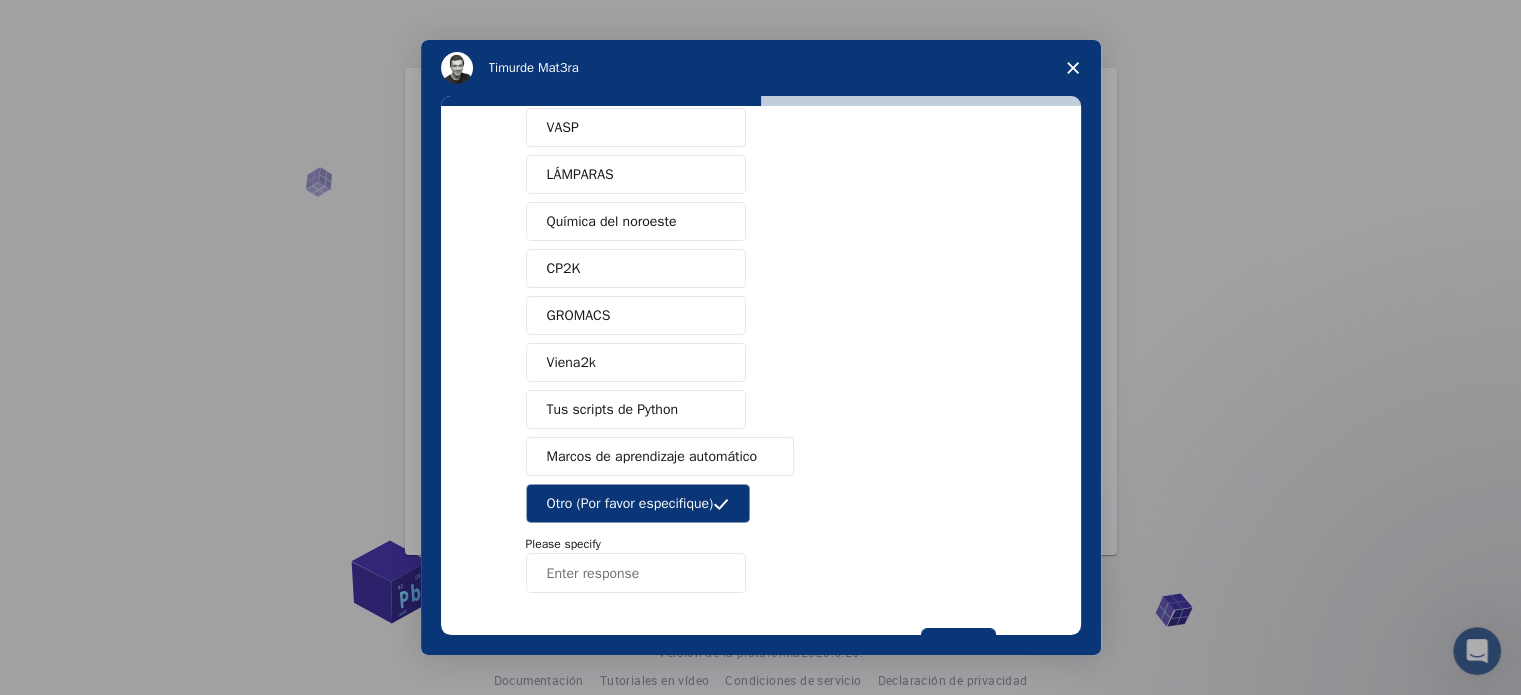 click at bounding box center [636, 573] 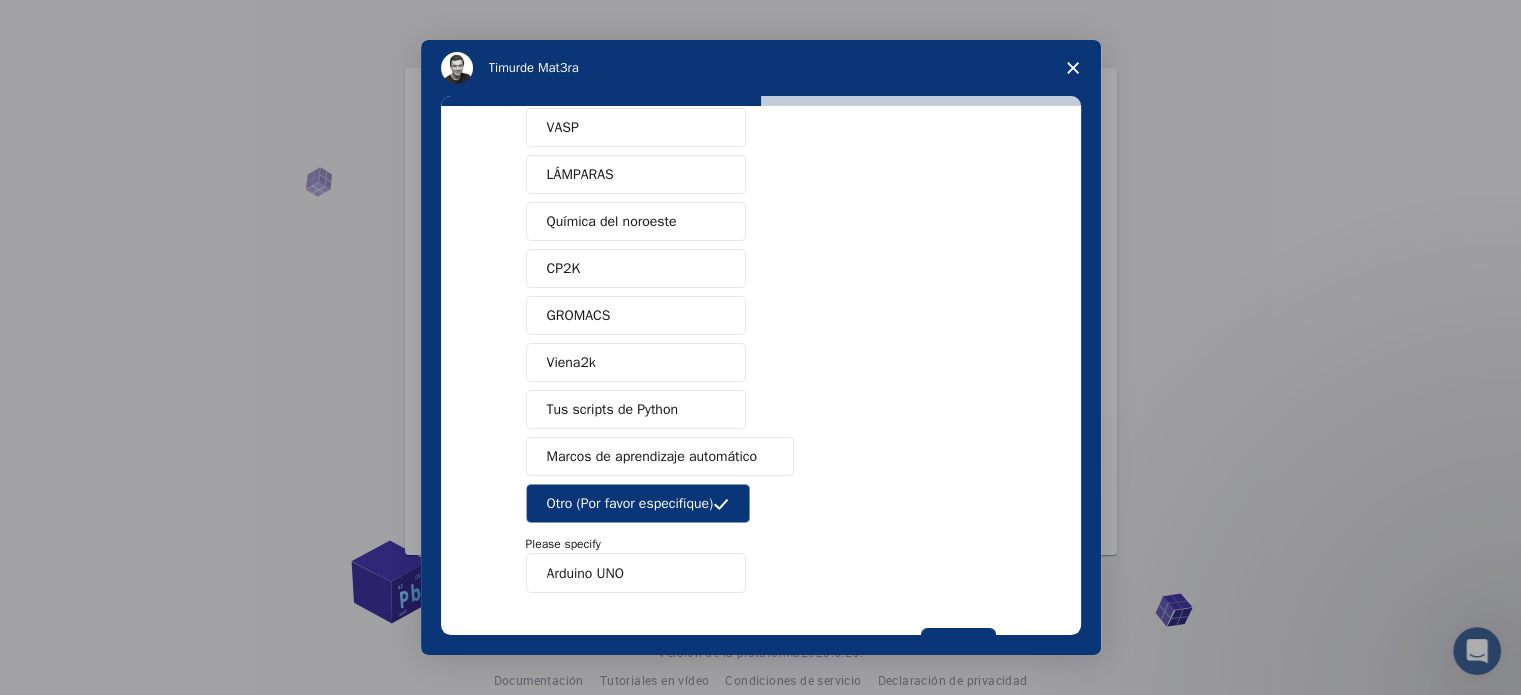 type on "Arduino UNO" 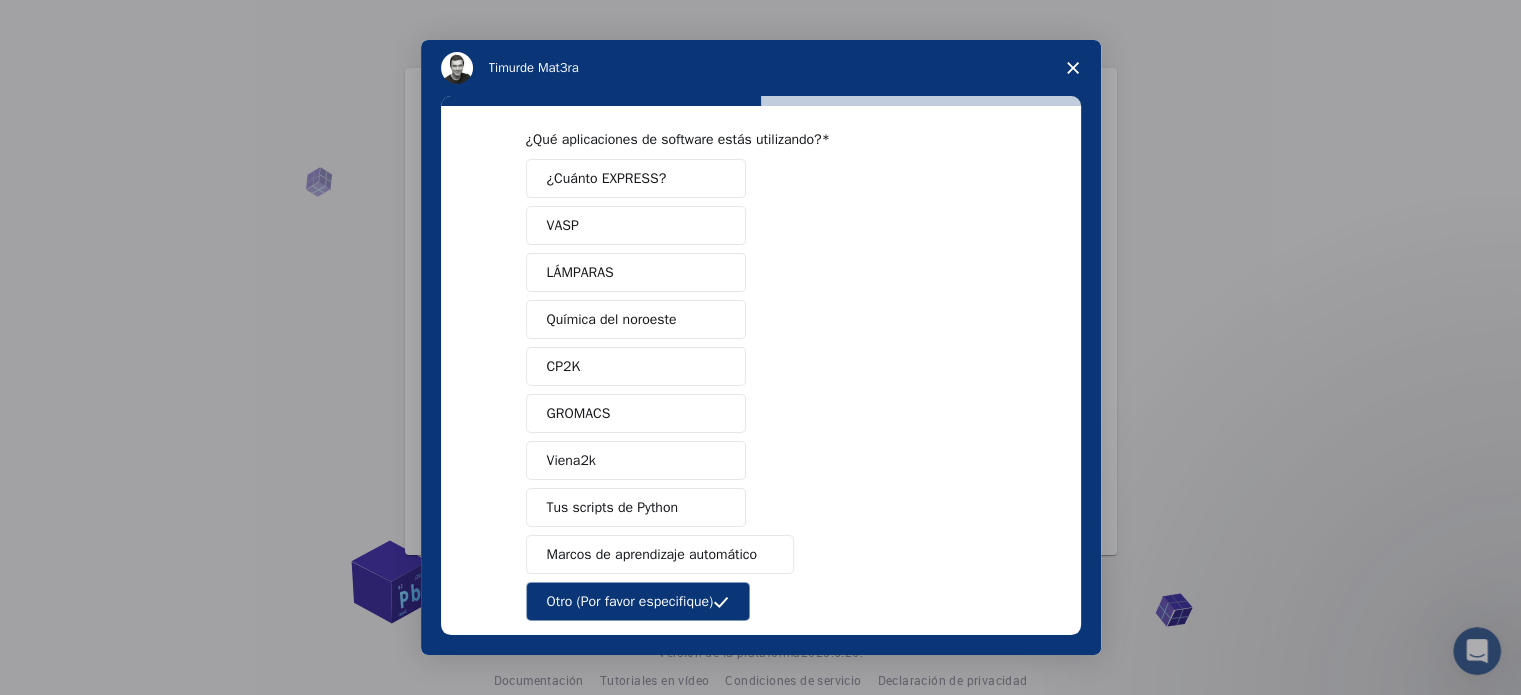 scroll, scrollTop: 0, scrollLeft: 0, axis: both 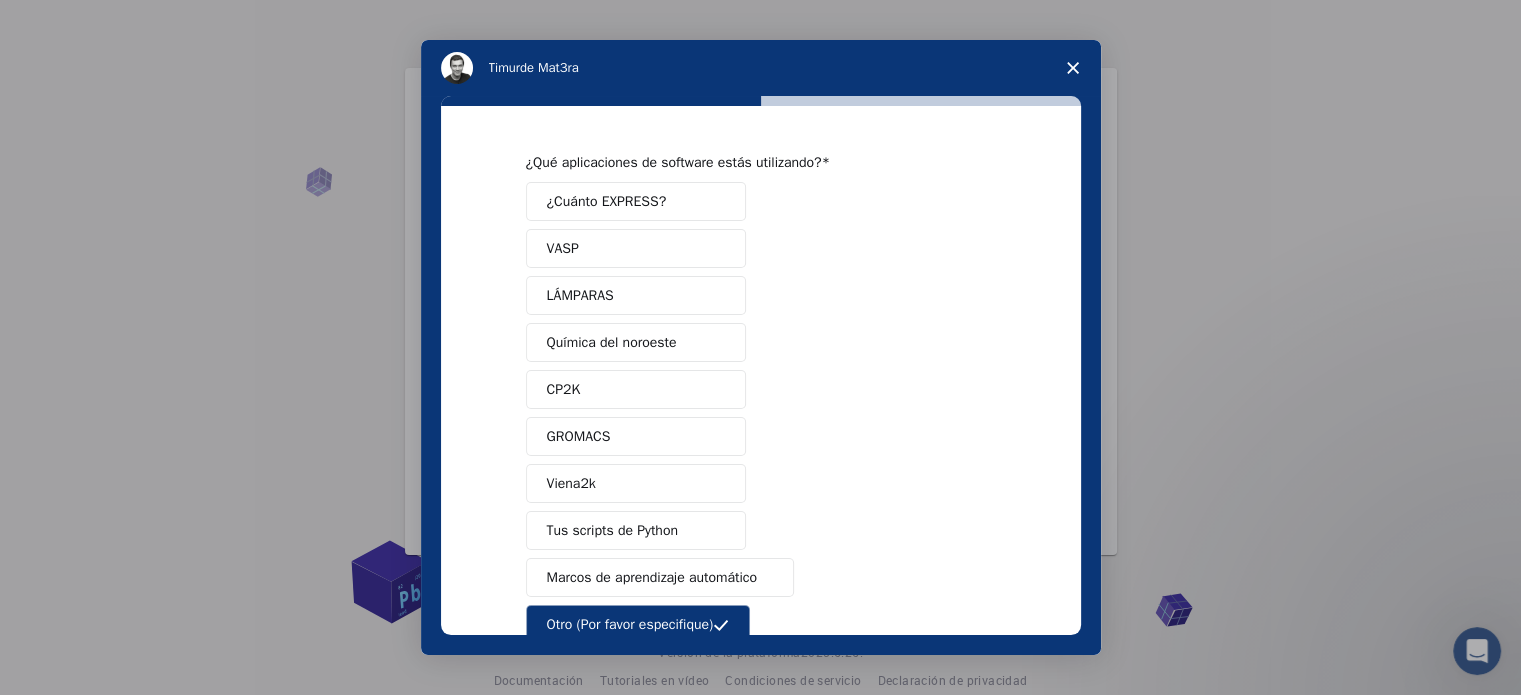 click on "VASP" at bounding box center [636, 248] 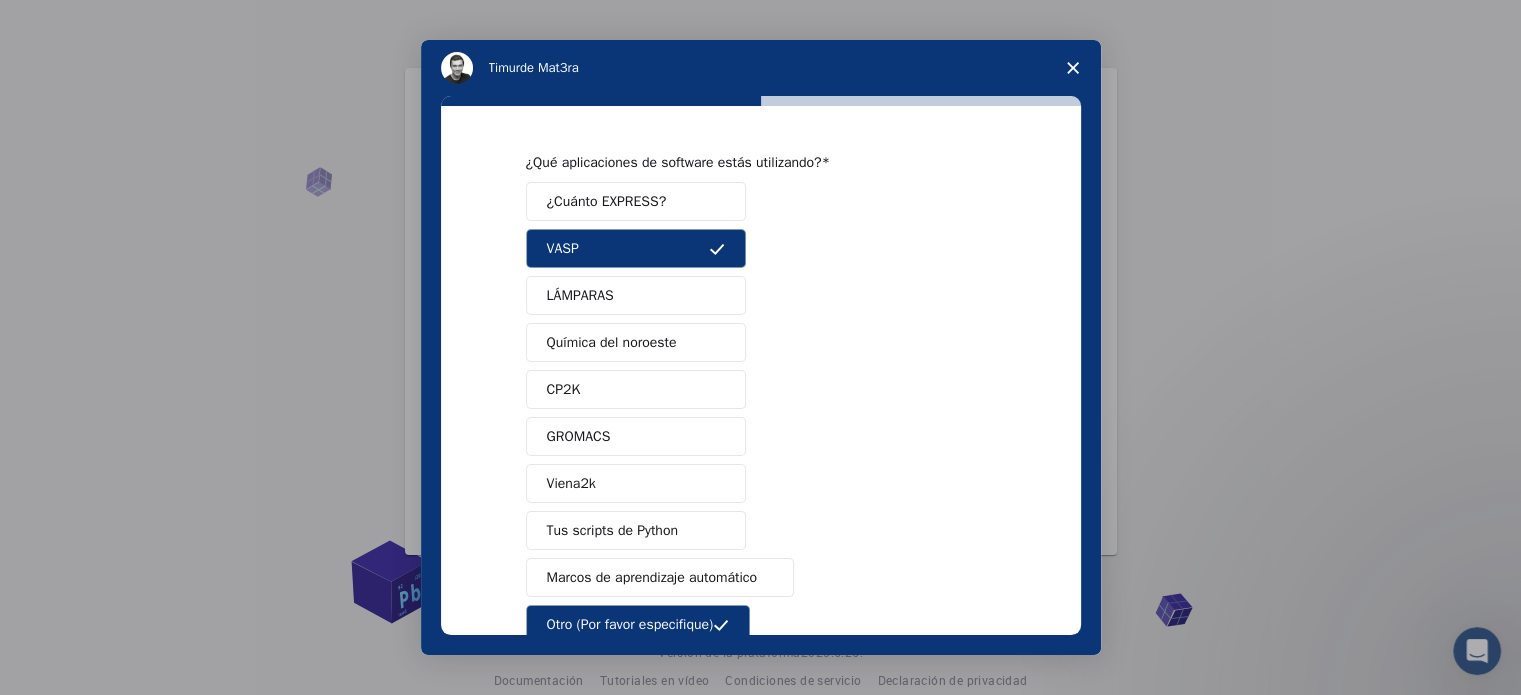 click on "LÁMPARAS" at bounding box center [636, 295] 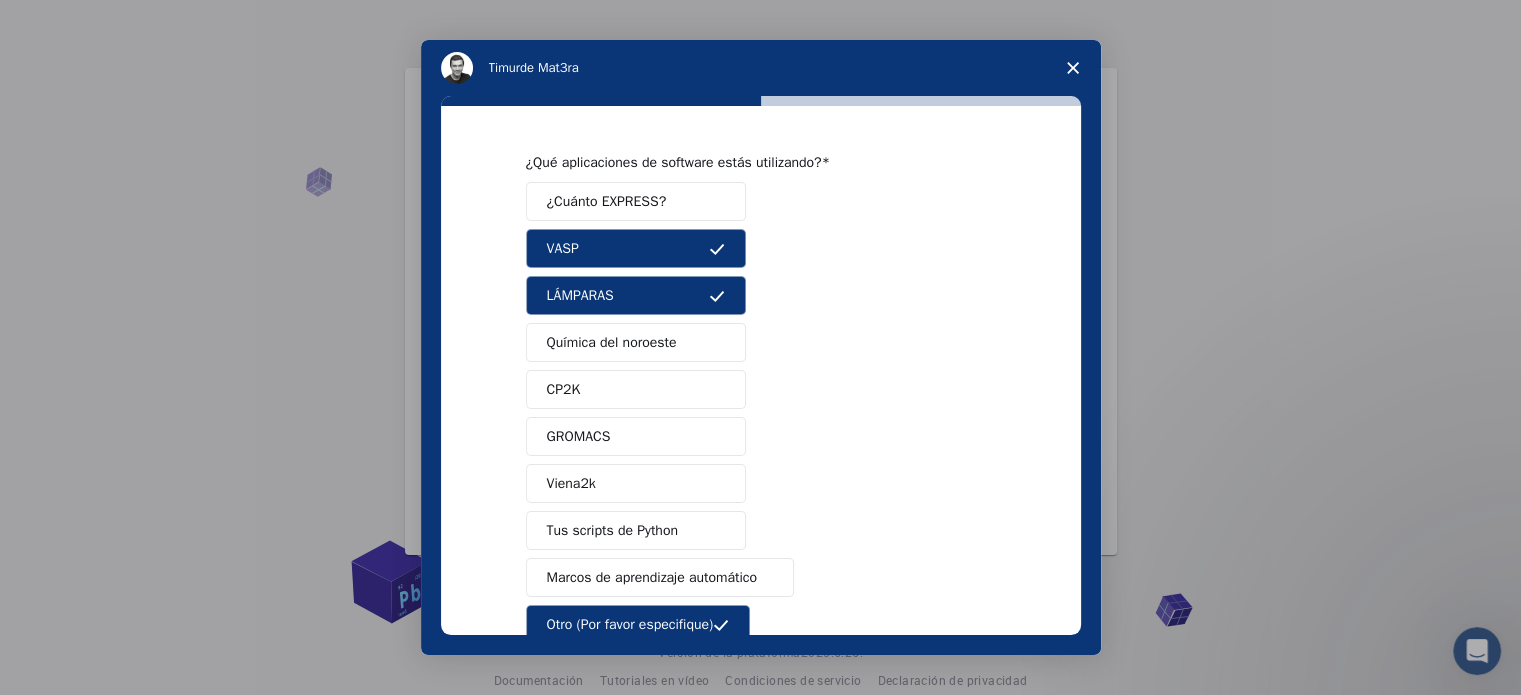 click on "Tus scripts de Python" at bounding box center [636, 530] 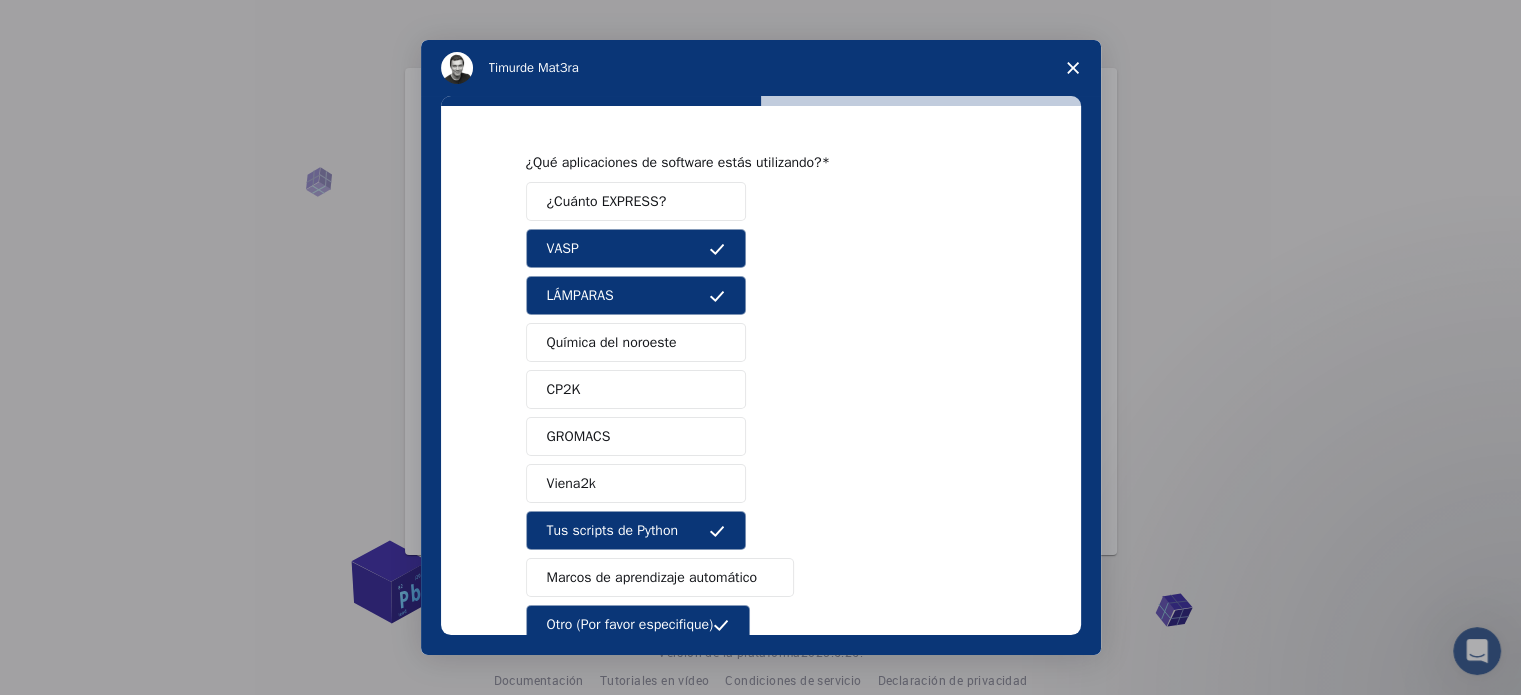 click on "Marcos de aprendizaje automático" at bounding box center (652, 577) 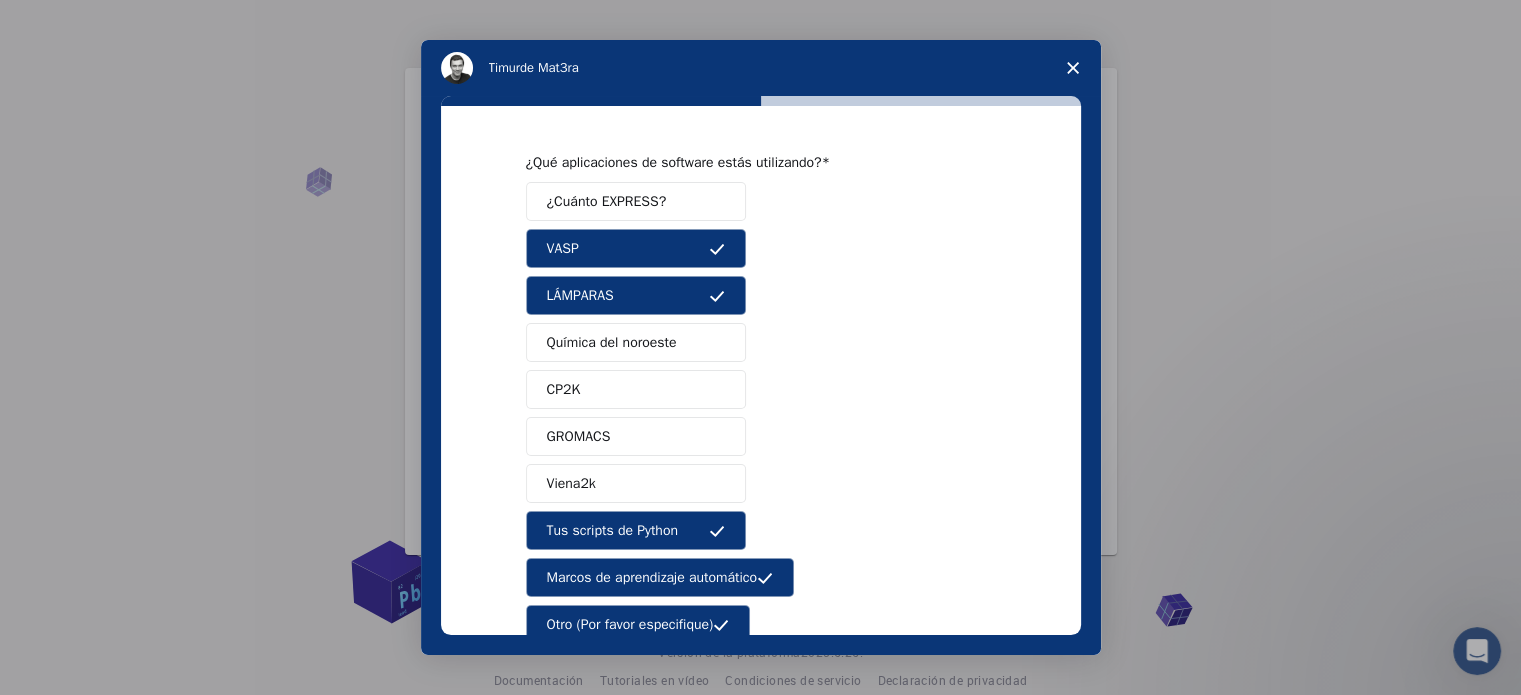 scroll, scrollTop: 192, scrollLeft: 0, axis: vertical 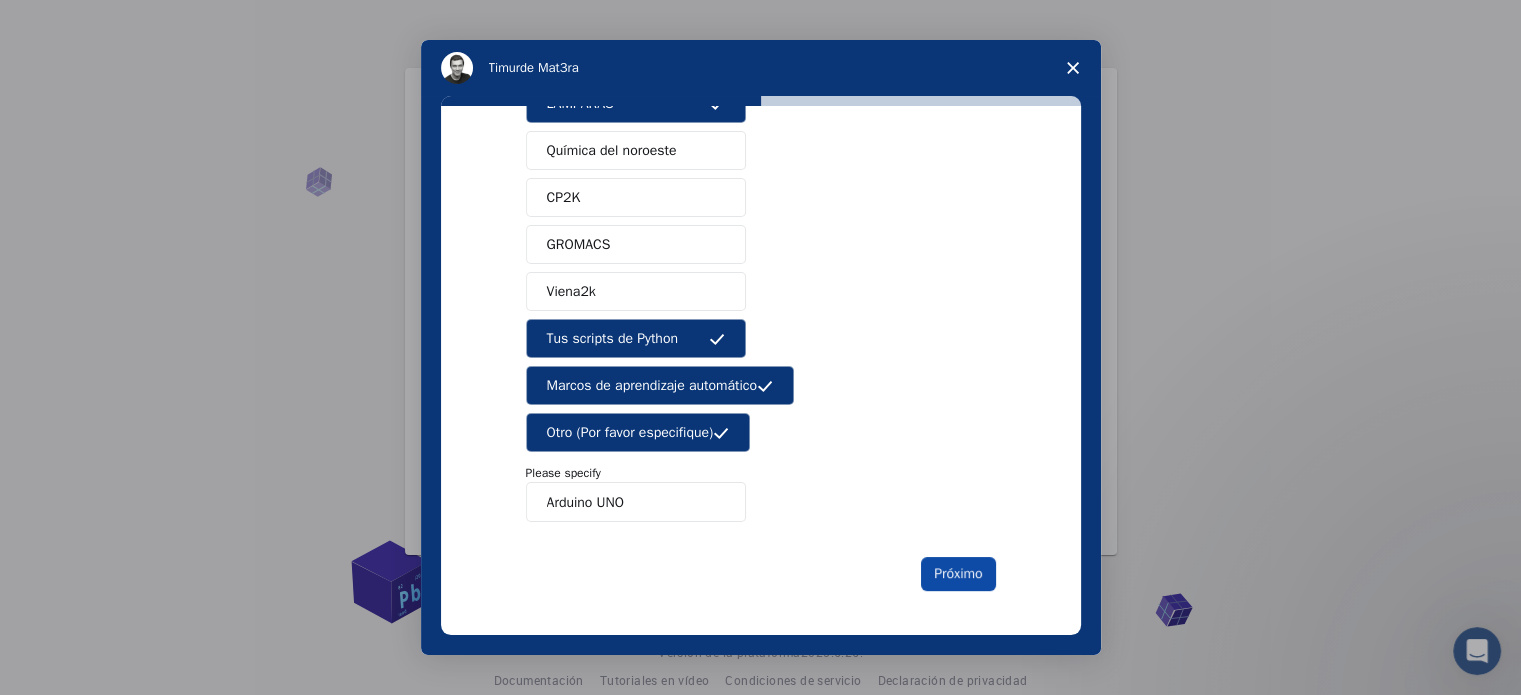 click on "Próximo" at bounding box center (958, 573) 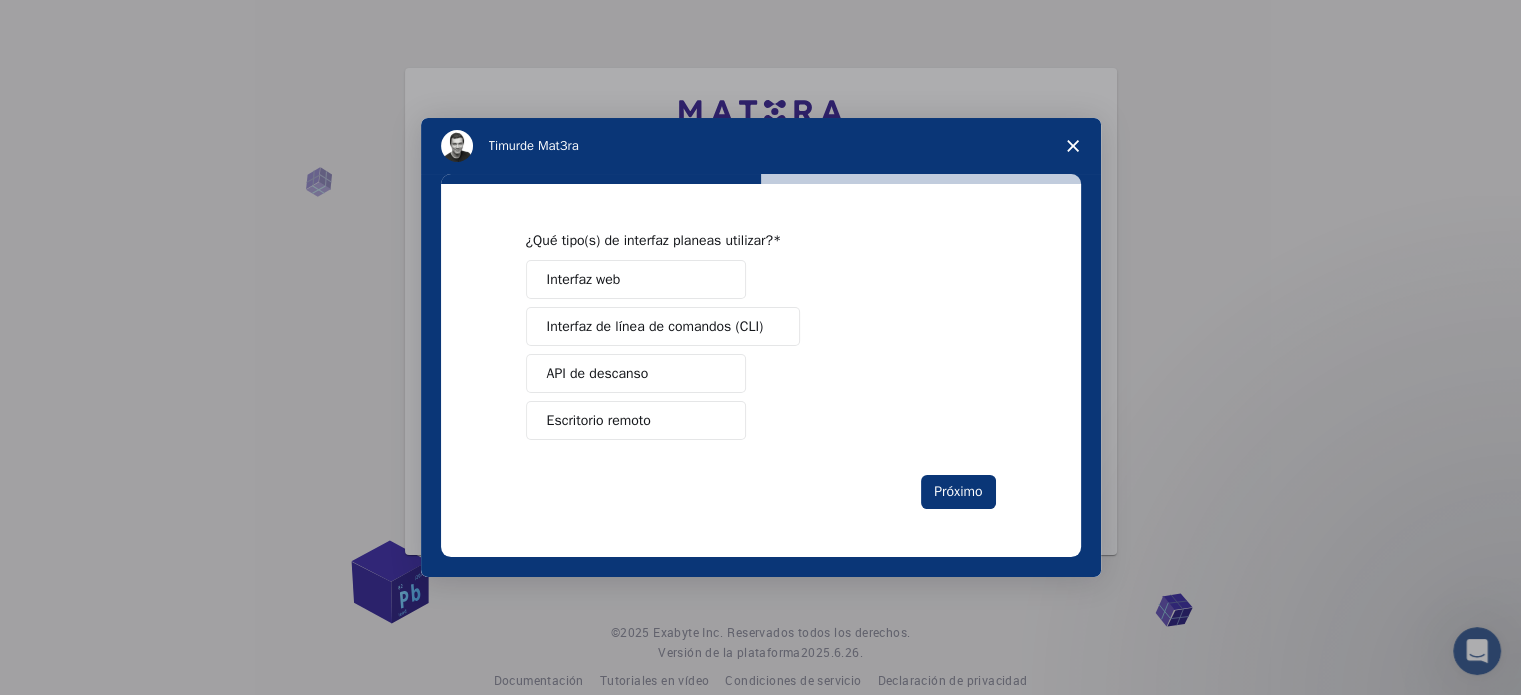 click on "Interfaz web" at bounding box center [636, 279] 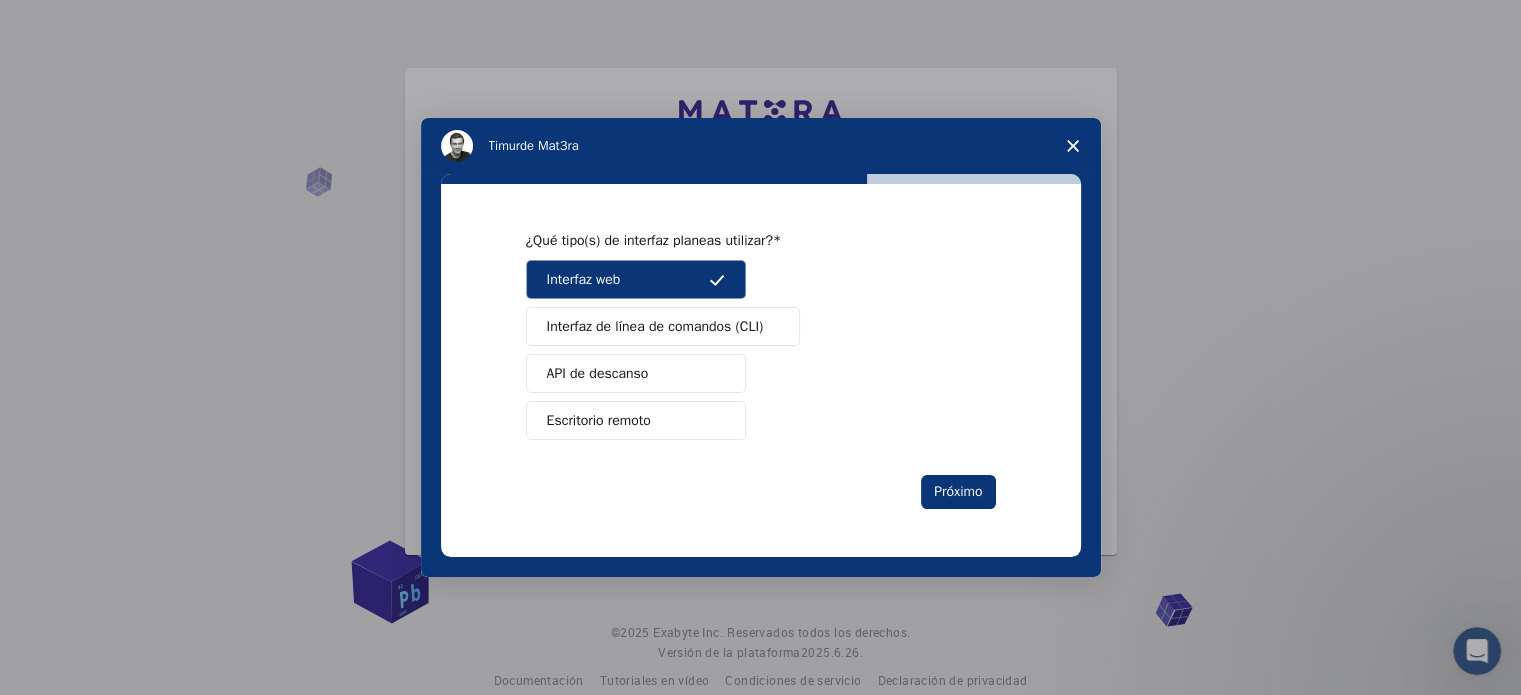 click on "Interfaz de línea de comandos (CLI)" at bounding box center (655, 326) 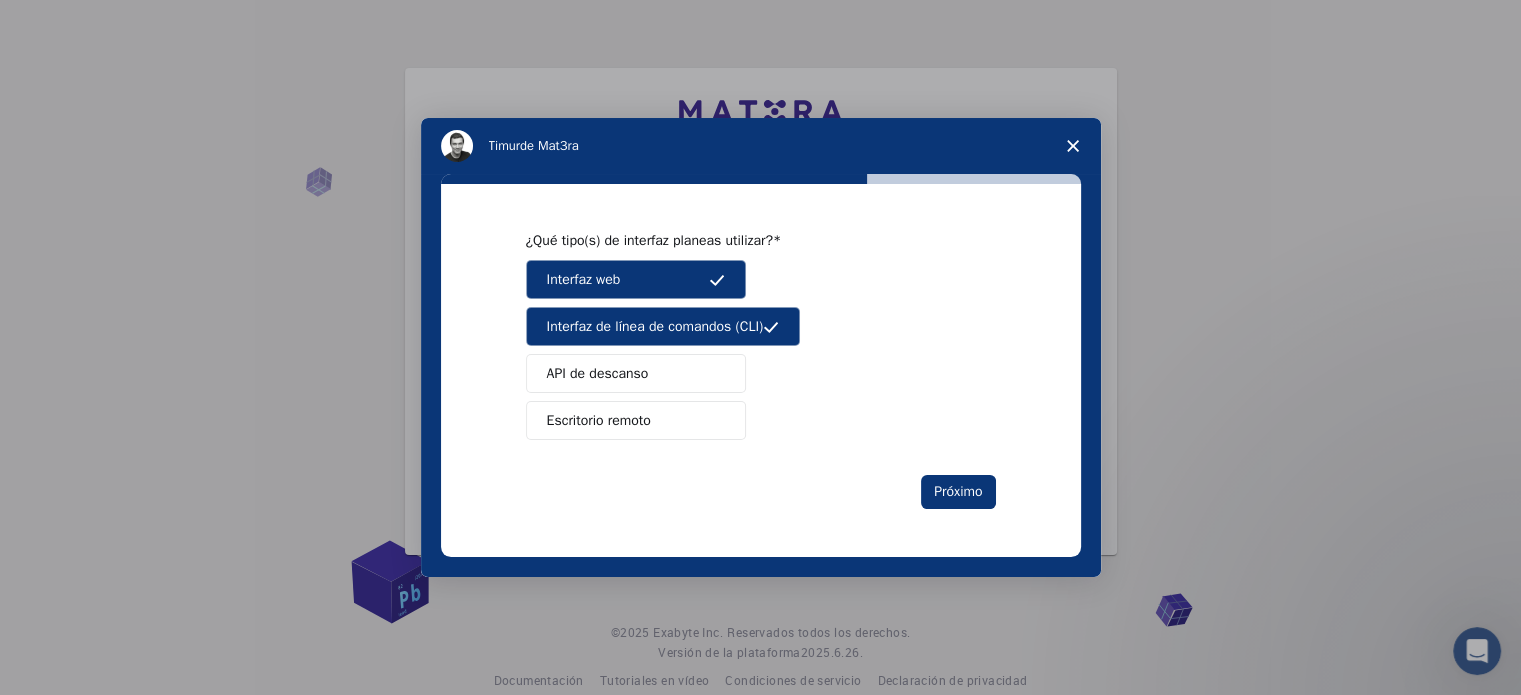 click on "Escritorio remoto" at bounding box center [636, 420] 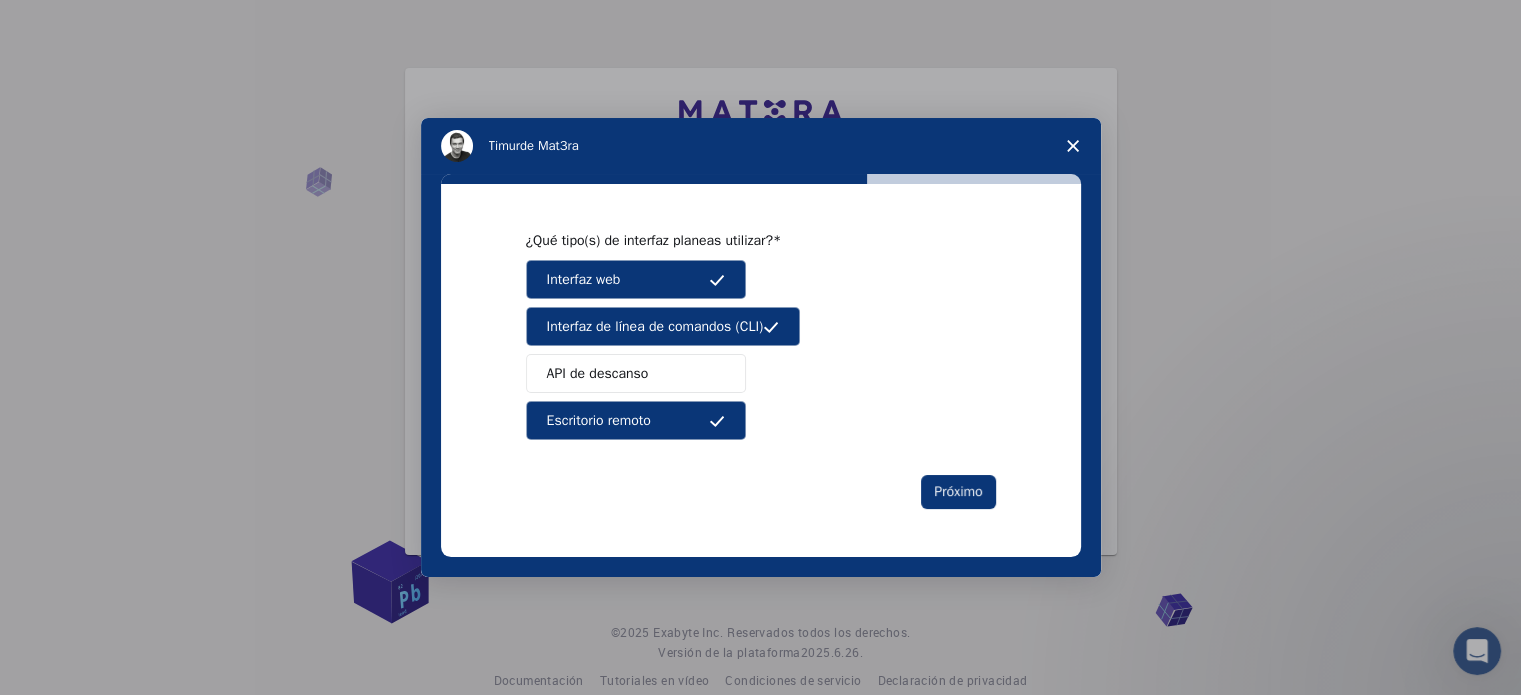 click on "Escritorio remoto" at bounding box center (636, 420) 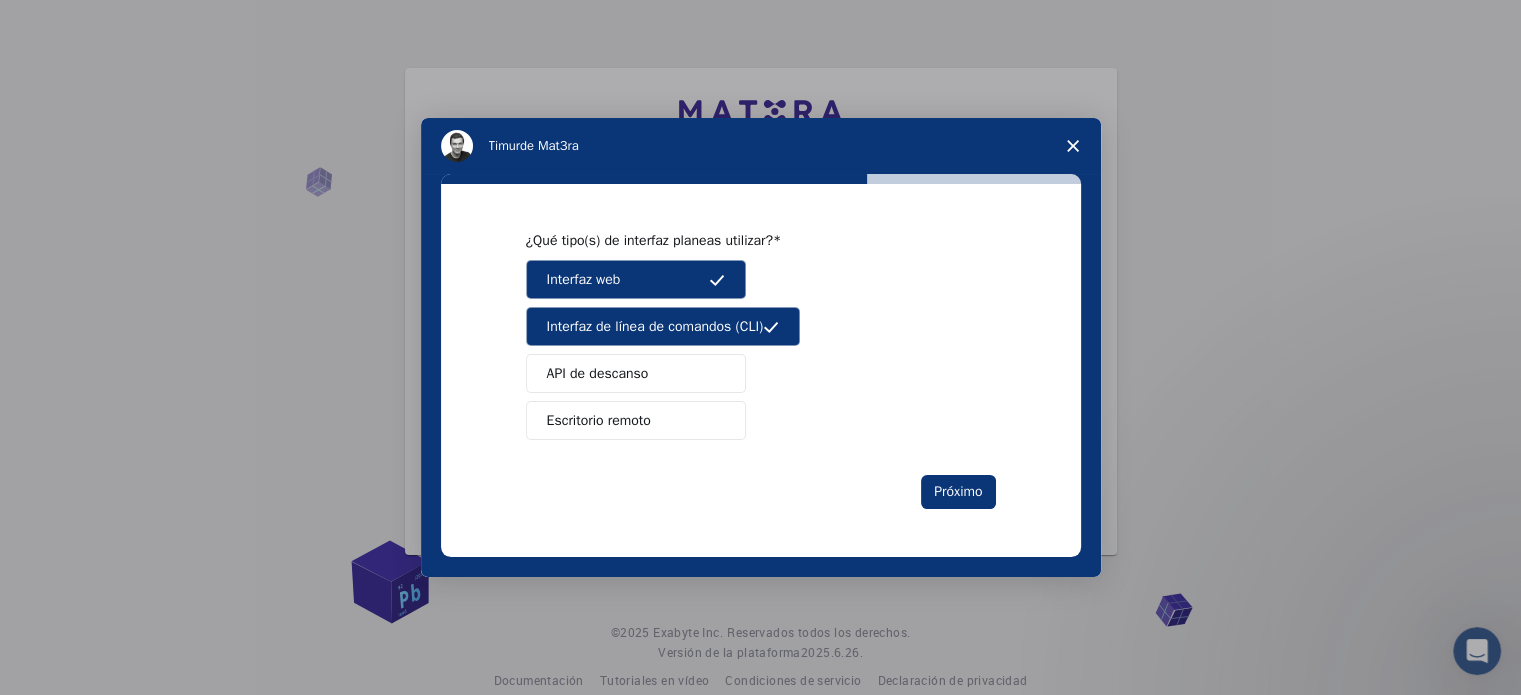 click on "Escritorio remoto" at bounding box center (599, 420) 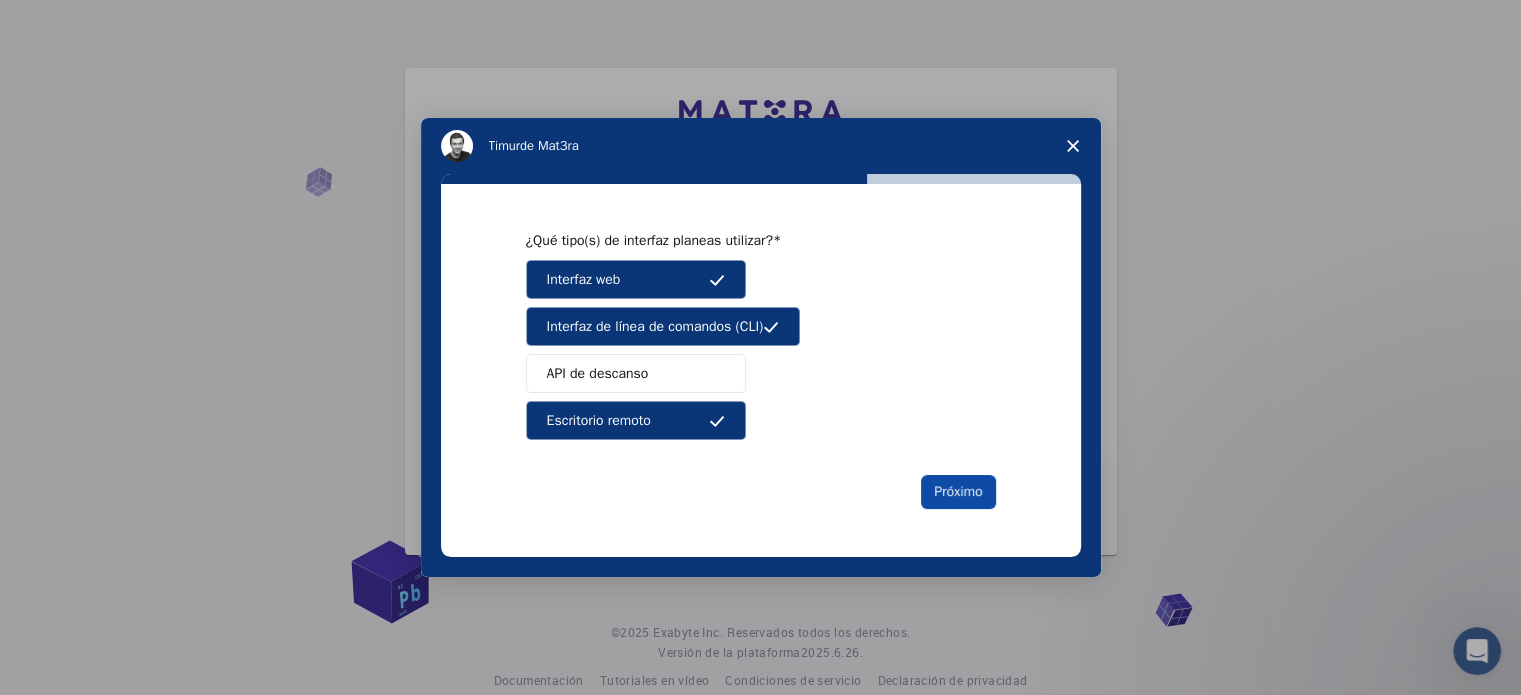 click on "Próximo" at bounding box center (958, 491) 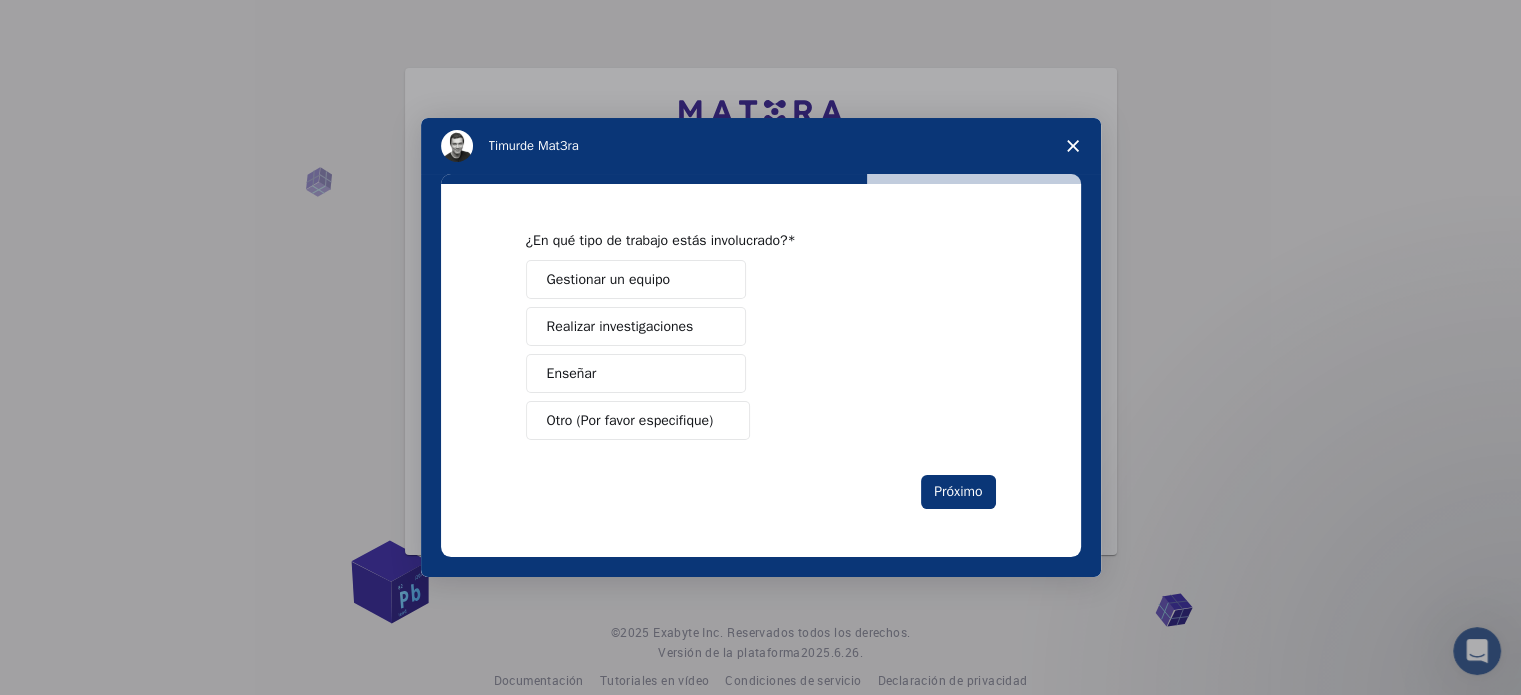 click on "Gestionar un equipo" at bounding box center [636, 279] 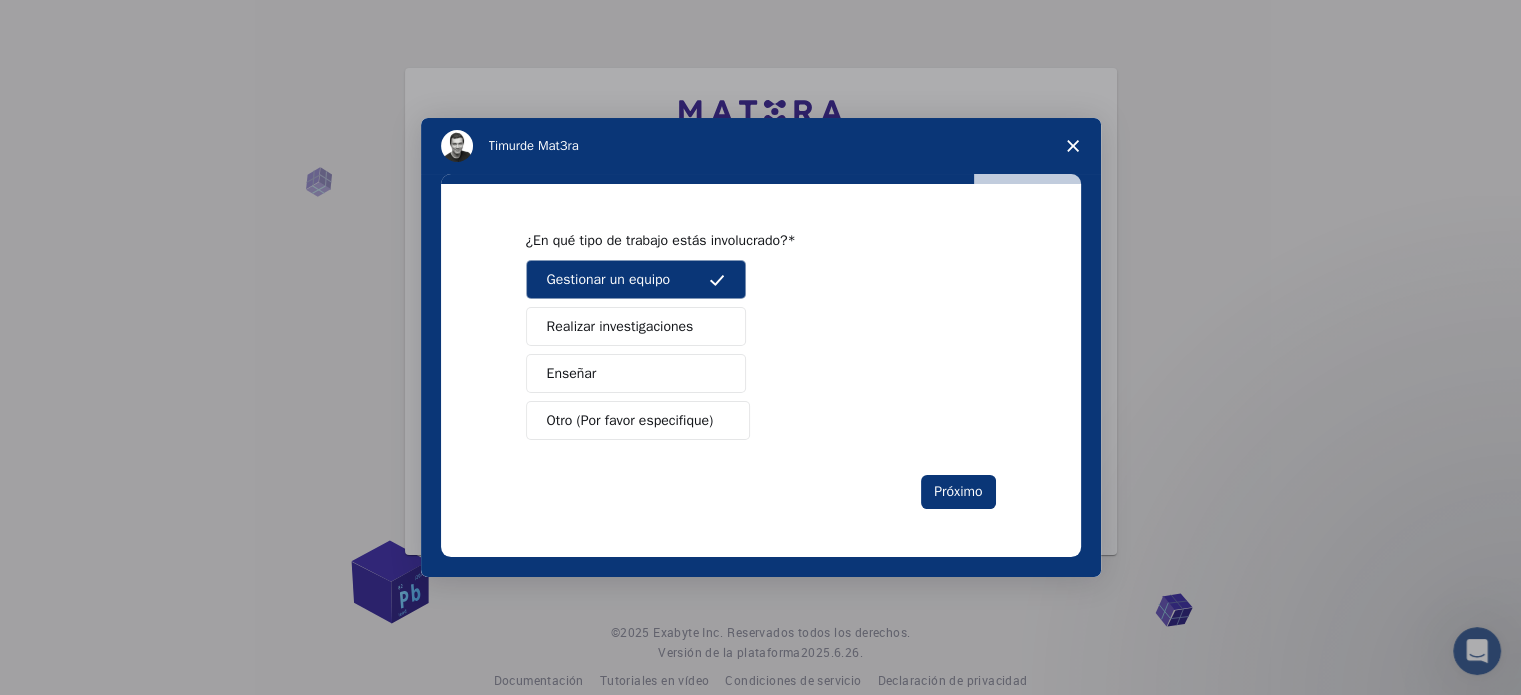 click on "Realizar investigaciones" at bounding box center (620, 326) 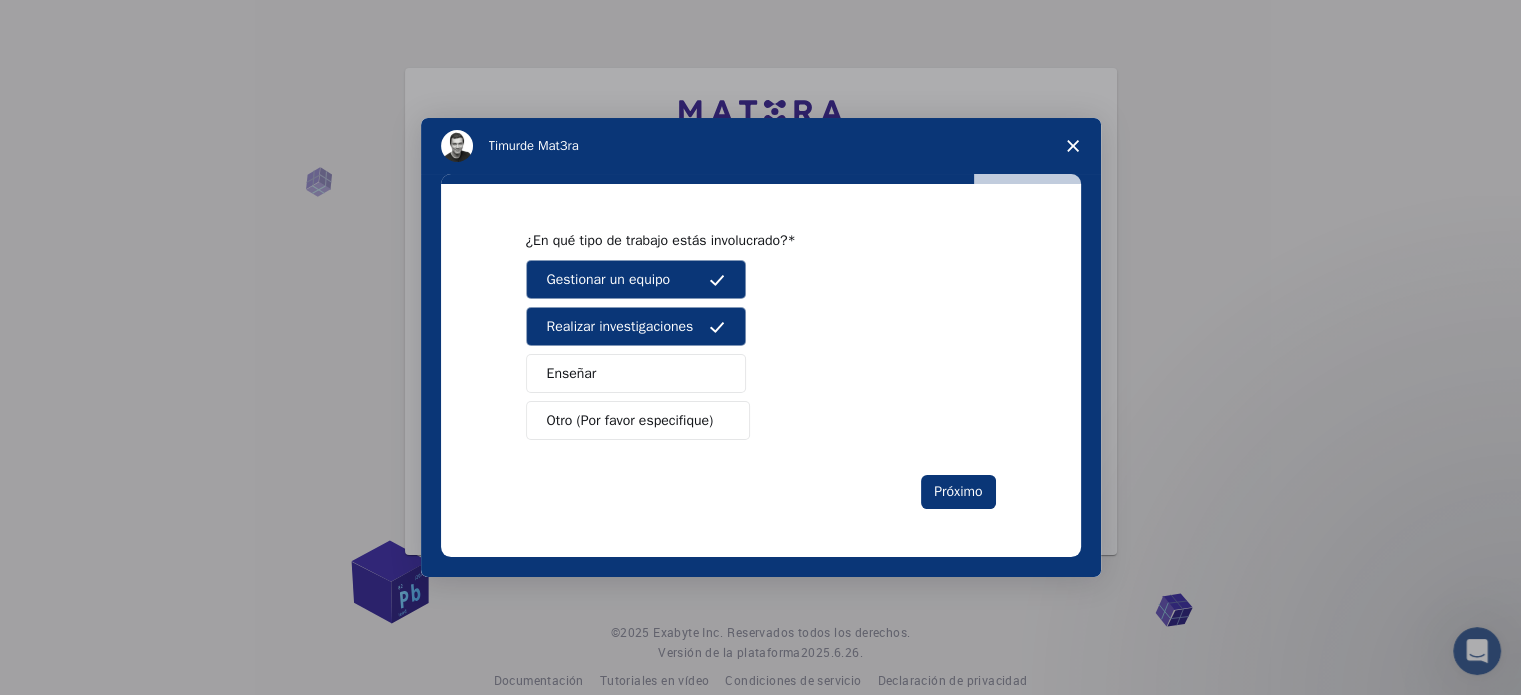 click on "Enseñar" at bounding box center (636, 373) 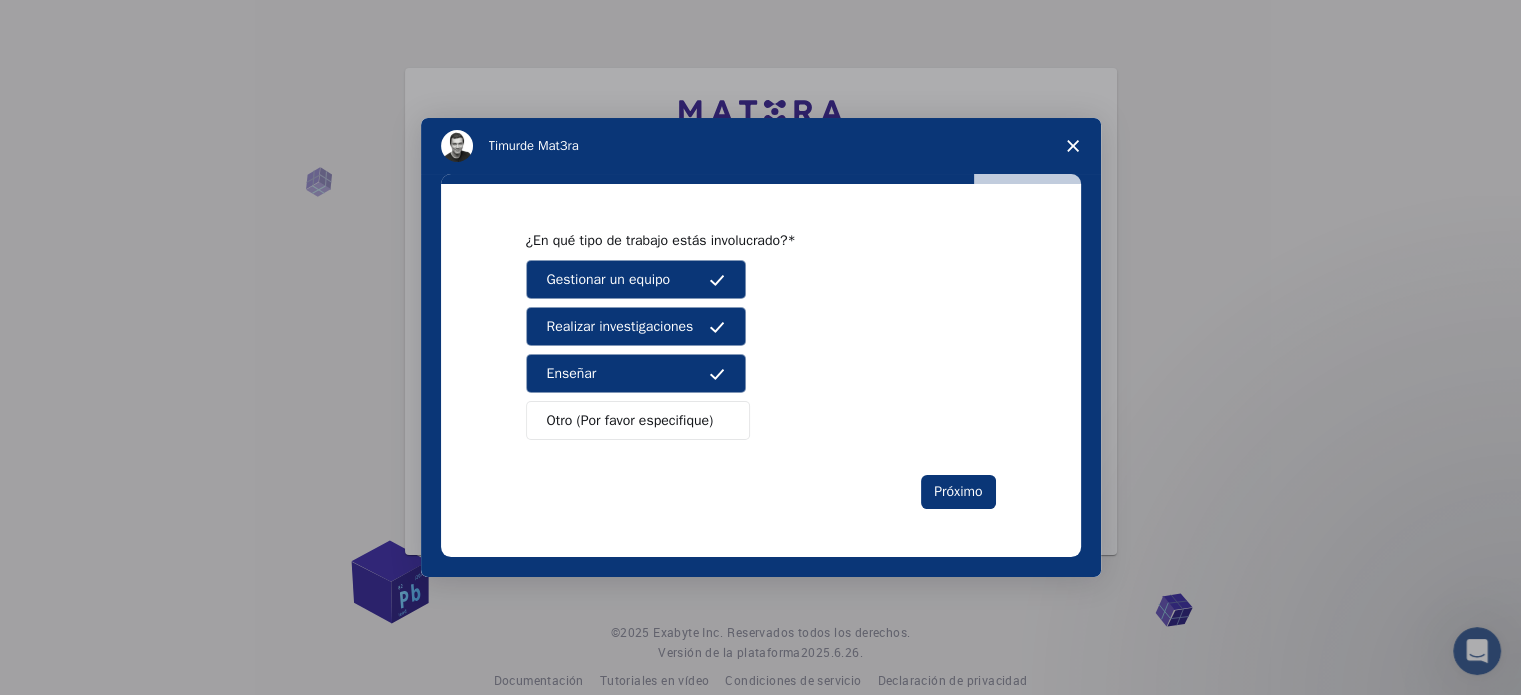 click on "Otro (Por favor especifique)" at bounding box center [630, 420] 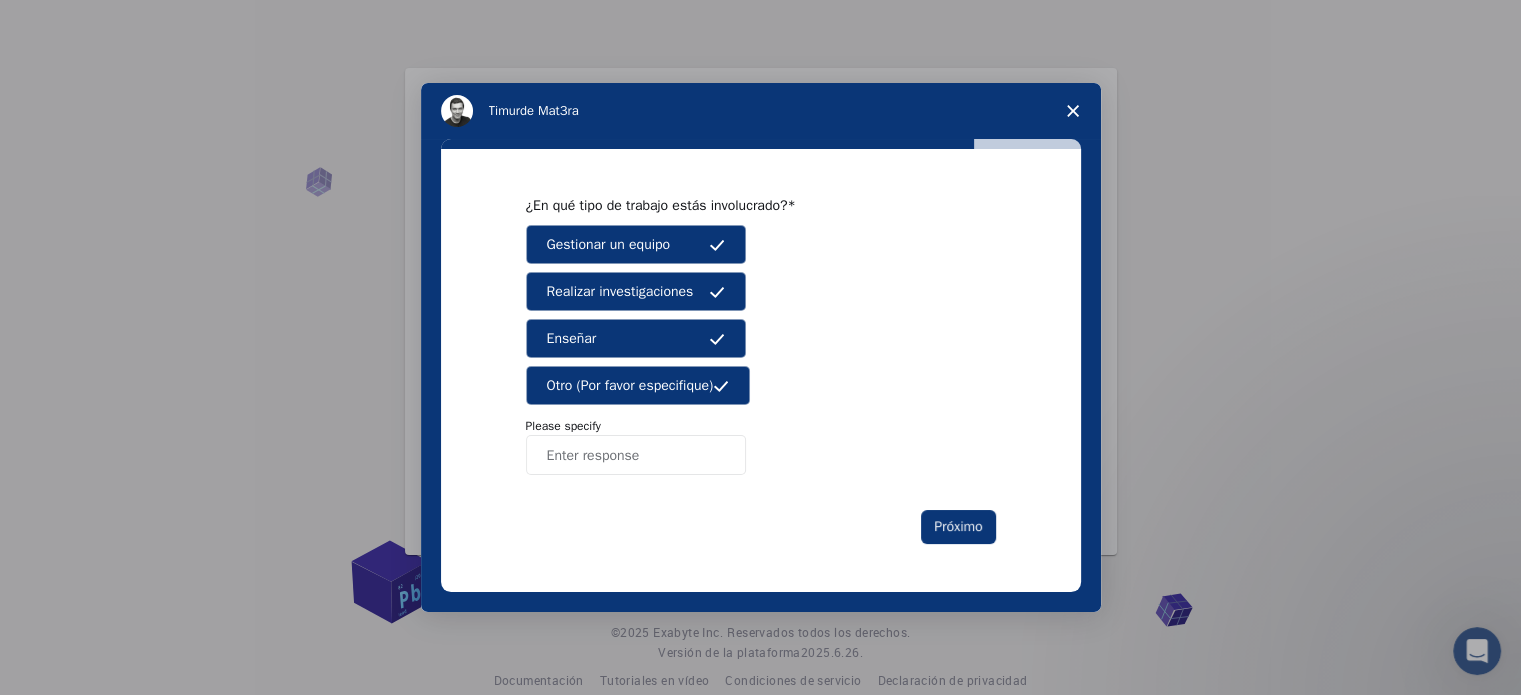click at bounding box center (636, 455) 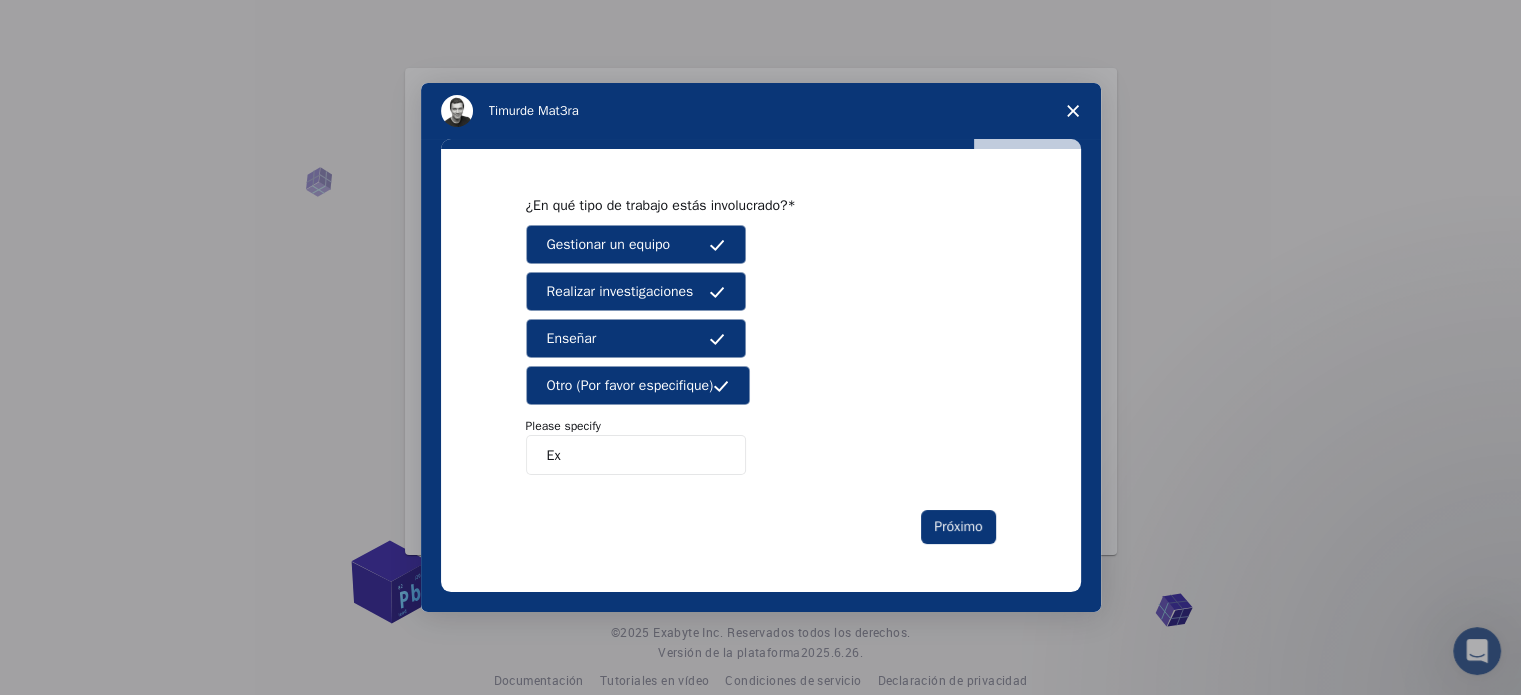 type on "E" 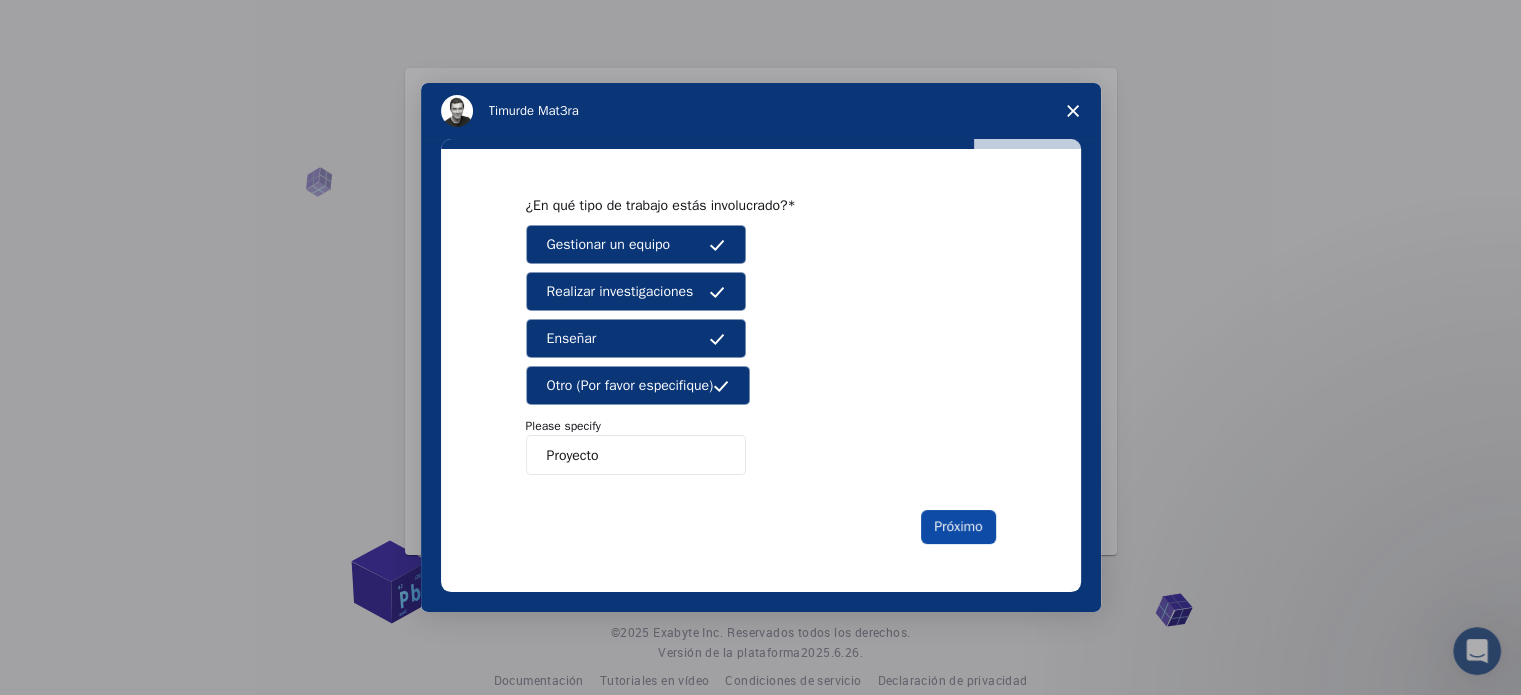 type on "Proyecto" 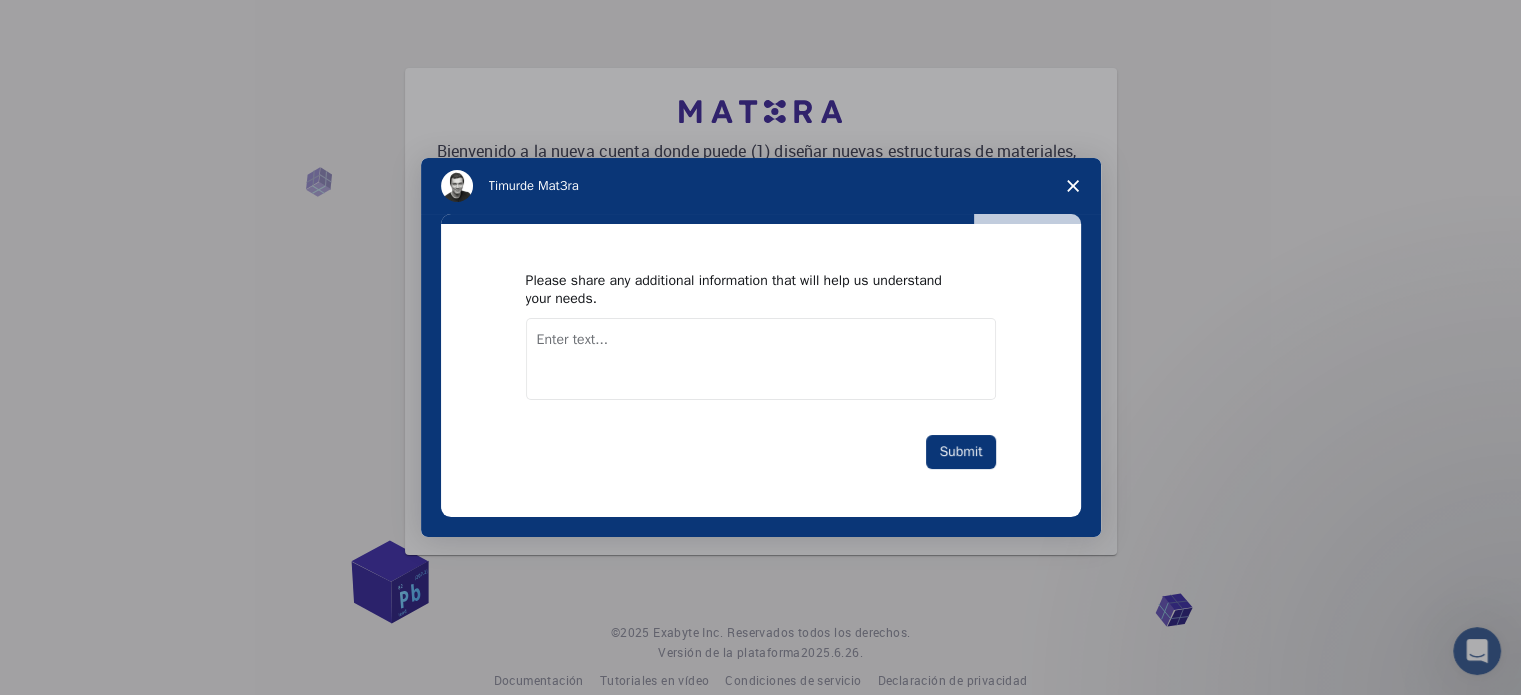 click at bounding box center (761, 359) 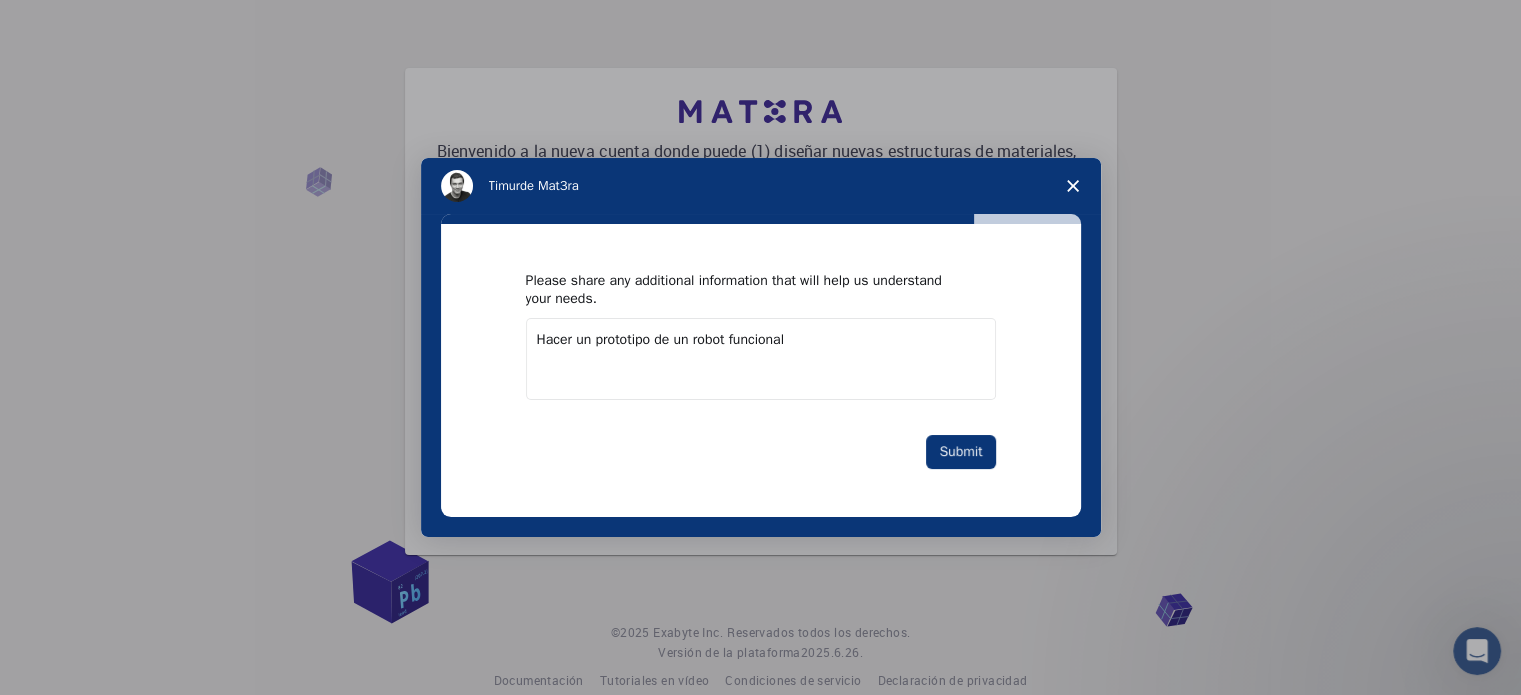 click on "Hacer un prototipo de un robot funcional" at bounding box center [761, 359] 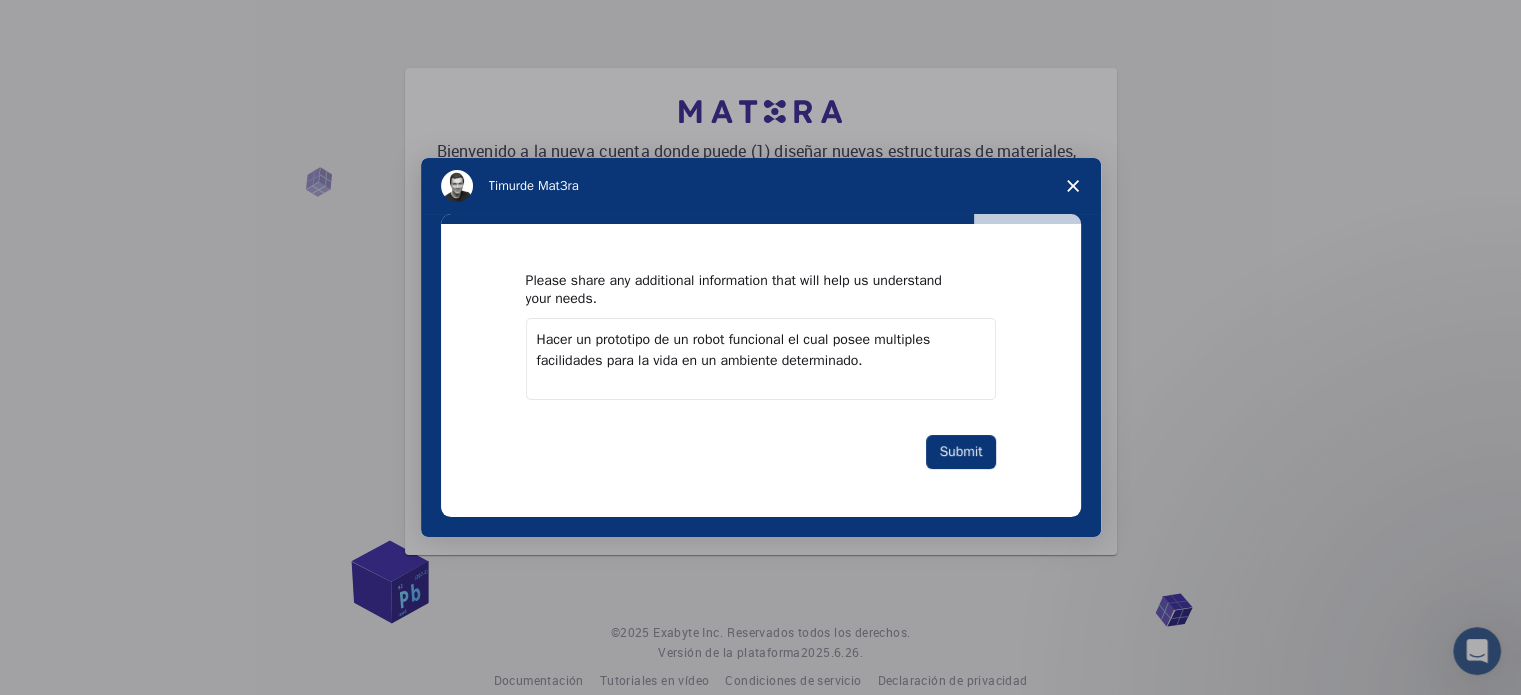 click on "Hacer un prototipo de un robot funcional el cual posee multiples facilidades para la vida en un ambiente determinado." at bounding box center [761, 359] 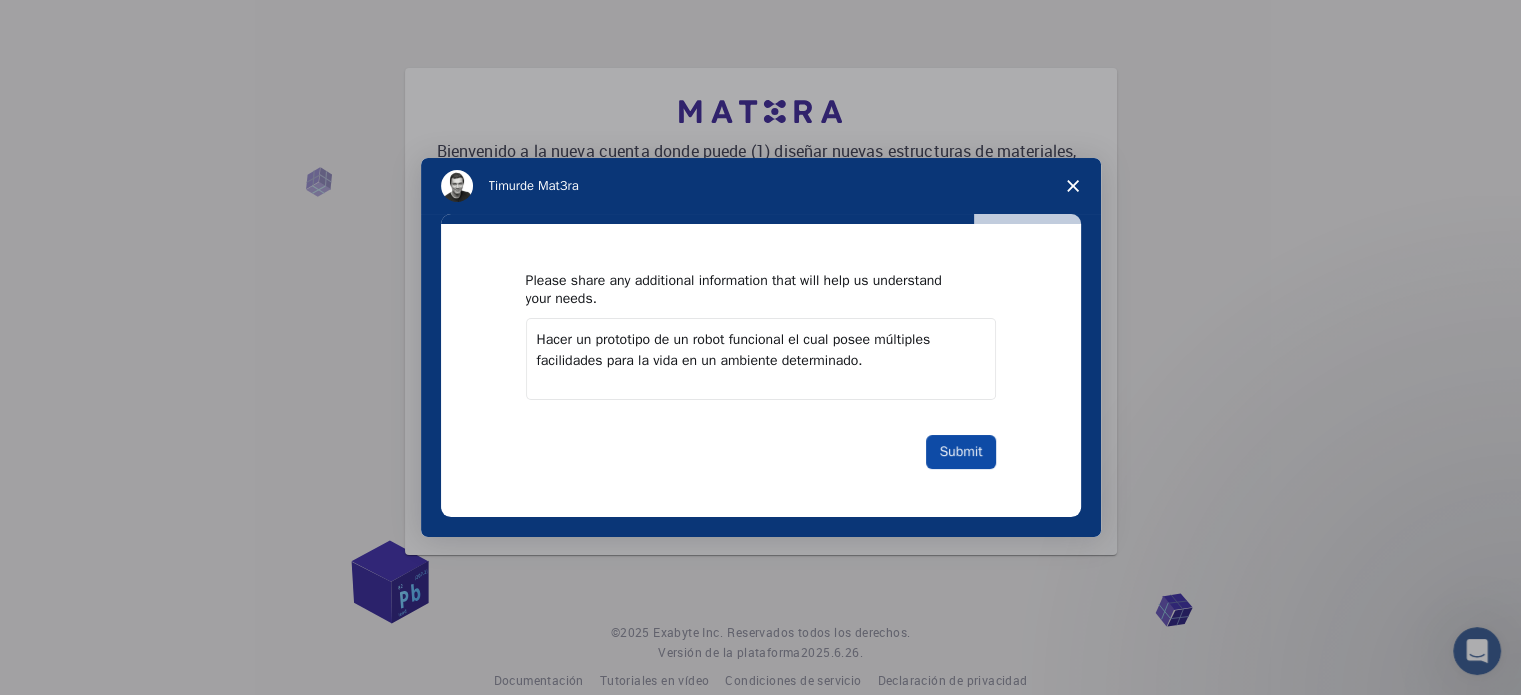 type on "Hacer un prototipo de un robot funcional el cual posee múltiples facilidades para la vida en un ambiente determinado." 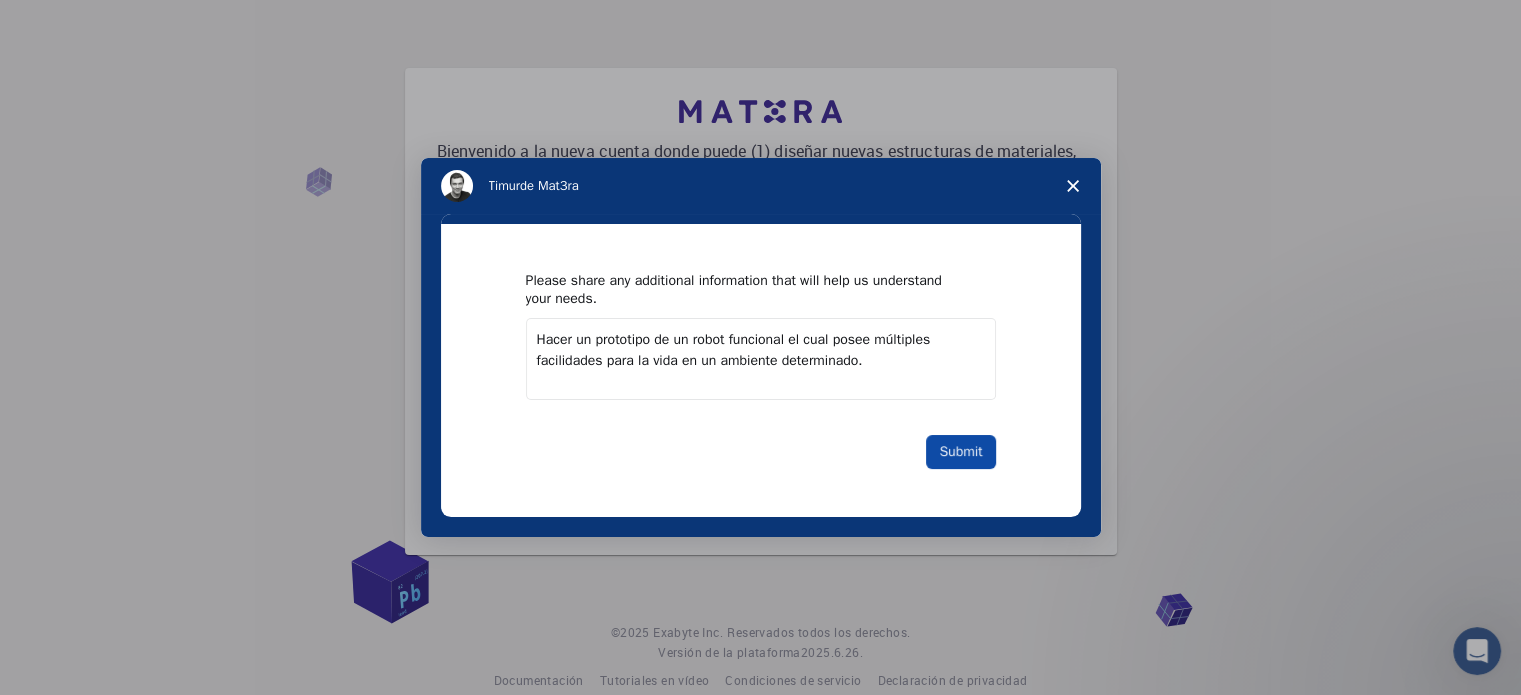 click on "Submit" at bounding box center [960, 452] 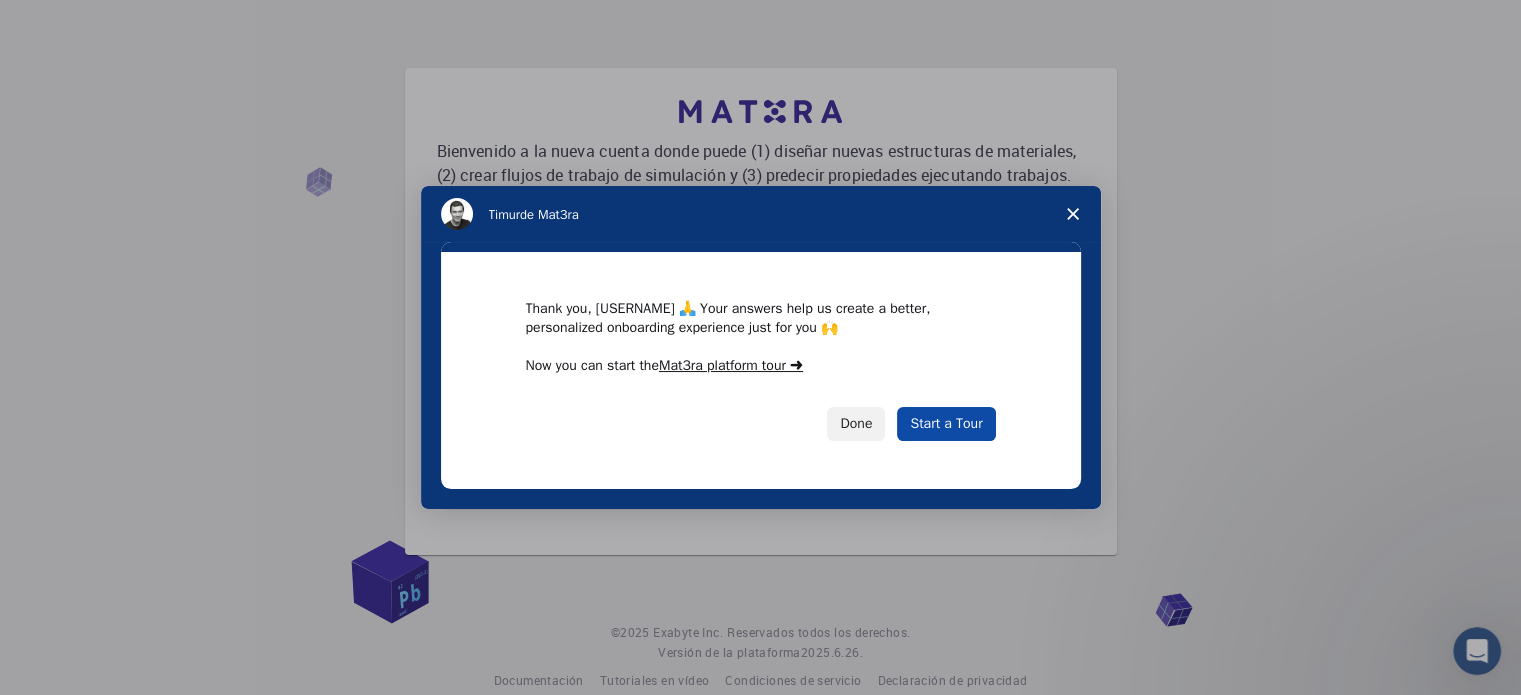 click on "Start a Tour" at bounding box center (946, 424) 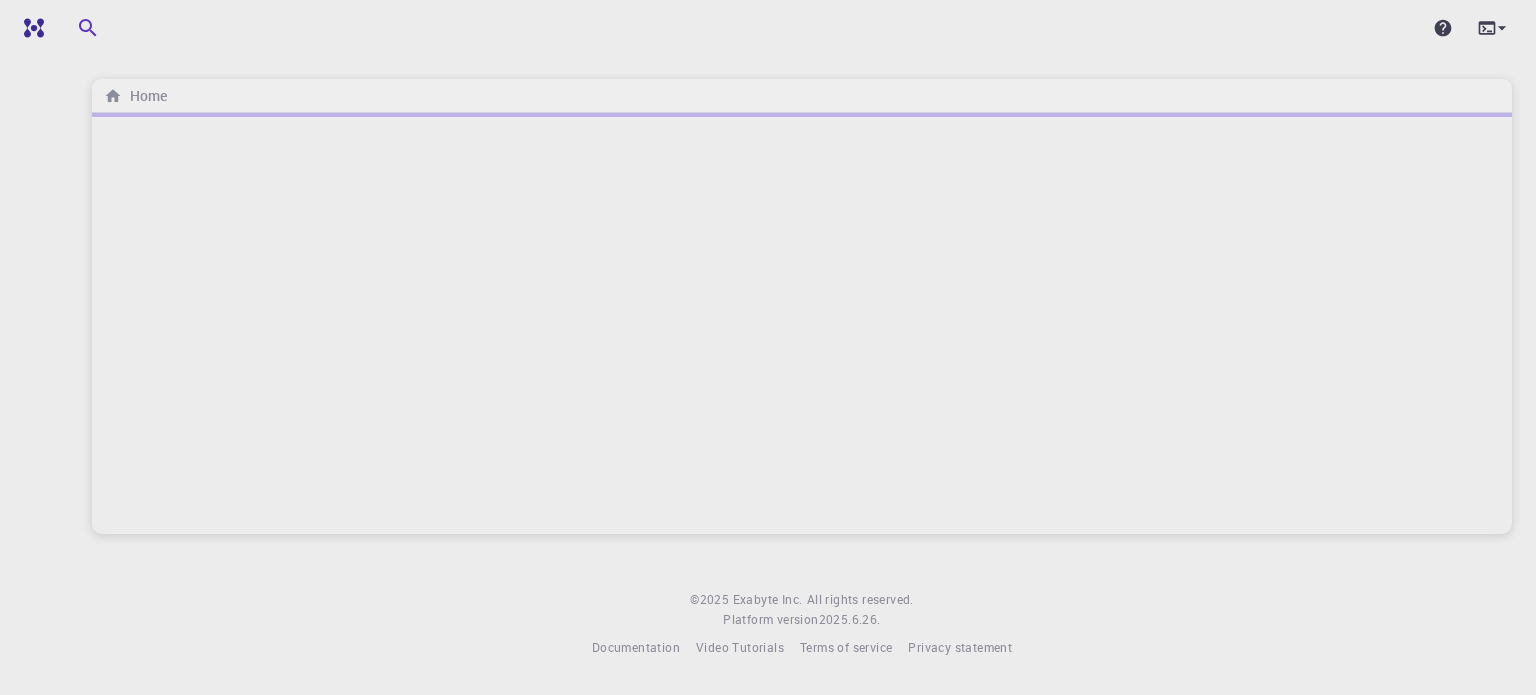 scroll, scrollTop: 0, scrollLeft: 0, axis: both 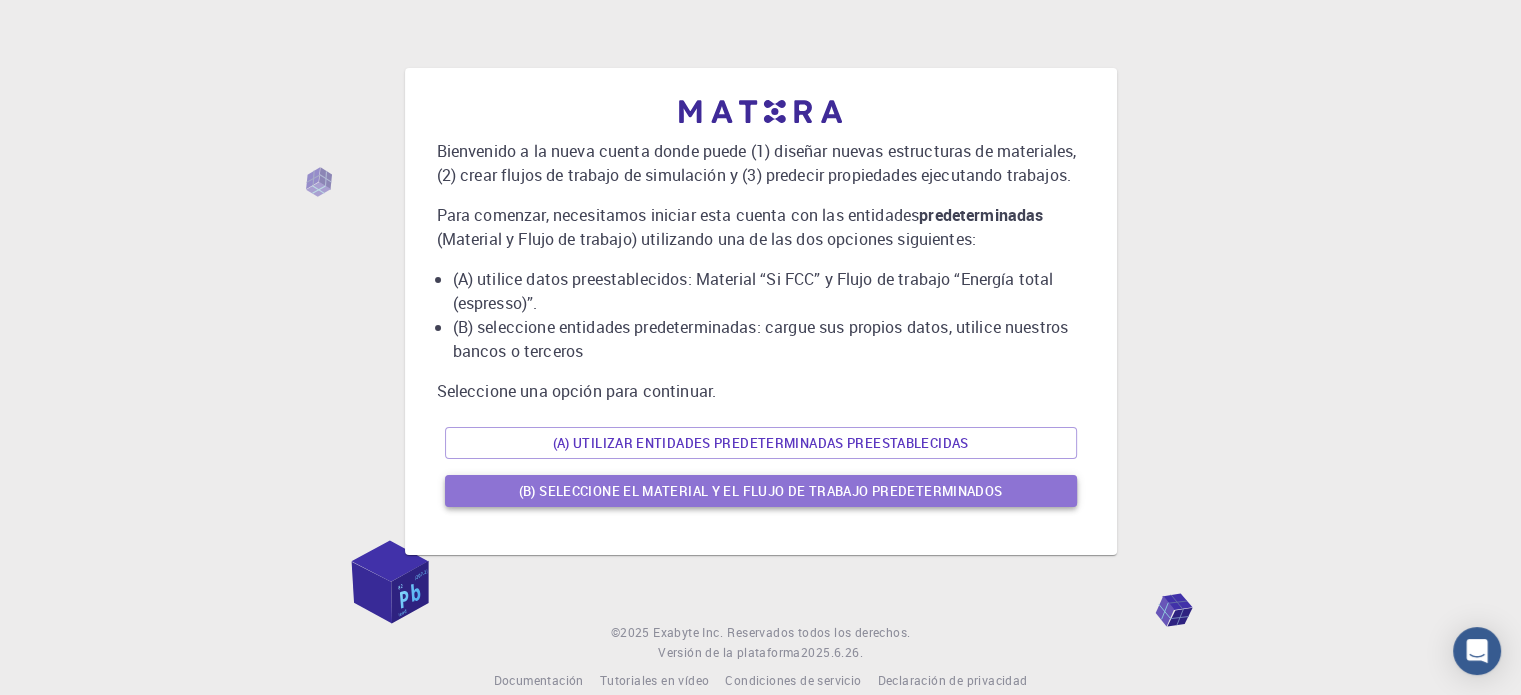 click on "(B) Seleccione el material y el flujo de trabajo predeterminados" at bounding box center (761, 491) 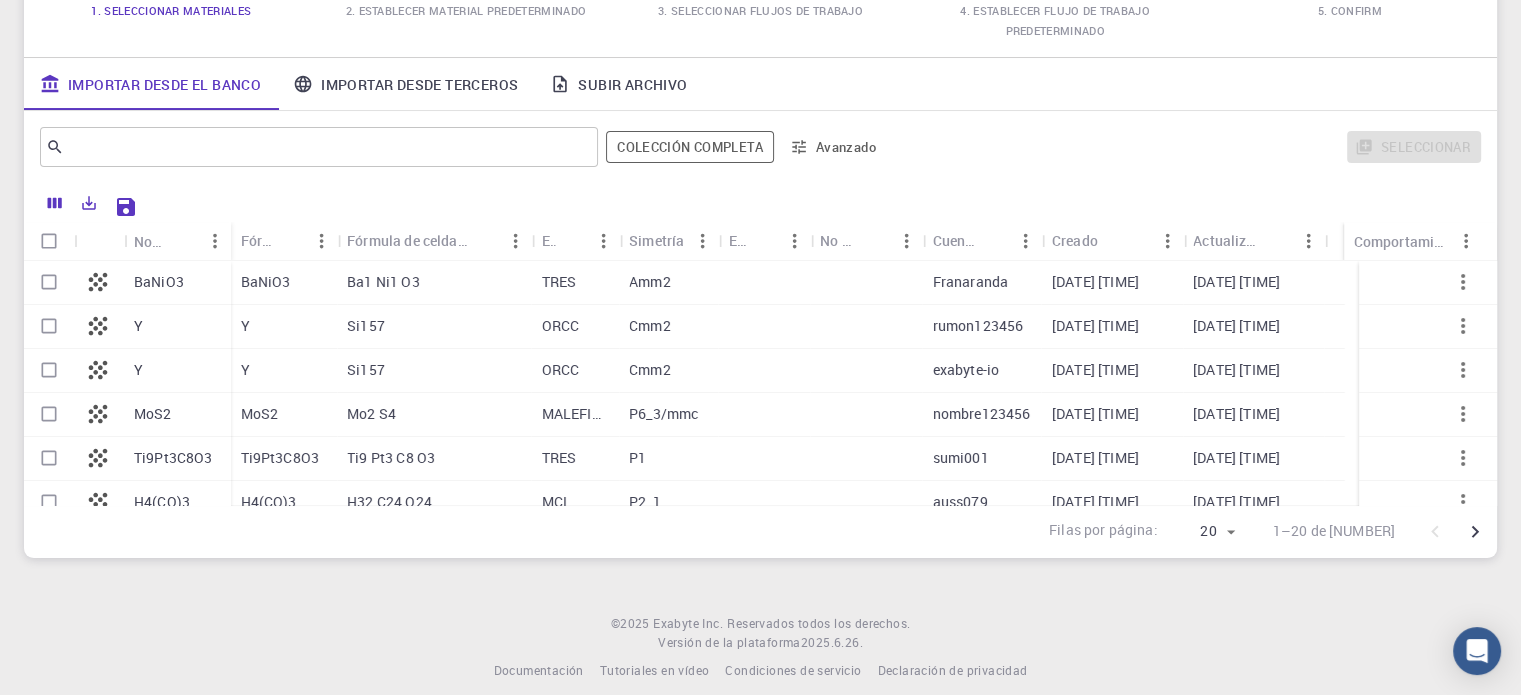 scroll, scrollTop: 234, scrollLeft: 0, axis: vertical 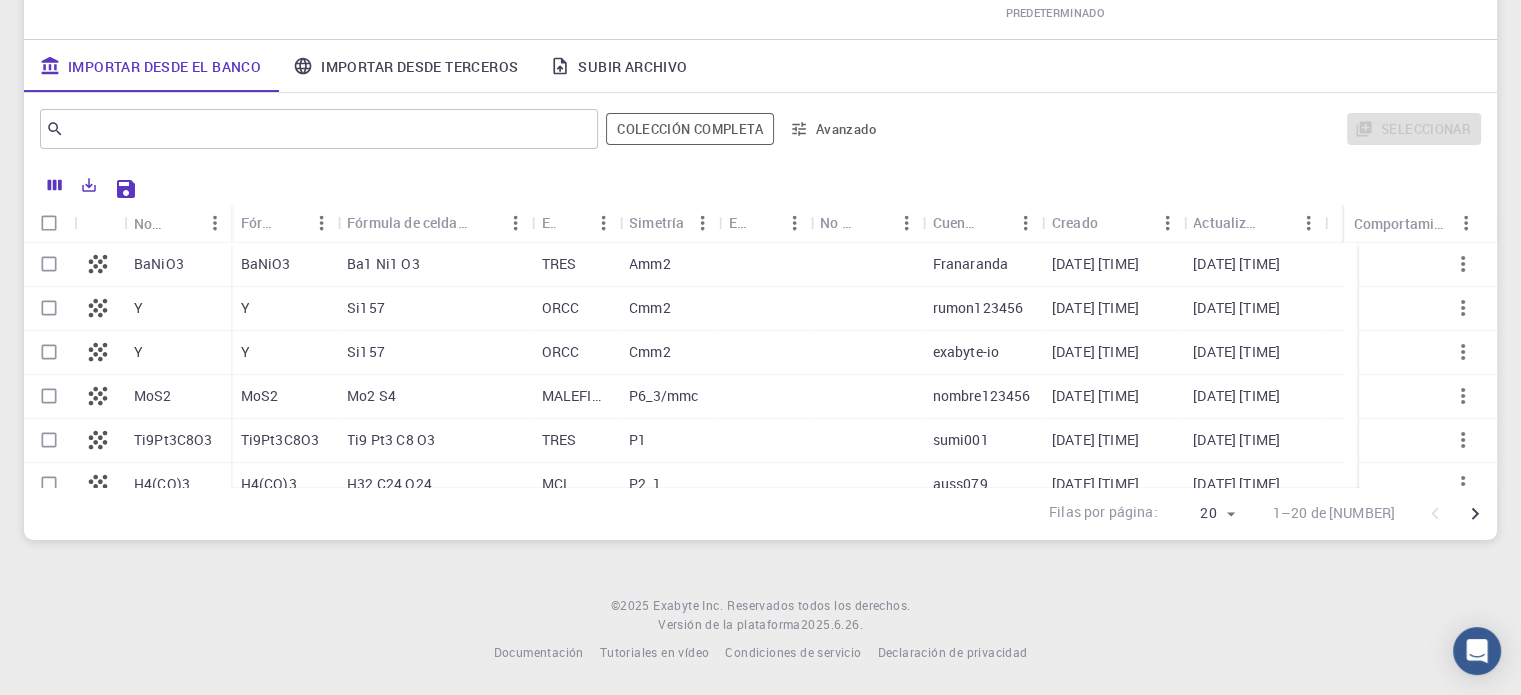 click on "MoS2" at bounding box center (153, 395) 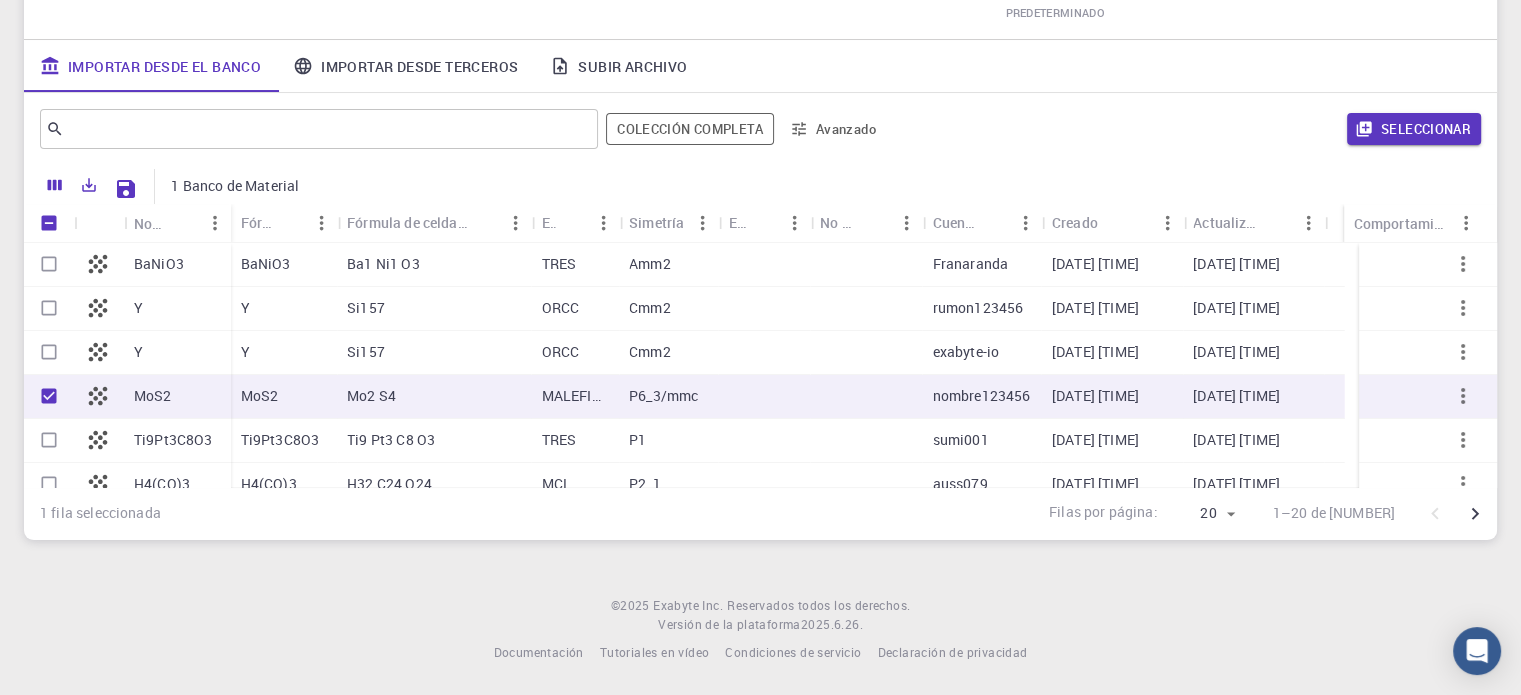 click on "MoS2" at bounding box center (153, 395) 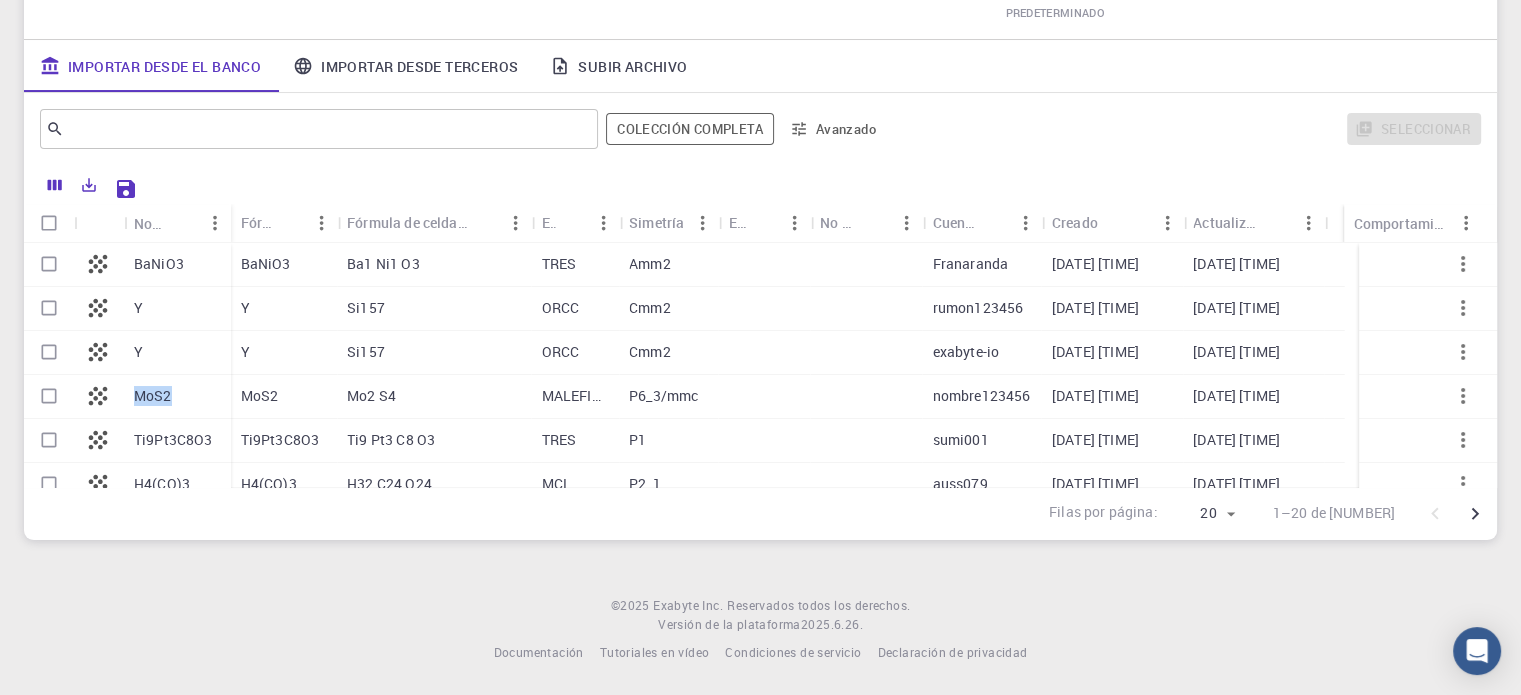 click on "MoS2" at bounding box center [153, 395] 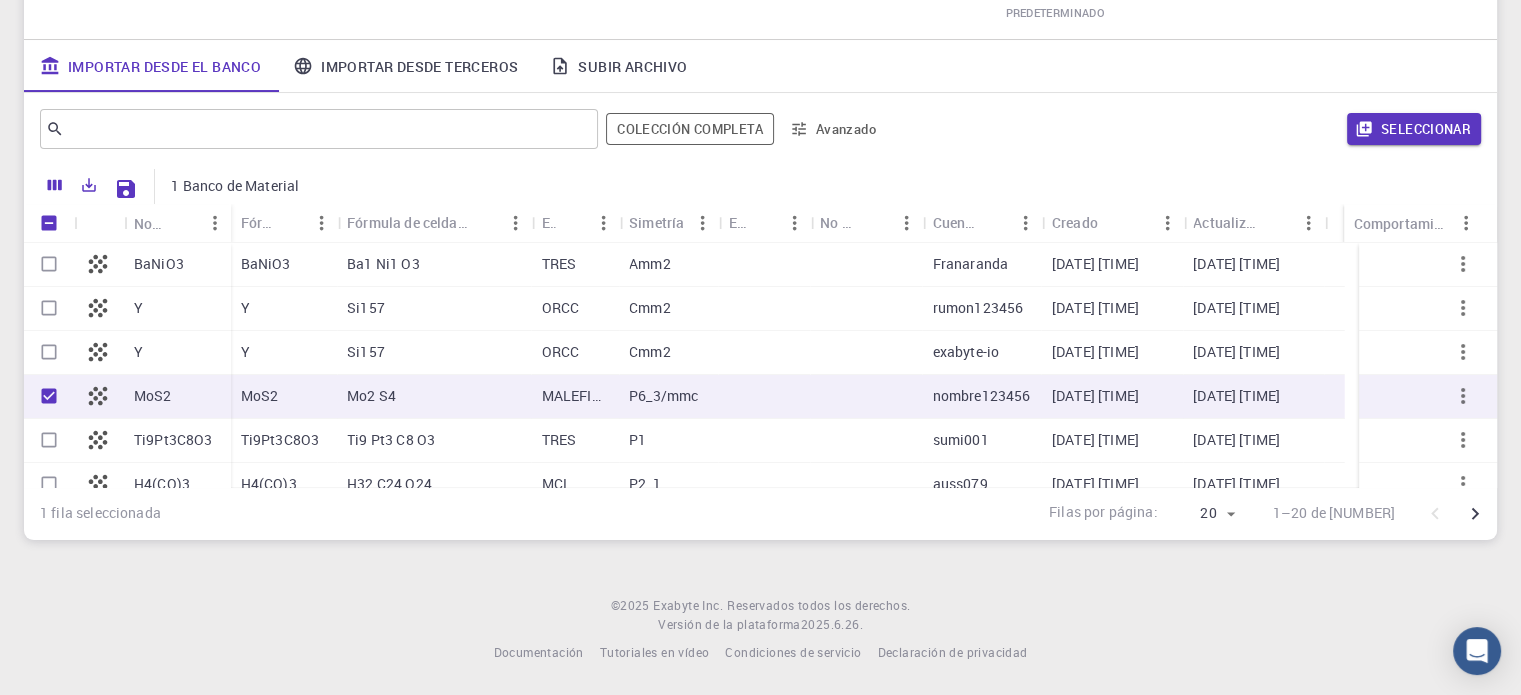 click on "Mo2 S4" at bounding box center (434, 397) 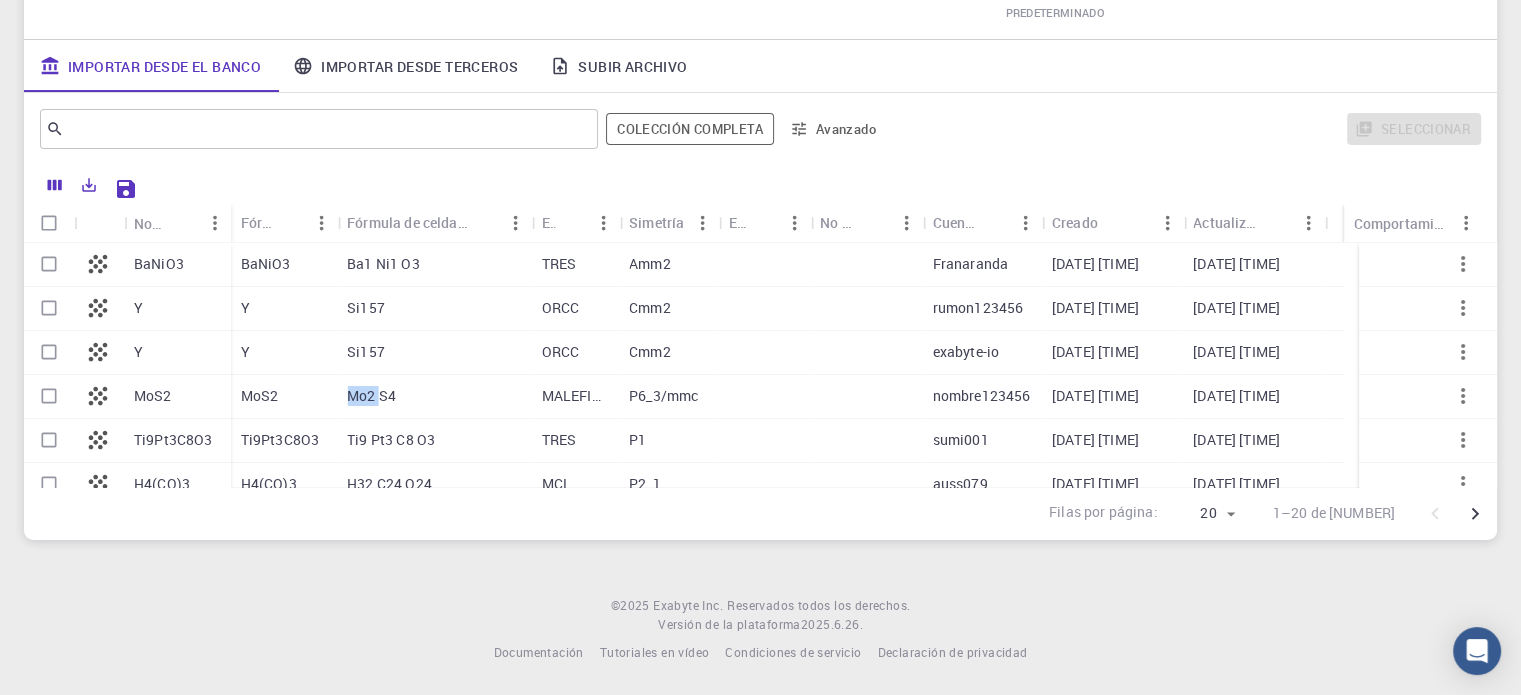 click on "Mo2 S4" at bounding box center (434, 397) 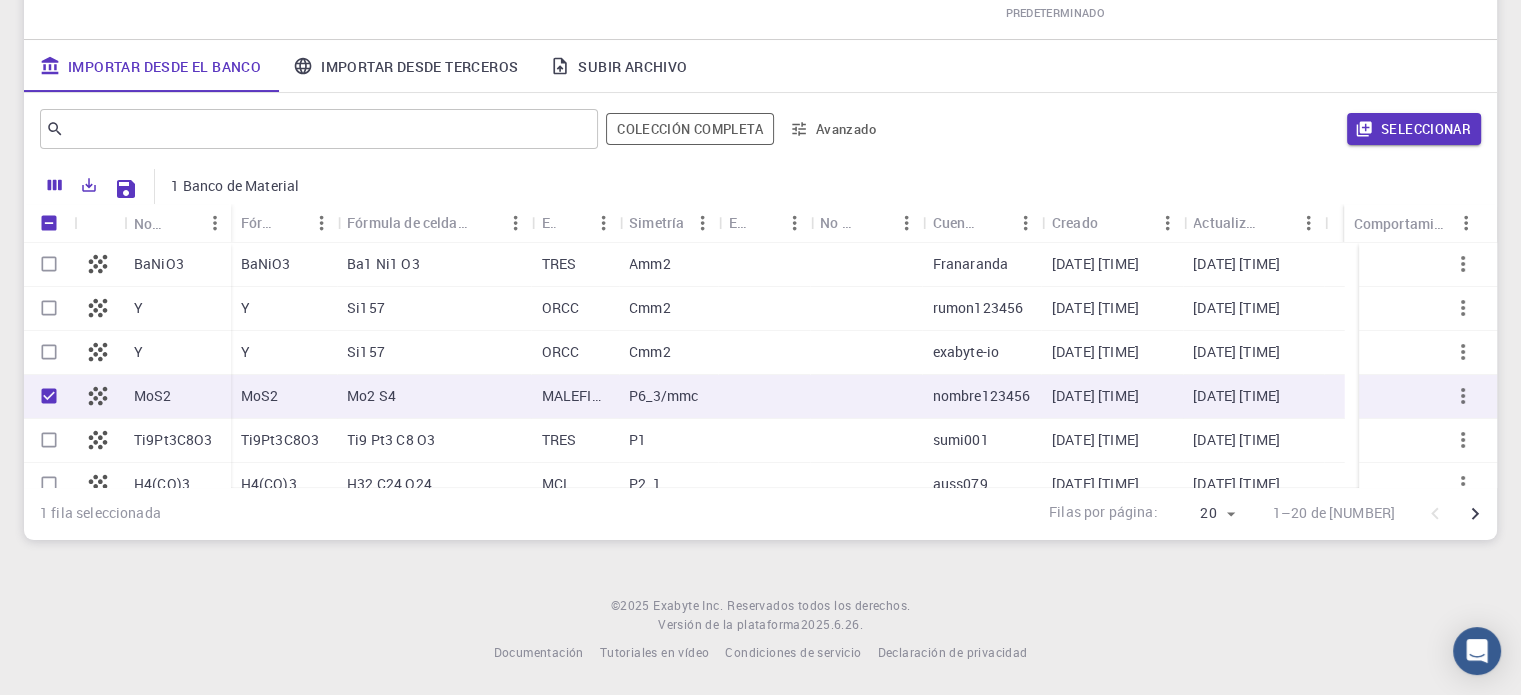 click on "Mo2 S4" at bounding box center (434, 397) 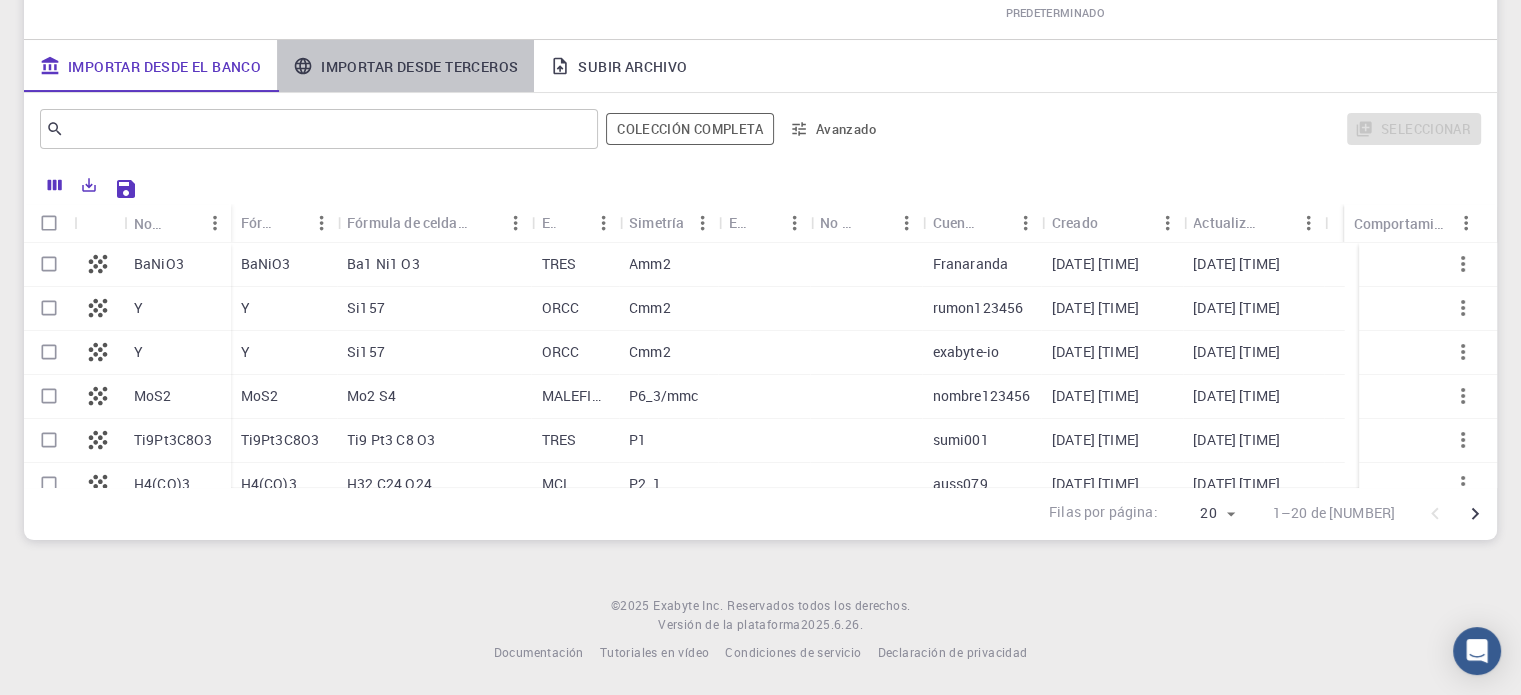 click on "Importar desde terceros" at bounding box center [419, 66] 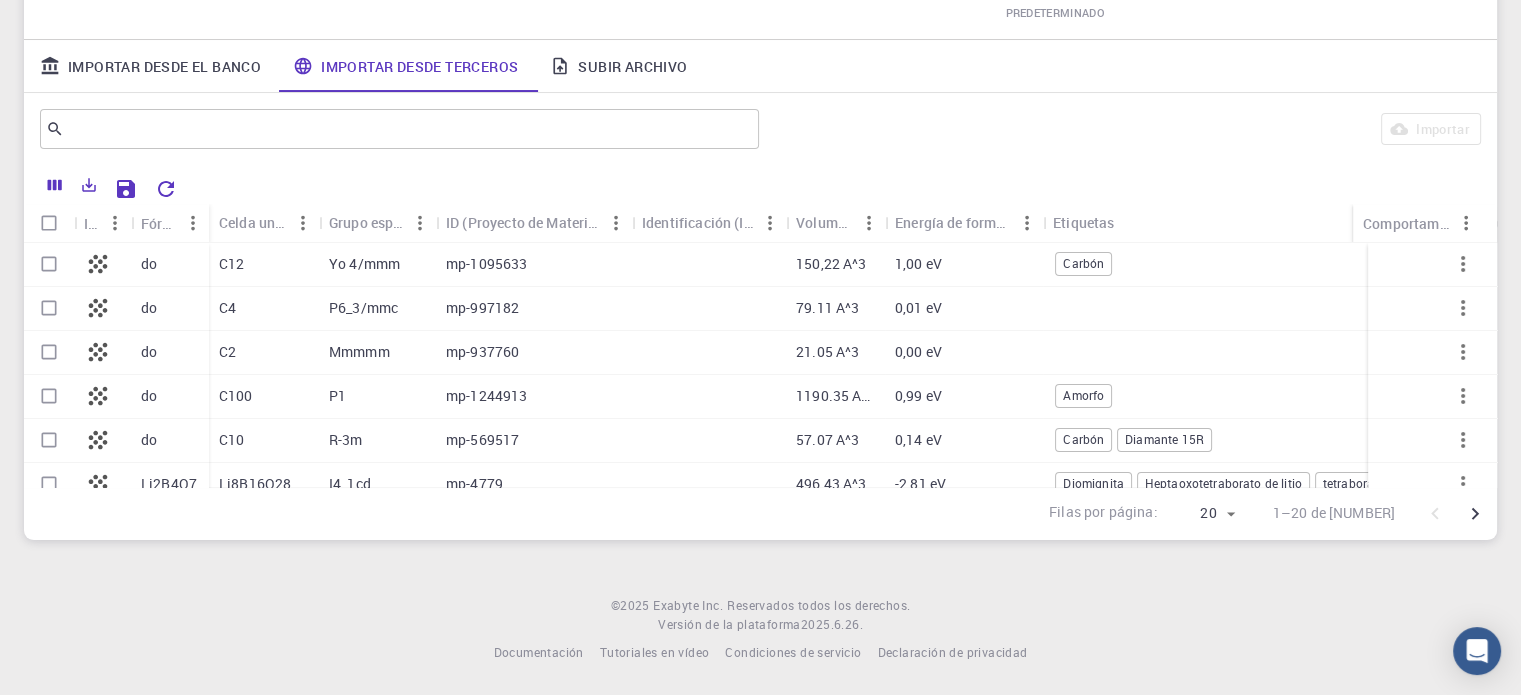 click 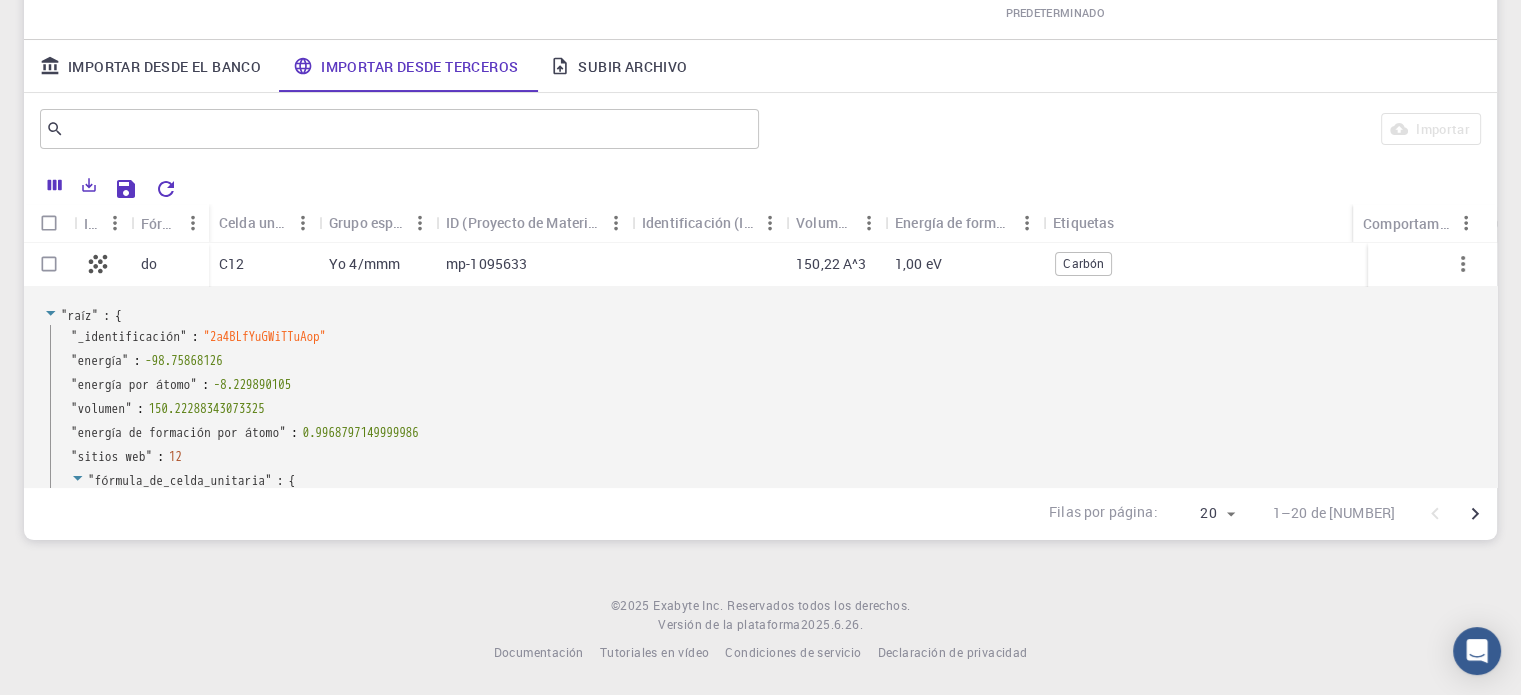 click on "C12" at bounding box center [231, 263] 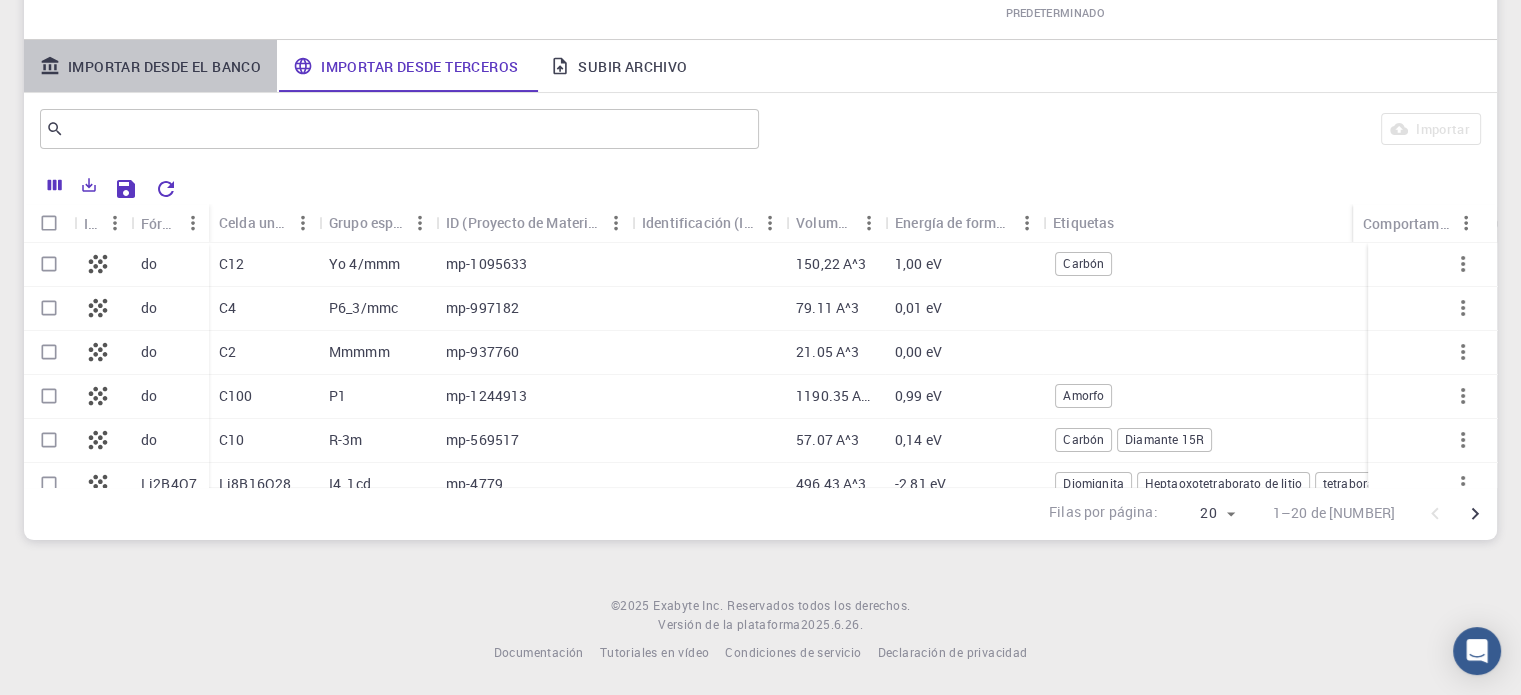 click on "Importar desde el banco" at bounding box center [164, 66] 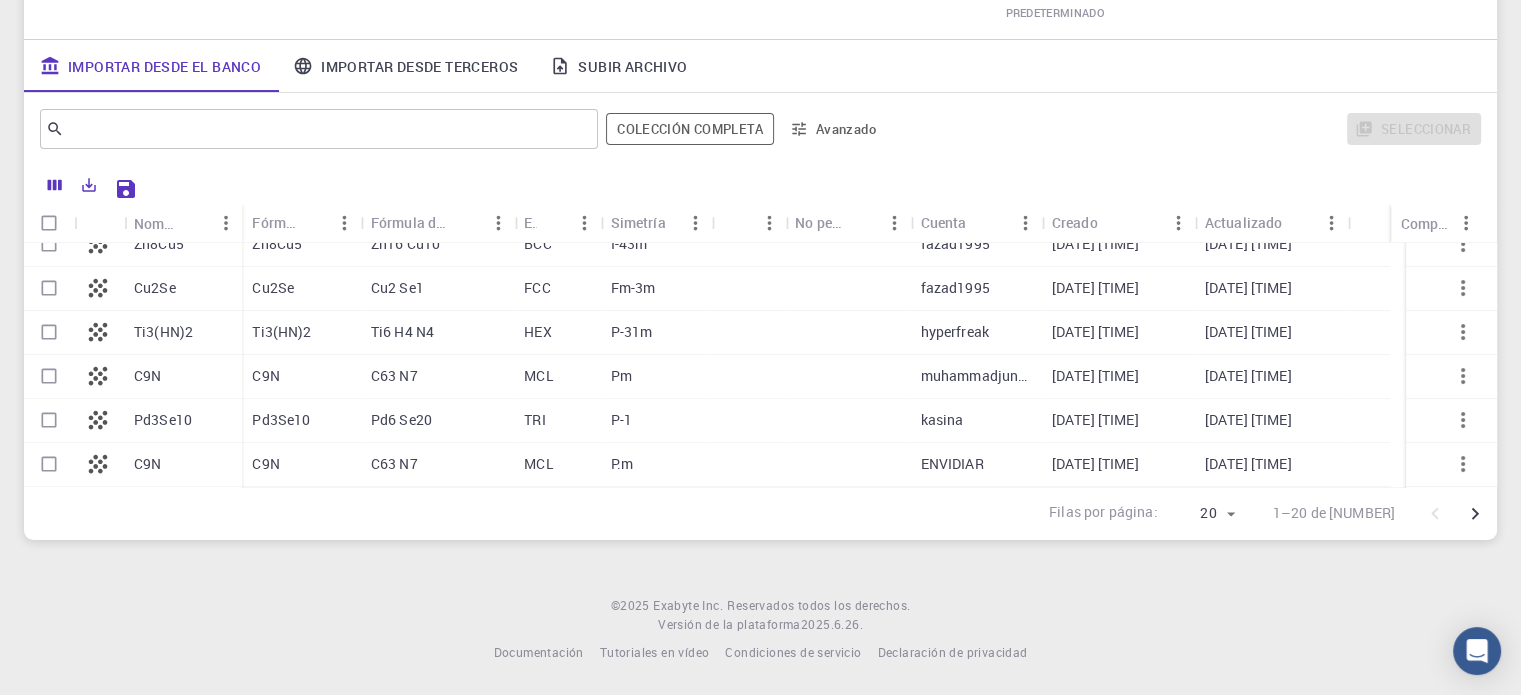 scroll, scrollTop: 612, scrollLeft: 0, axis: vertical 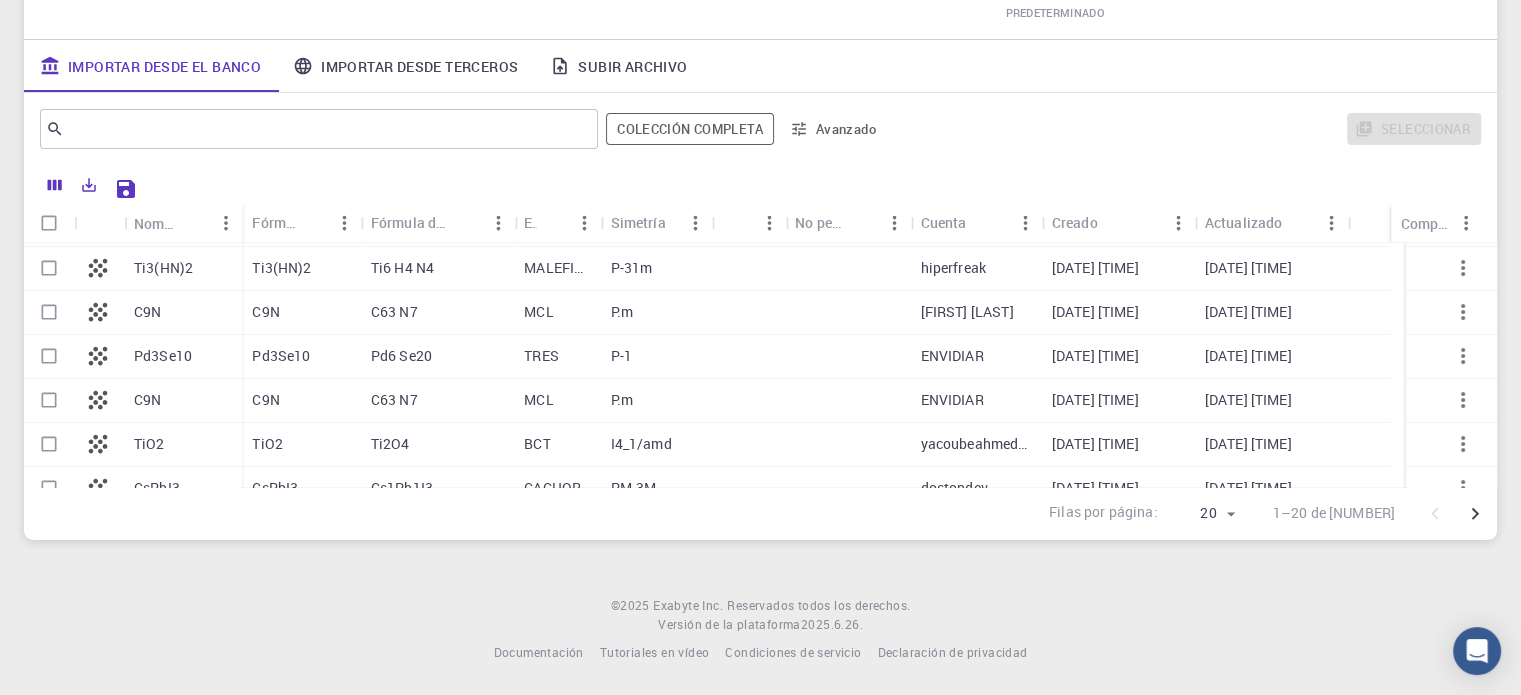 click on "C9N" at bounding box center [147, 399] 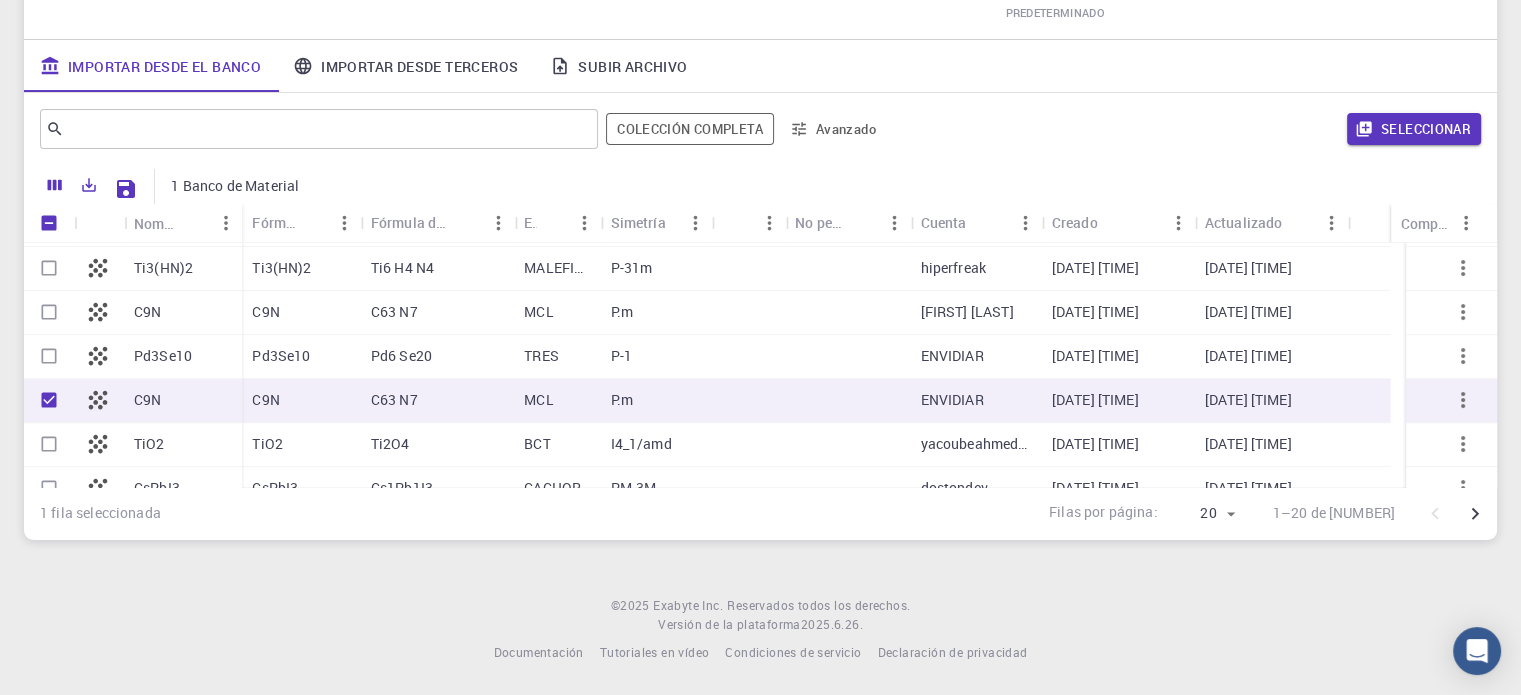 click on "C9N" at bounding box center (183, 401) 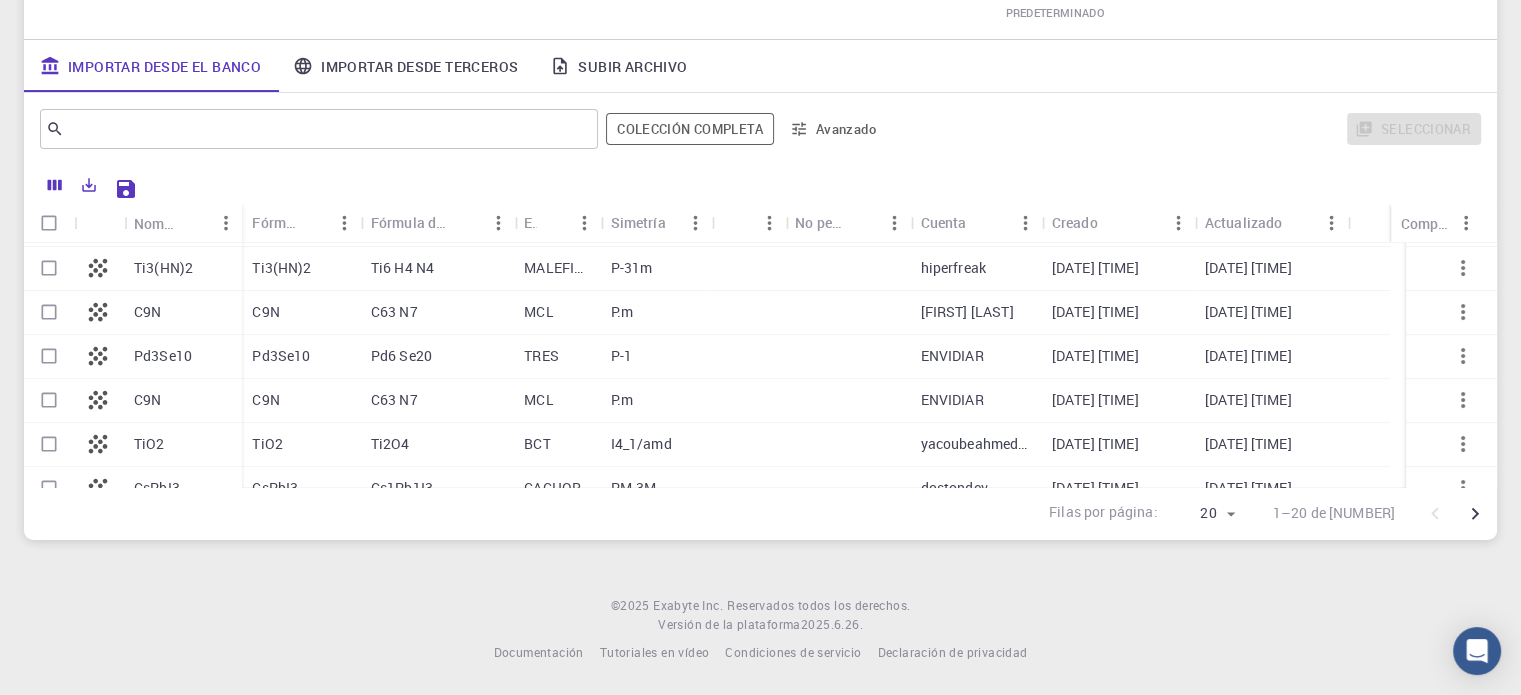 click on "MCL" at bounding box center [557, 401] 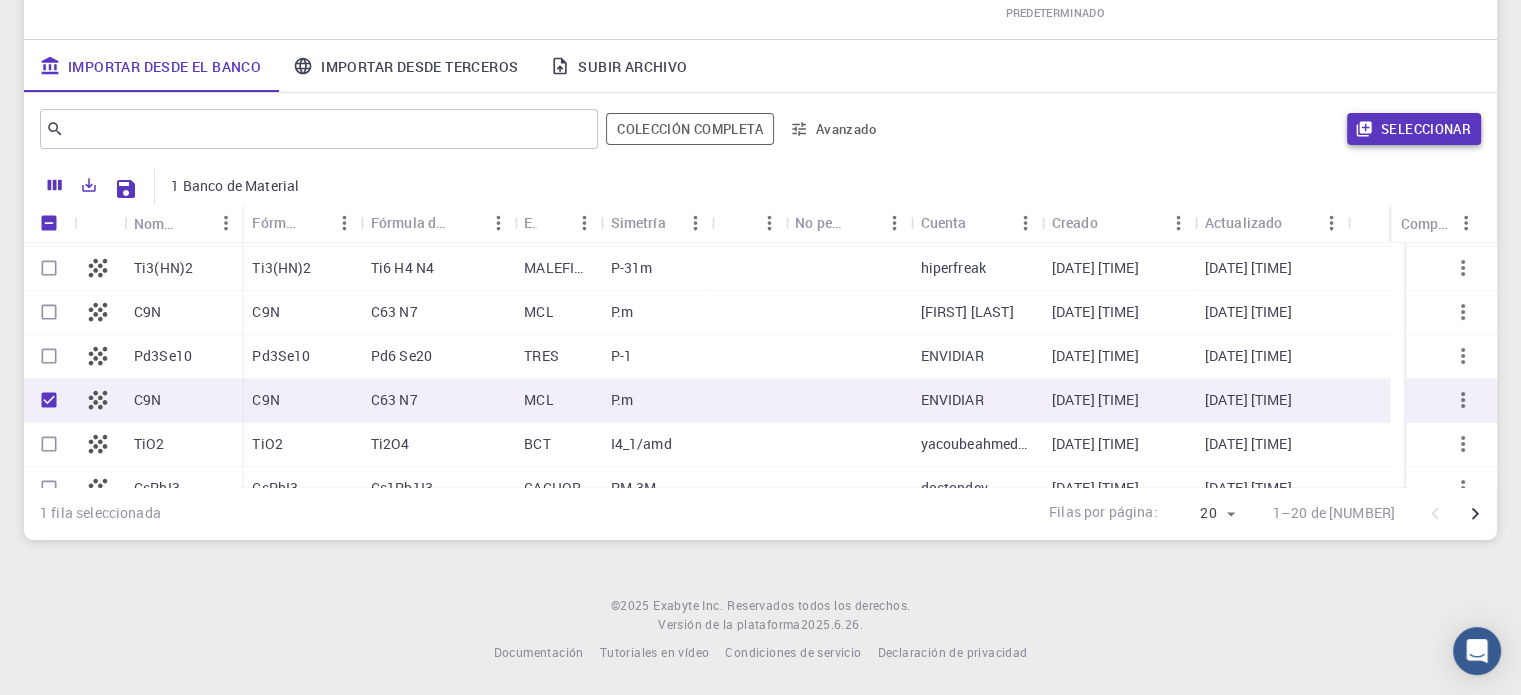 click on "Seleccionar" at bounding box center [1426, 129] 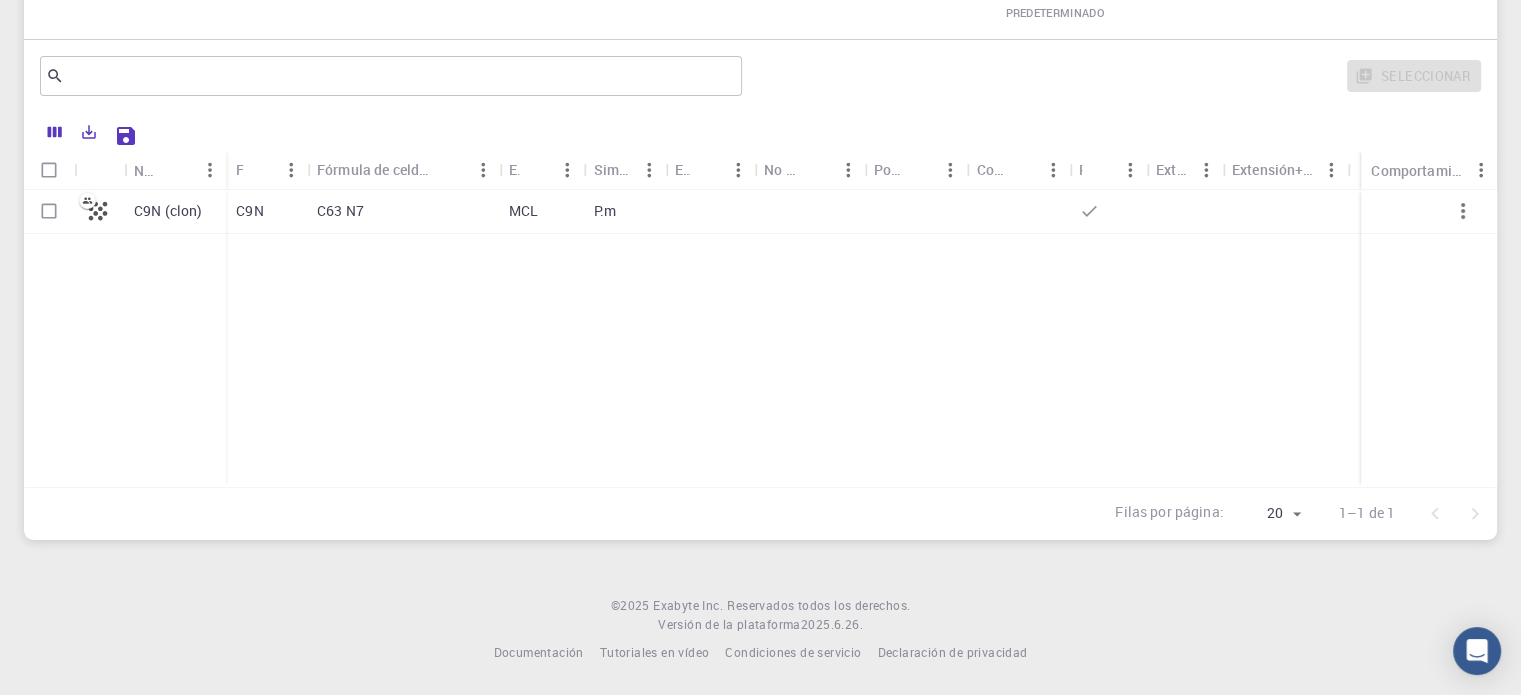click on "MCL" at bounding box center [541, 212] 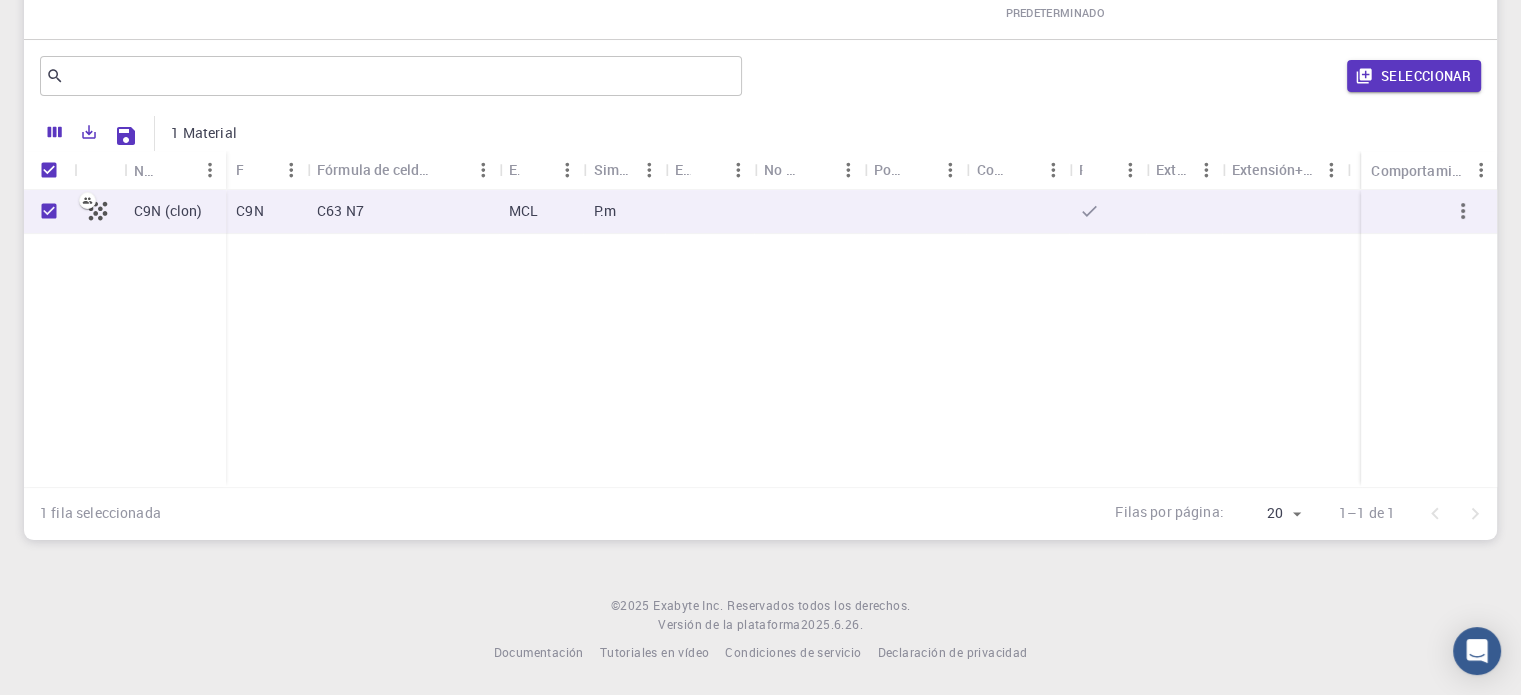 click on "MCL" at bounding box center (541, 212) 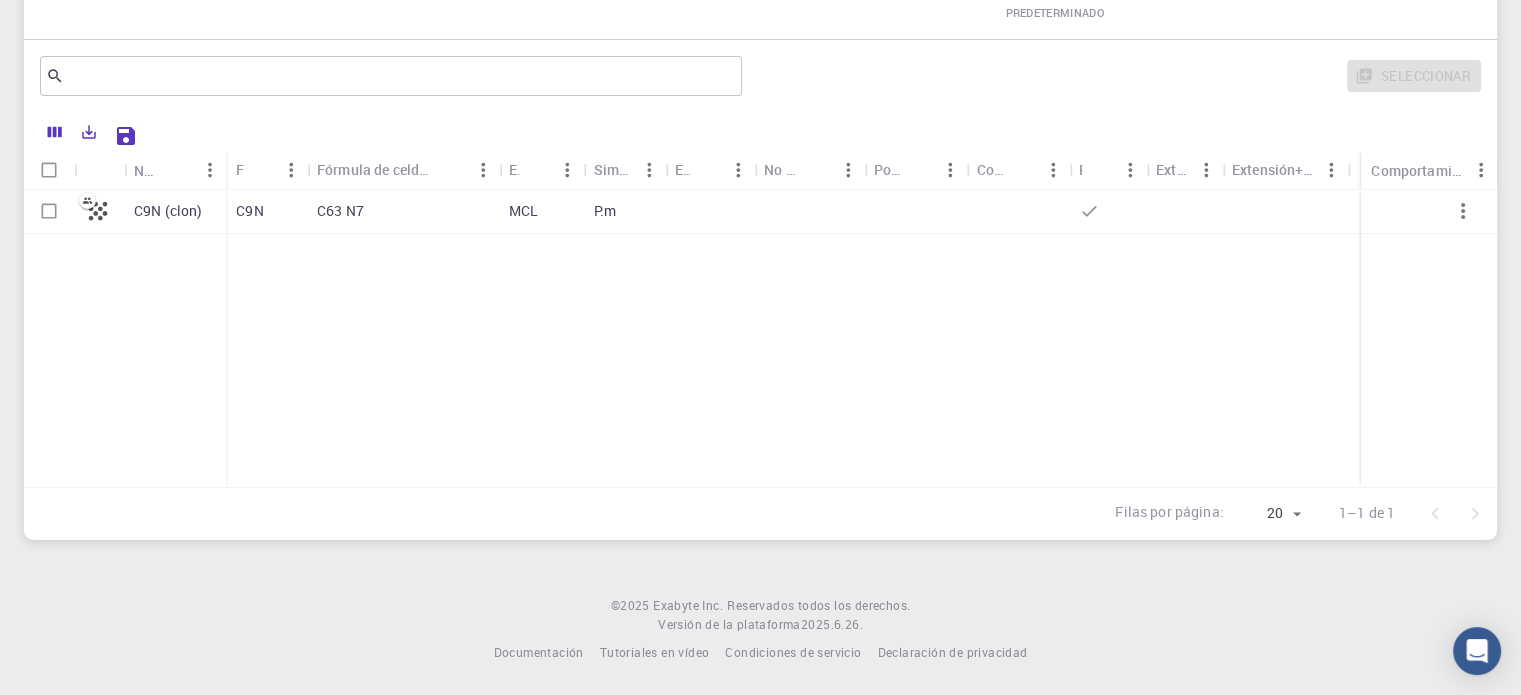 click on "MCL" at bounding box center [541, 212] 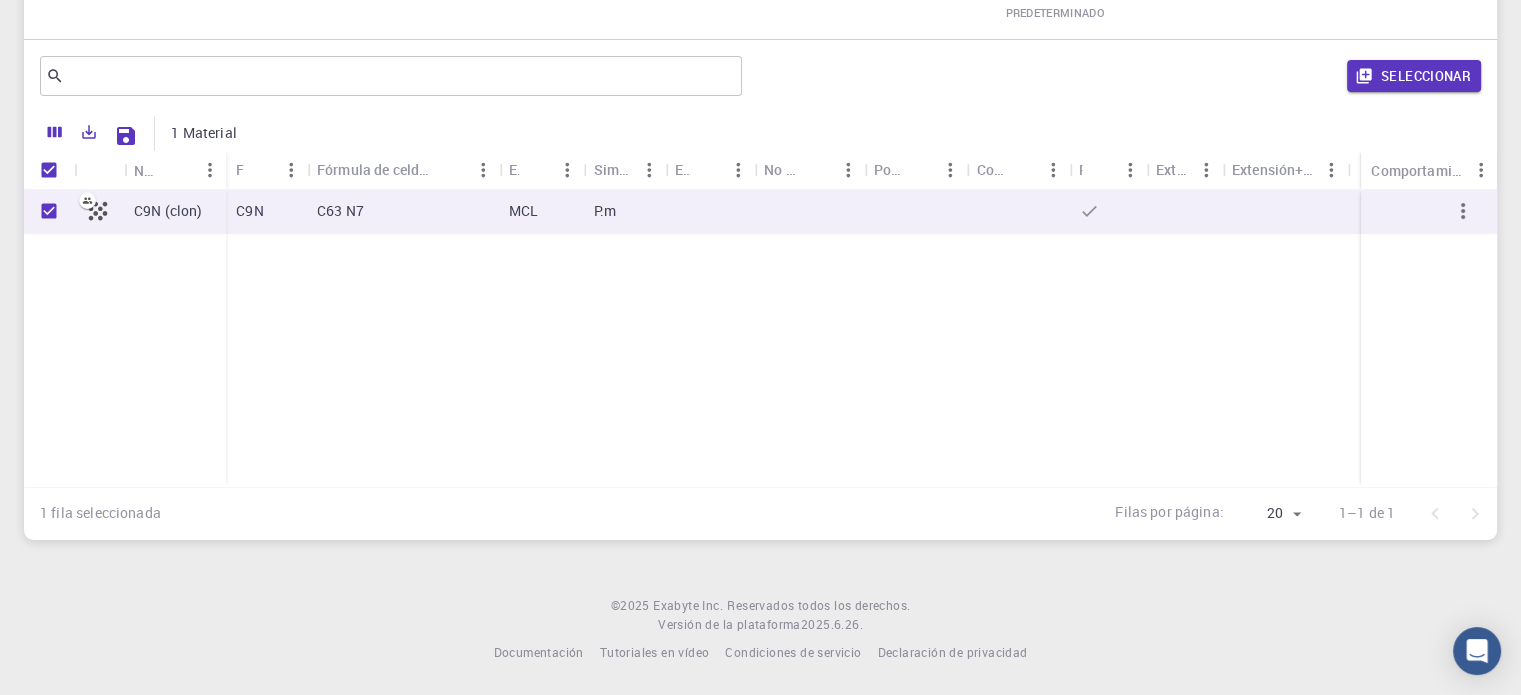 click on "MCL" at bounding box center (541, 212) 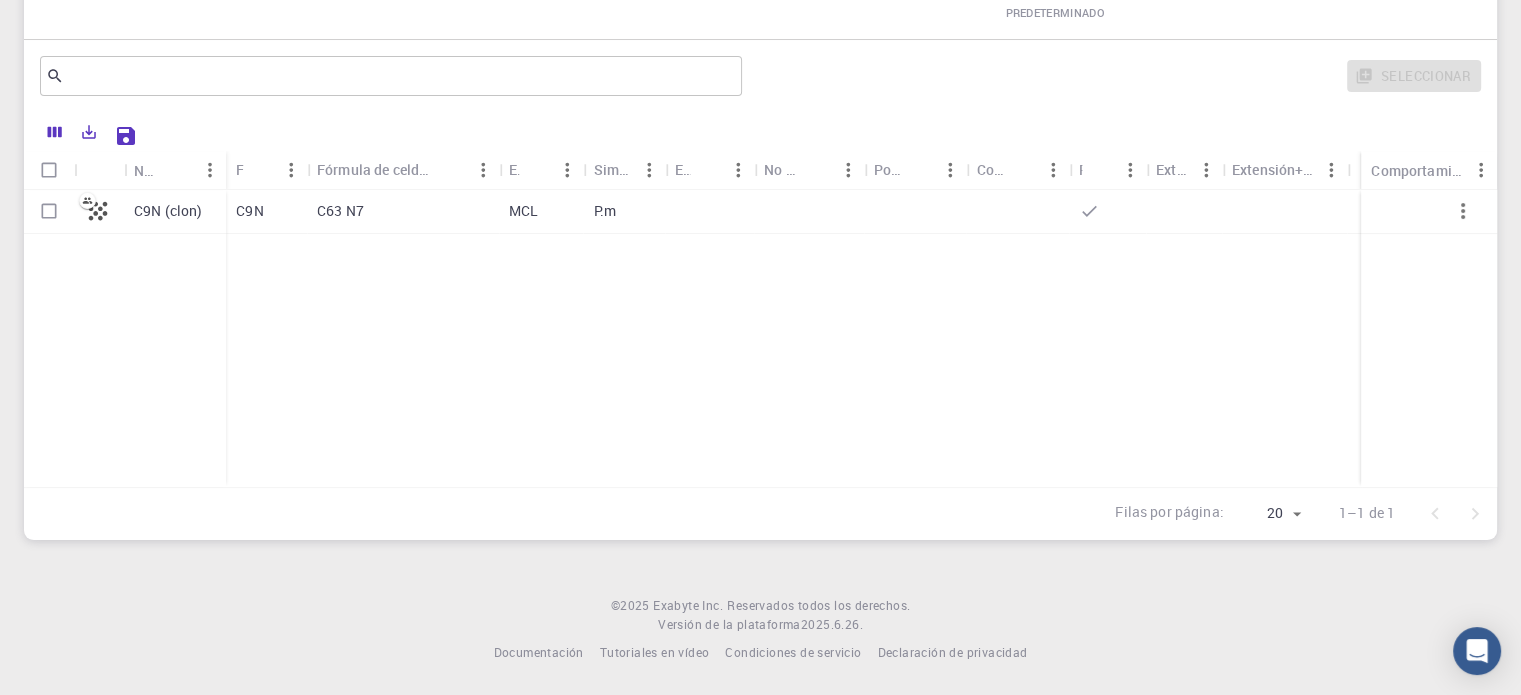 click on "MCL" at bounding box center (541, 212) 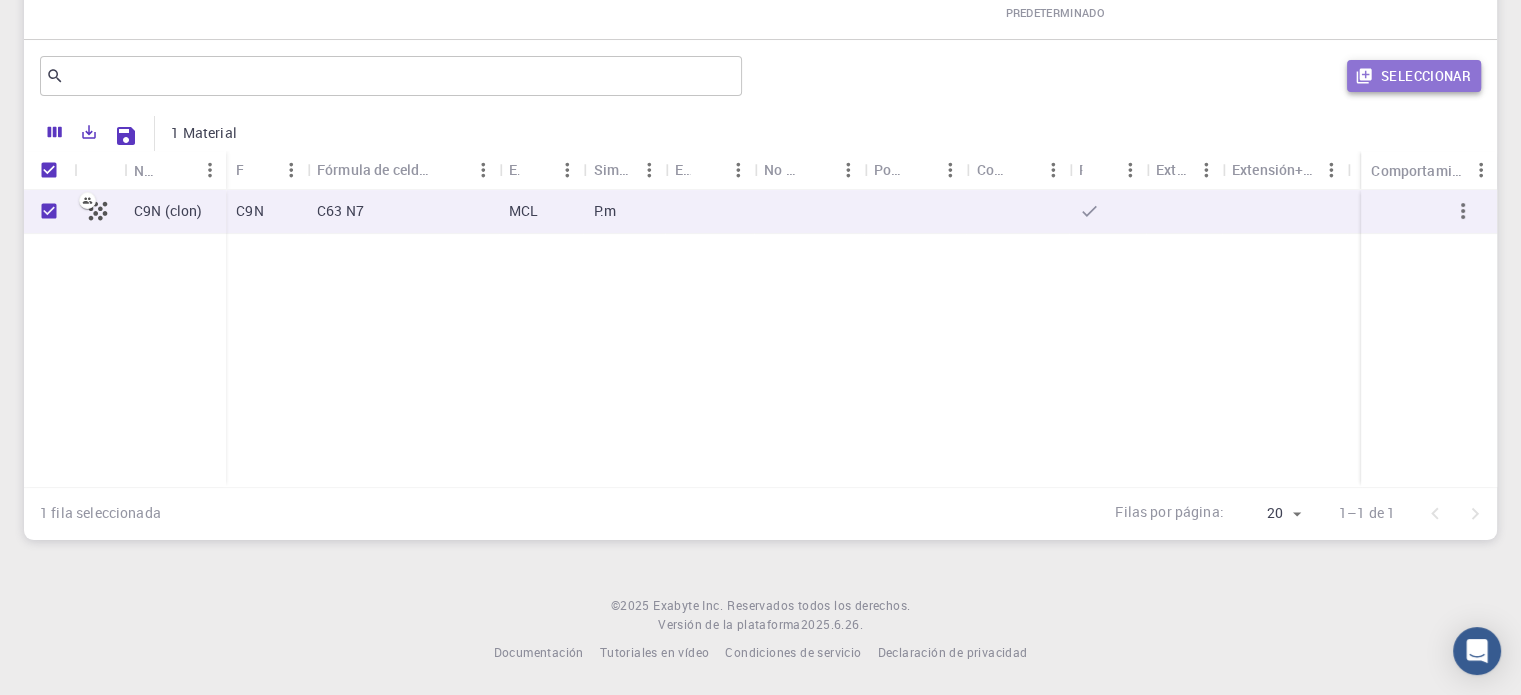 click on "Seleccionar" at bounding box center [1426, 76] 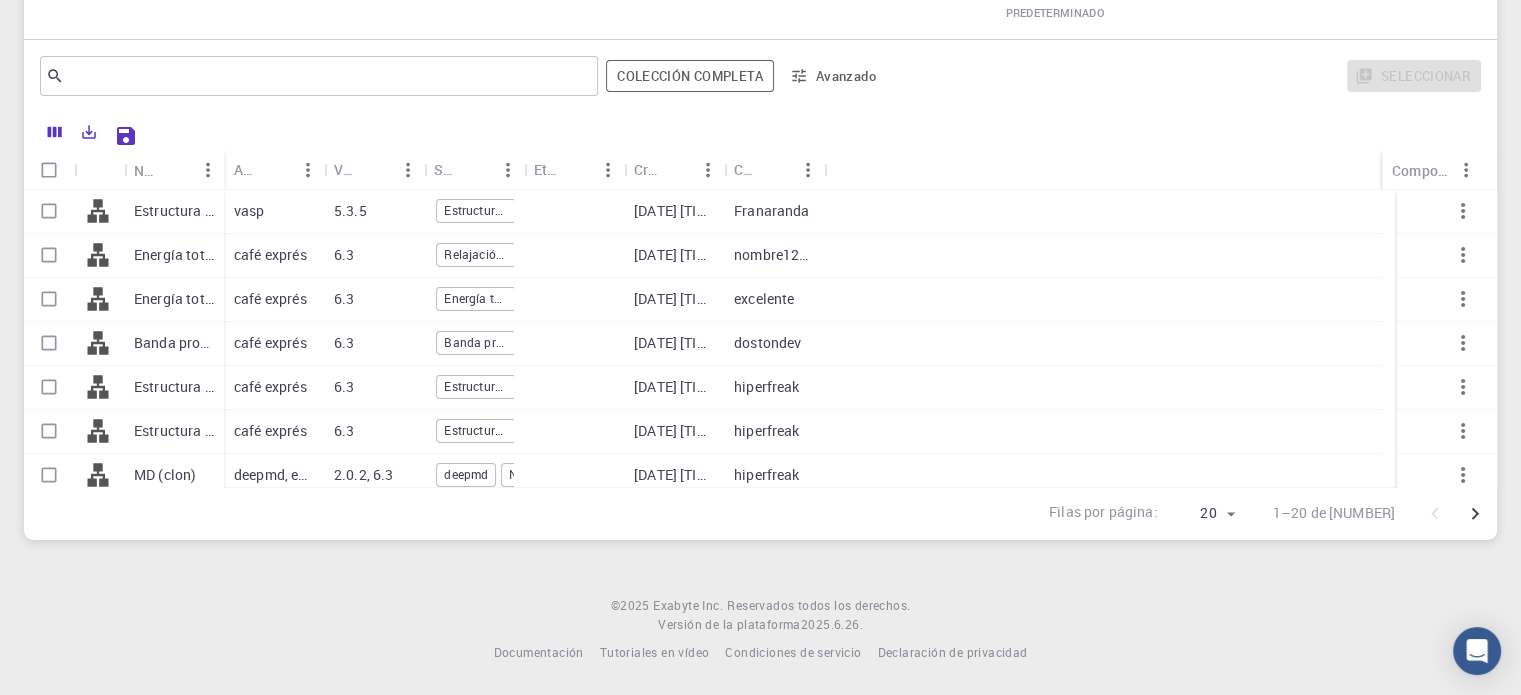 click on "Estructura de bandas + densidad de estados (clon)" at bounding box center [296, 210] 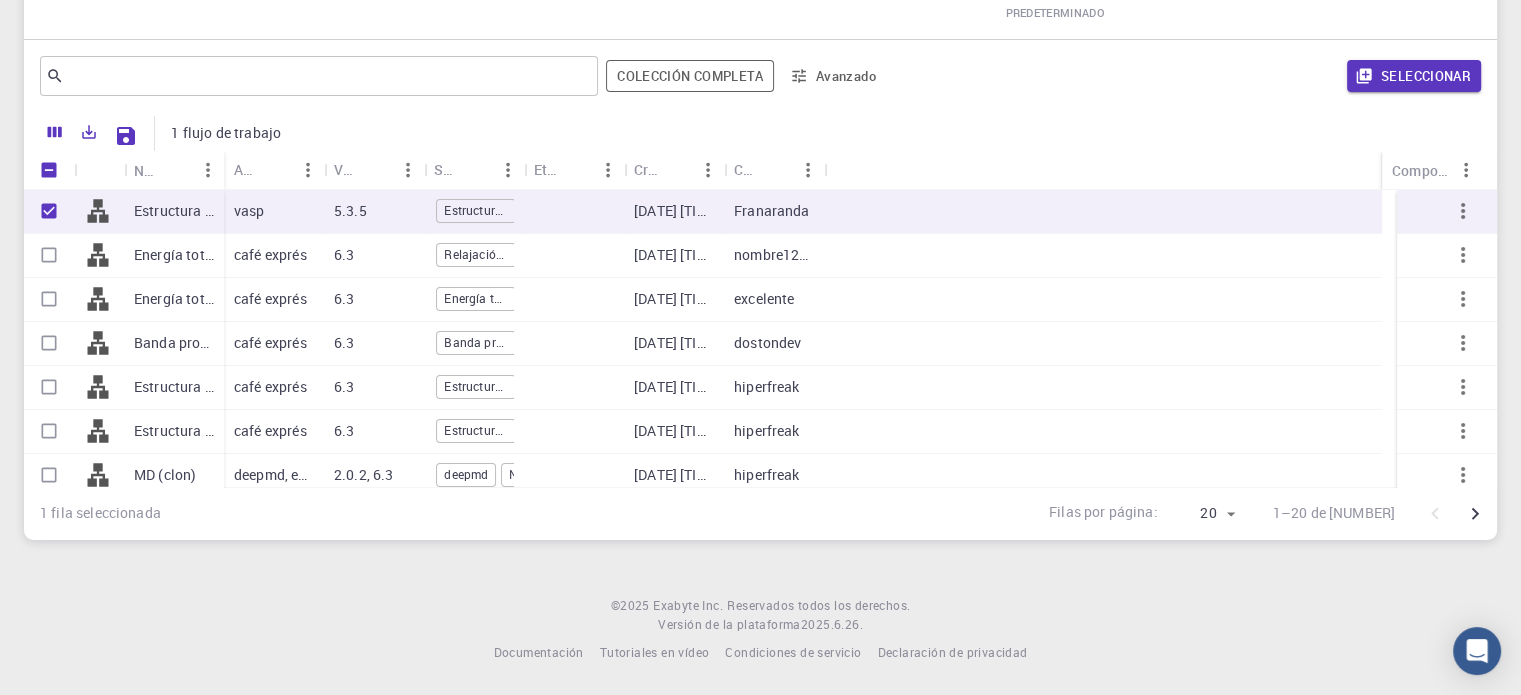 click on "Estructura de bandas + densidad de estados (clon)" at bounding box center [296, 210] 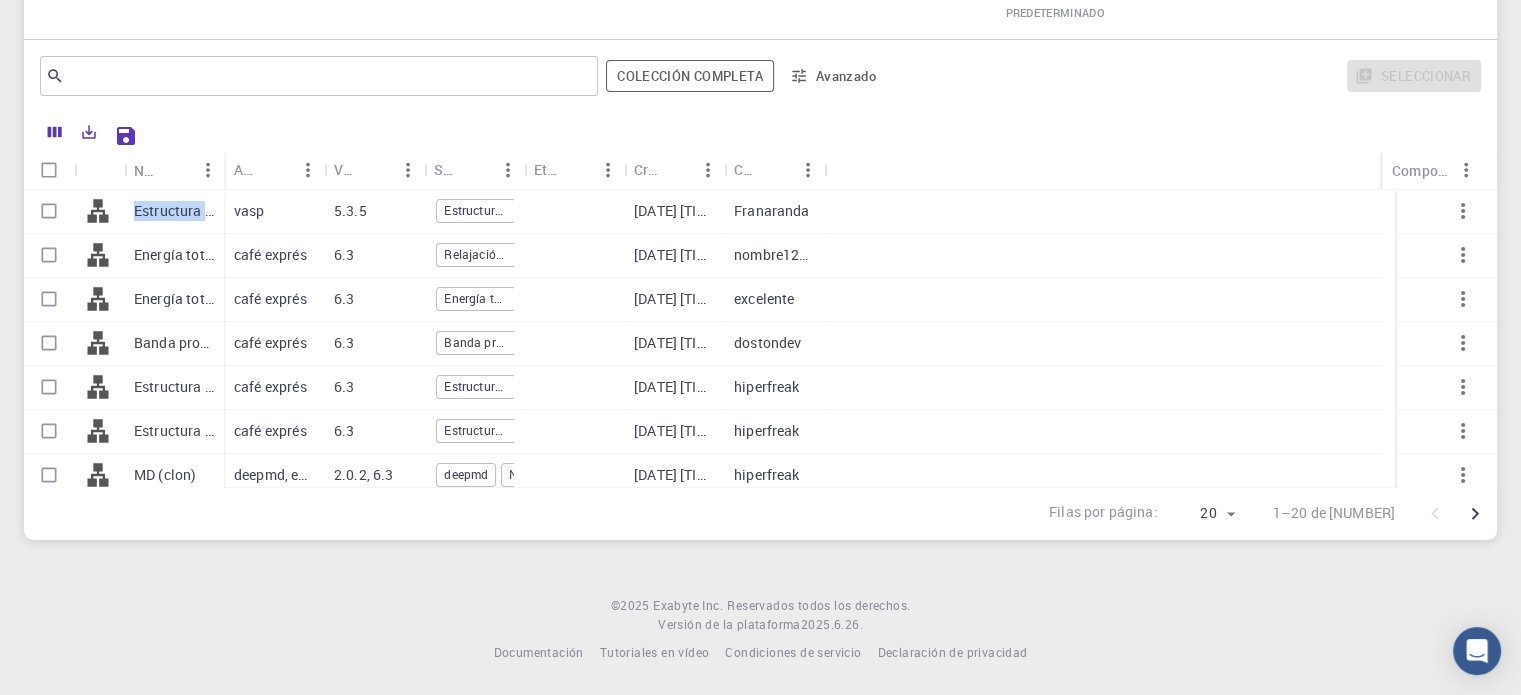 click on "Estructura de bandas + densidad de estados (clon)" at bounding box center [296, 210] 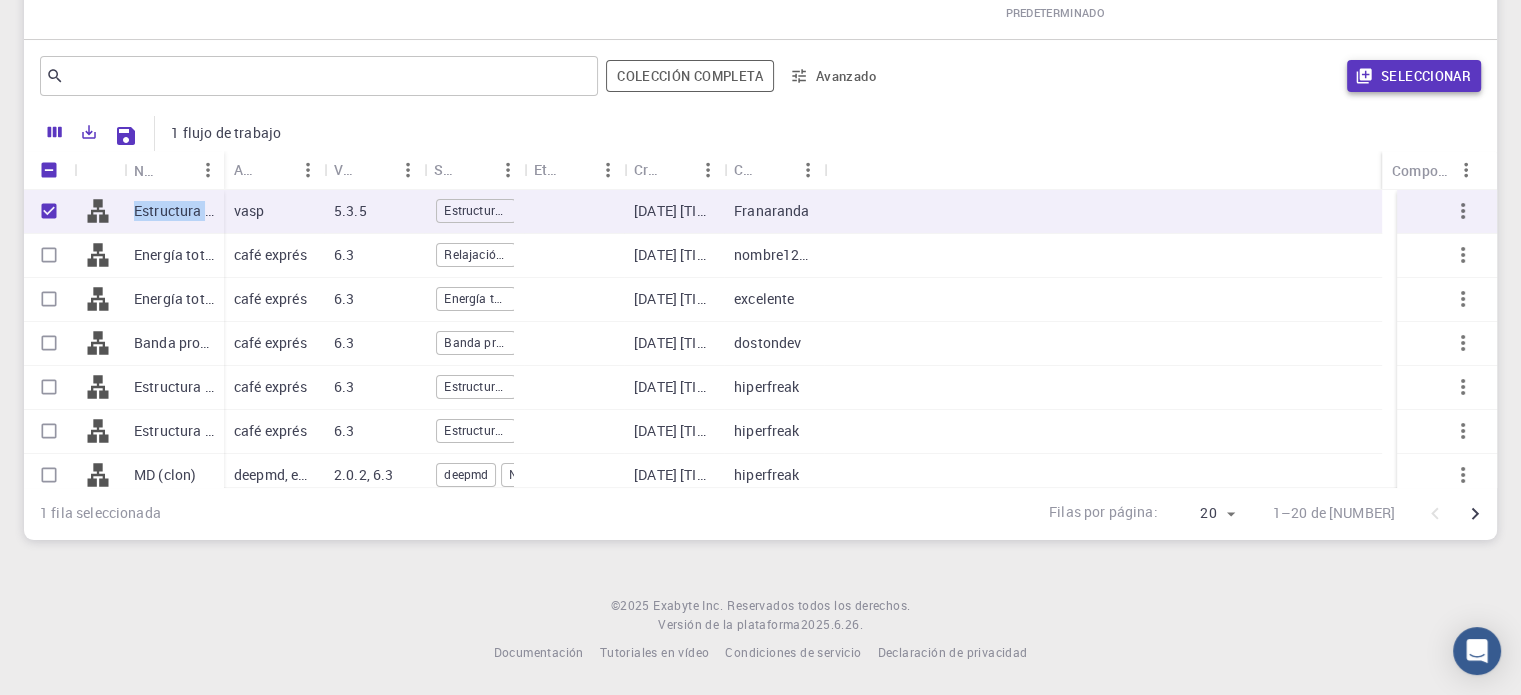 click on "Seleccionar" at bounding box center (1414, 76) 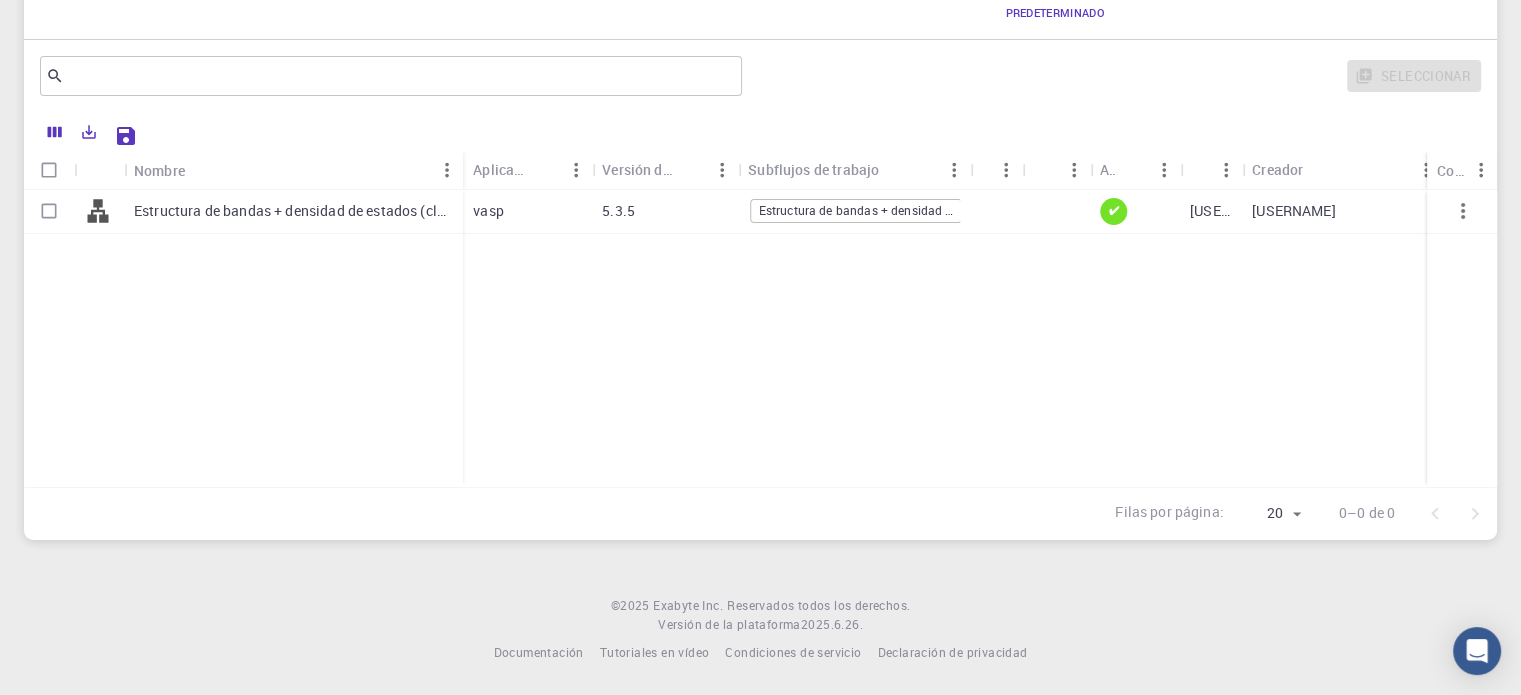 click on "[USERNAME]" at bounding box center [1232, 210] 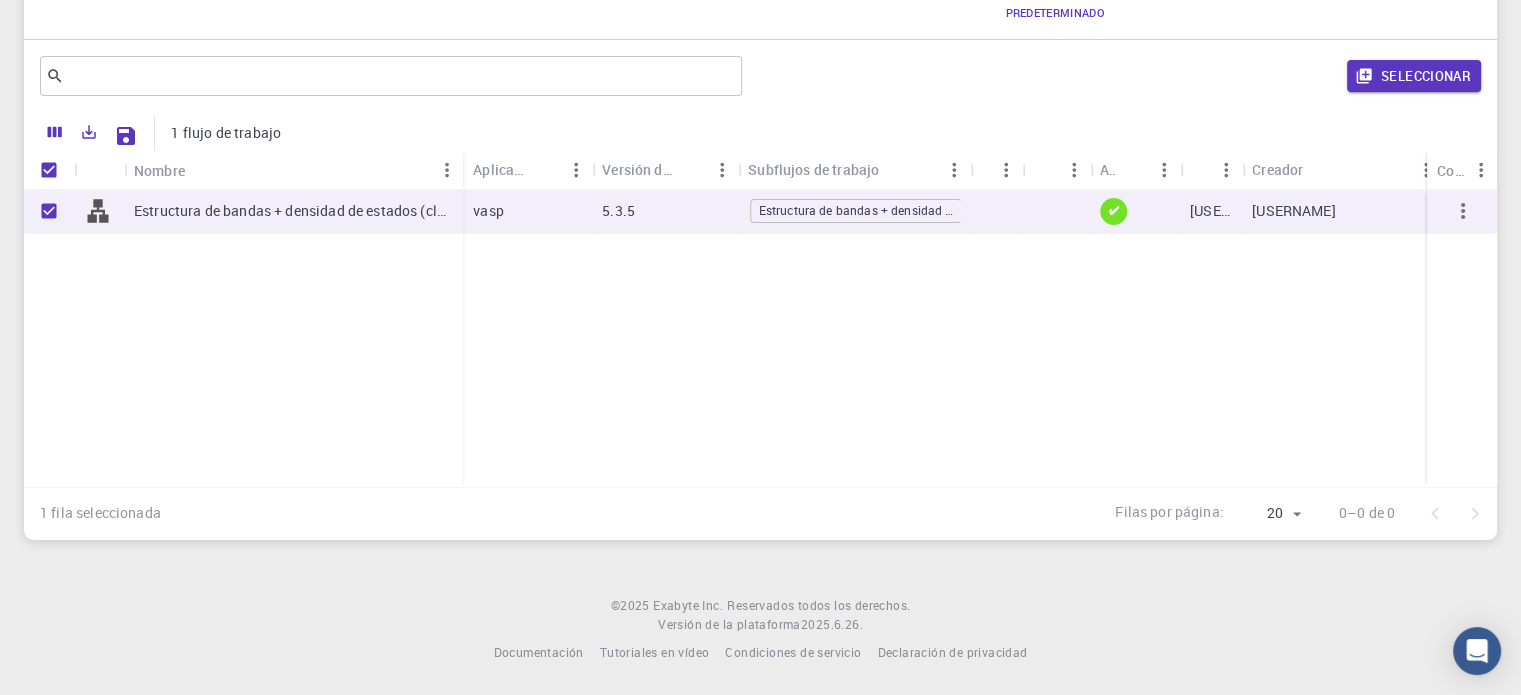click on "Estructura de bandas + densidad de estados" at bounding box center [882, 210] 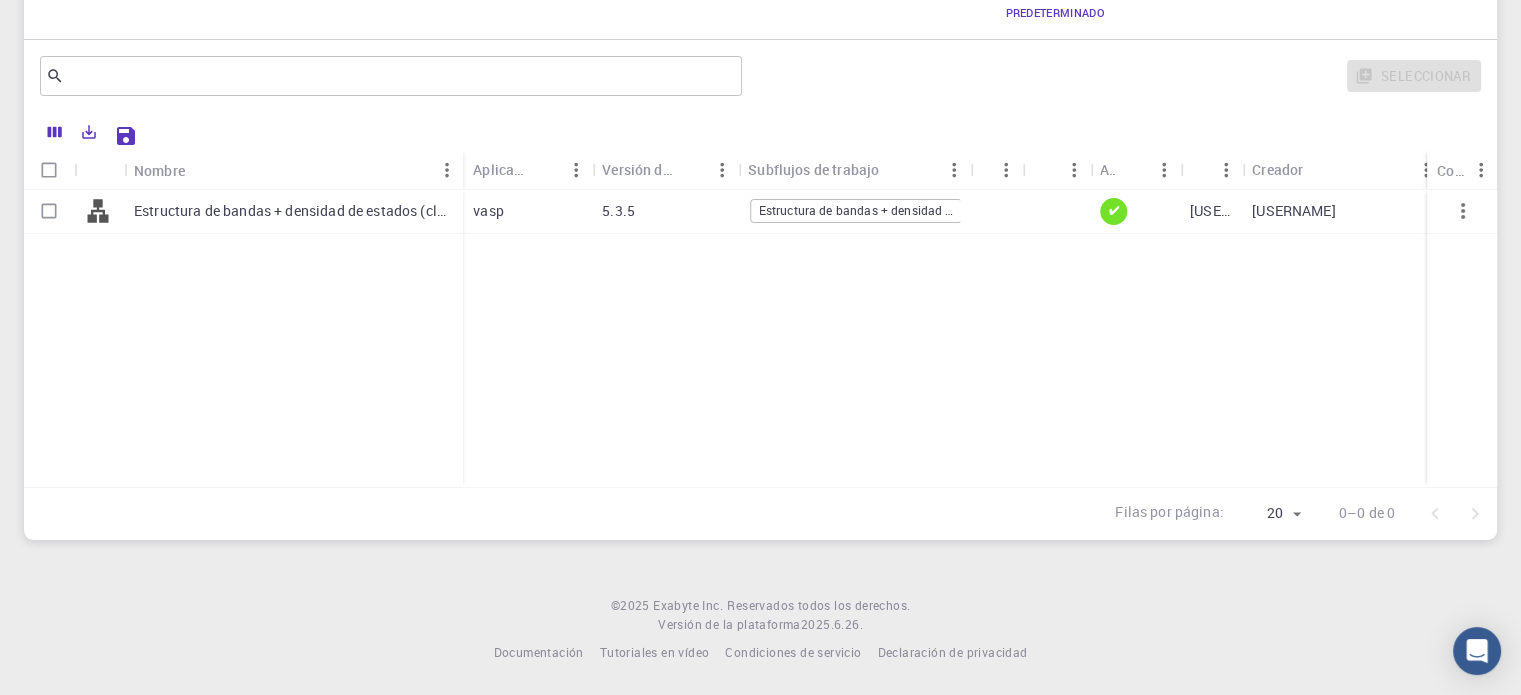 click on "vasp" at bounding box center [527, 212] 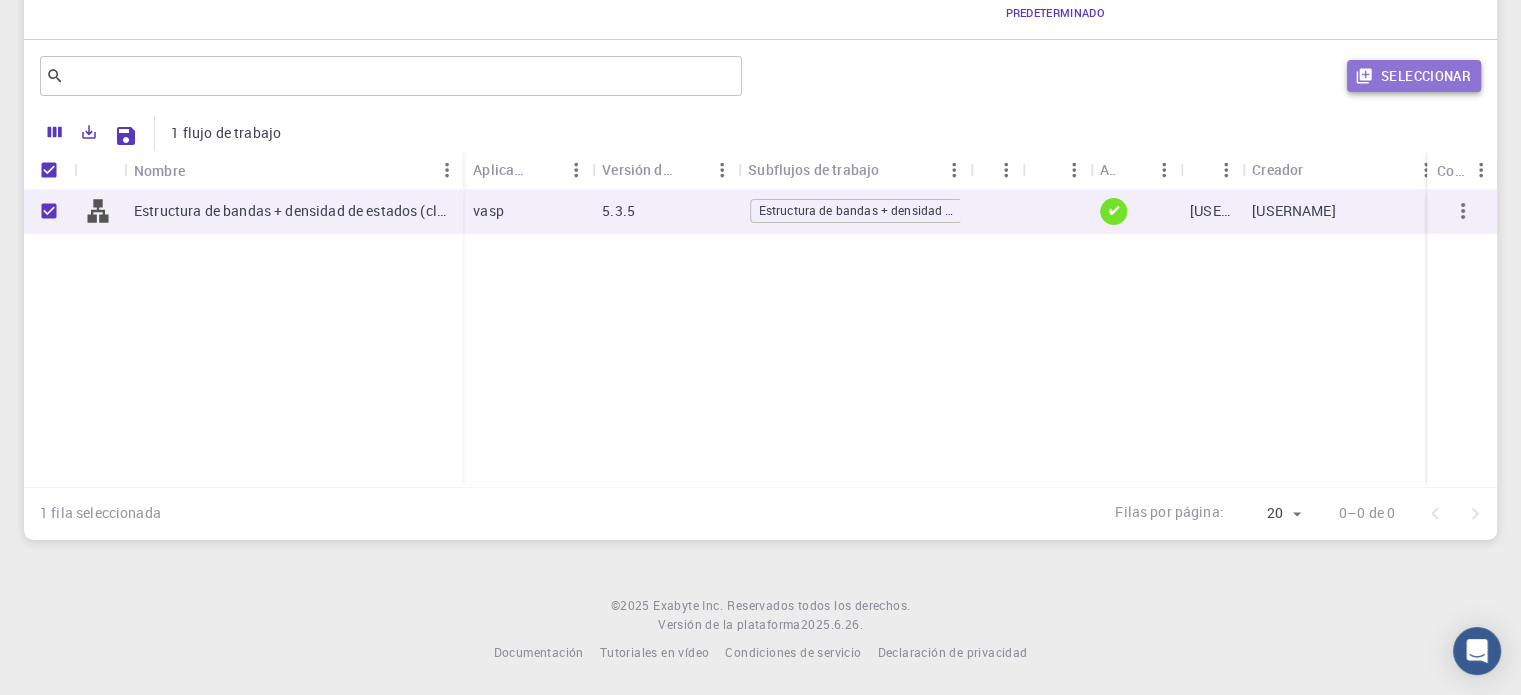 click on "Seleccionar" at bounding box center [1426, 76] 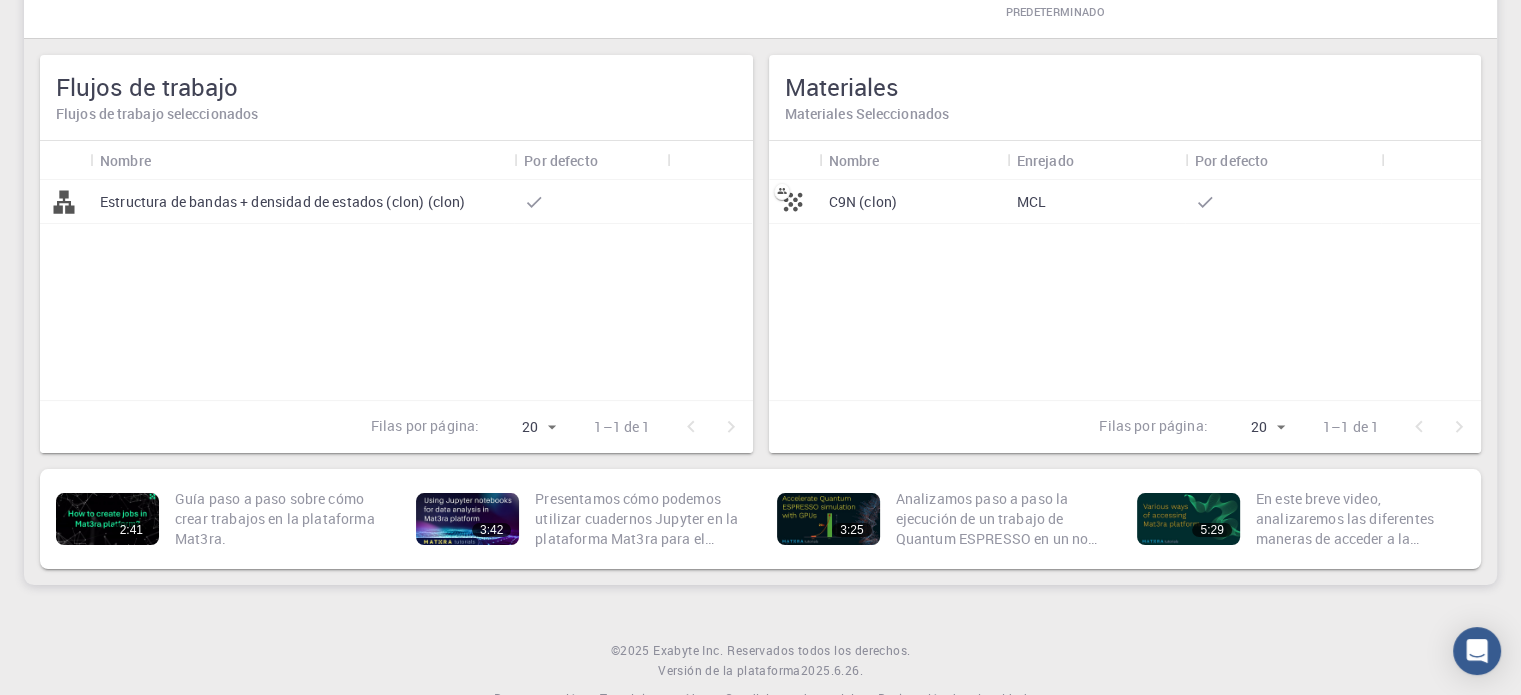 click on "C9N (clon)" at bounding box center (913, 202) 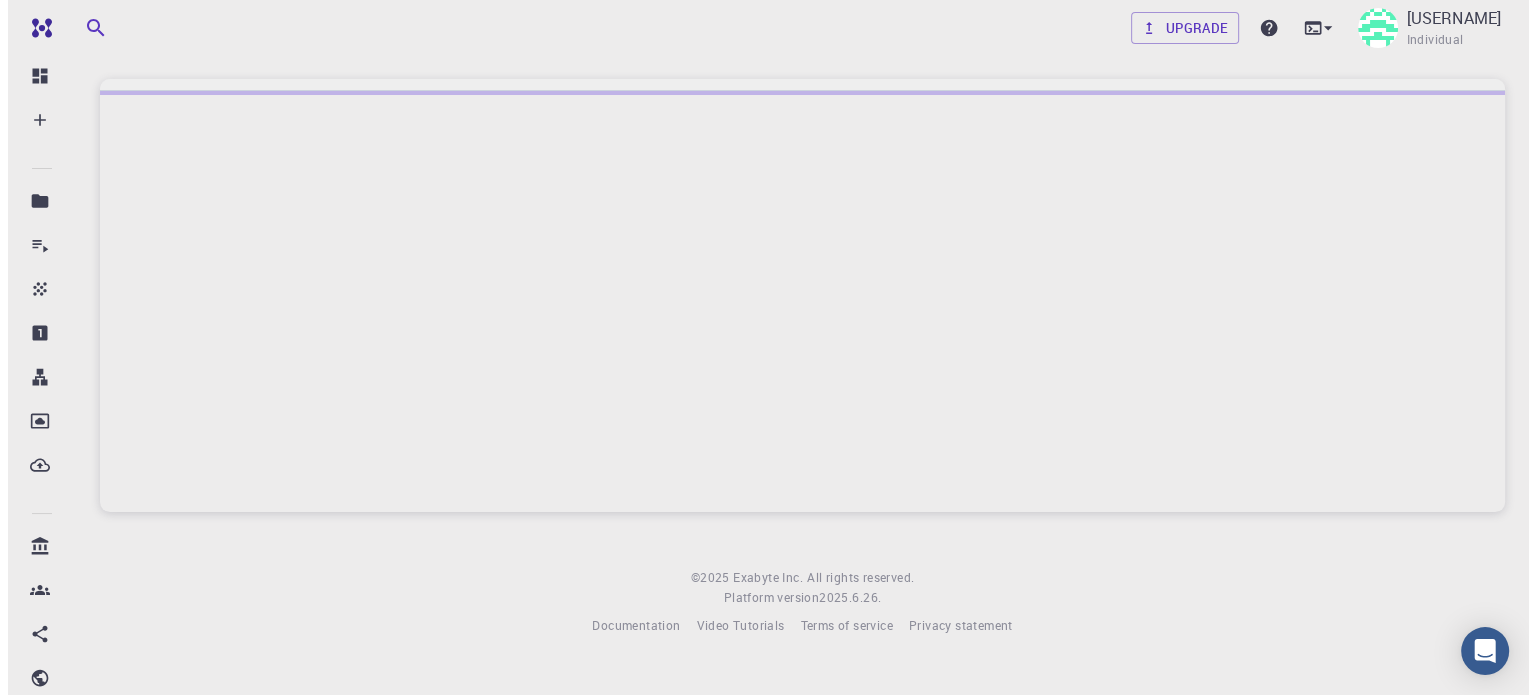 scroll, scrollTop: 0, scrollLeft: 0, axis: both 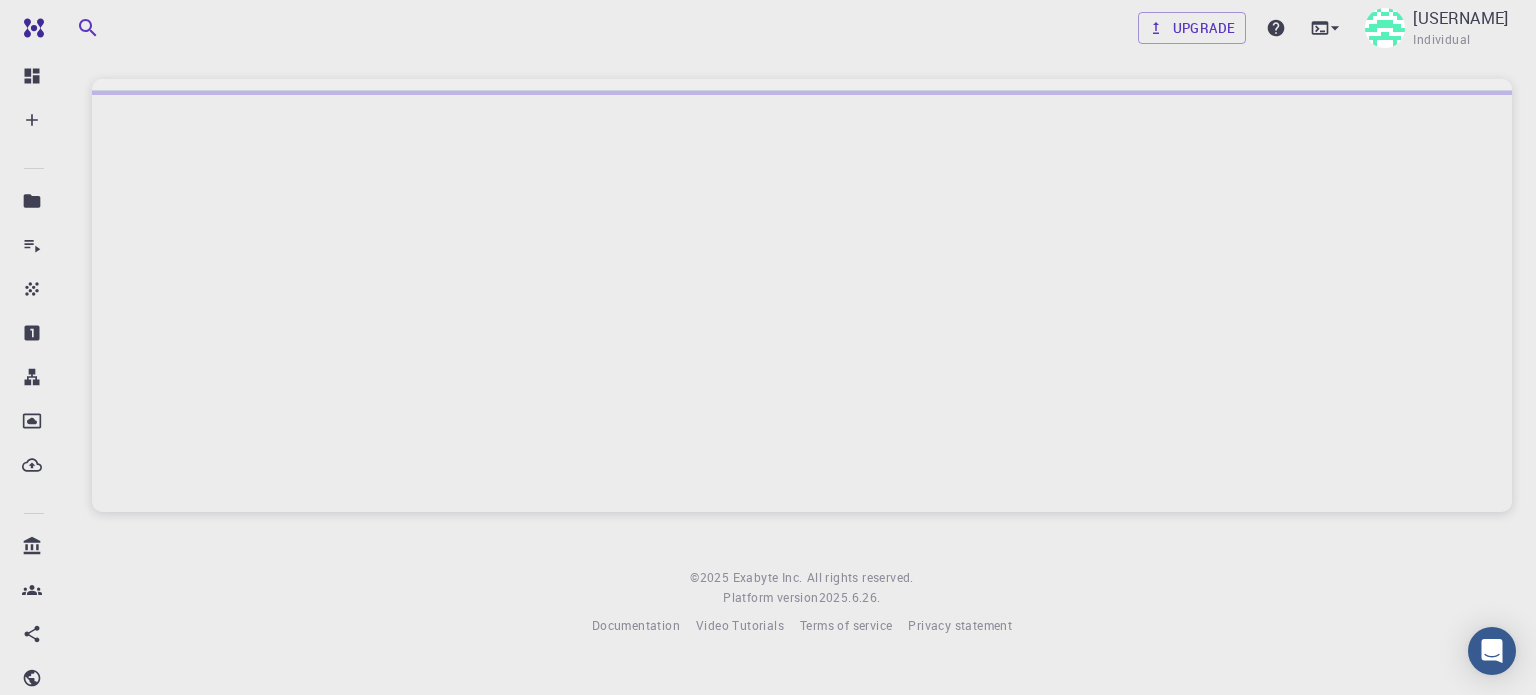 click at bounding box center [802, 301] 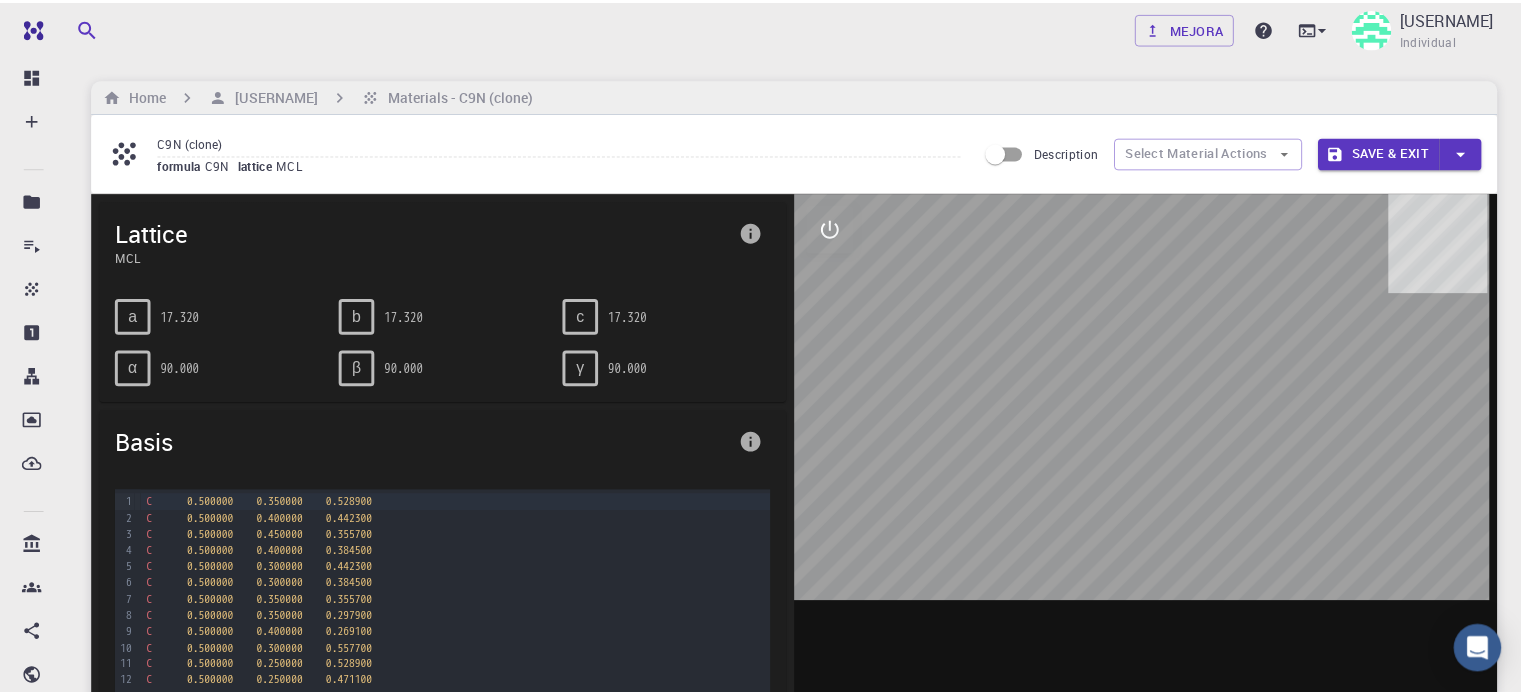 scroll, scrollTop: 177, scrollLeft: 0, axis: vertical 